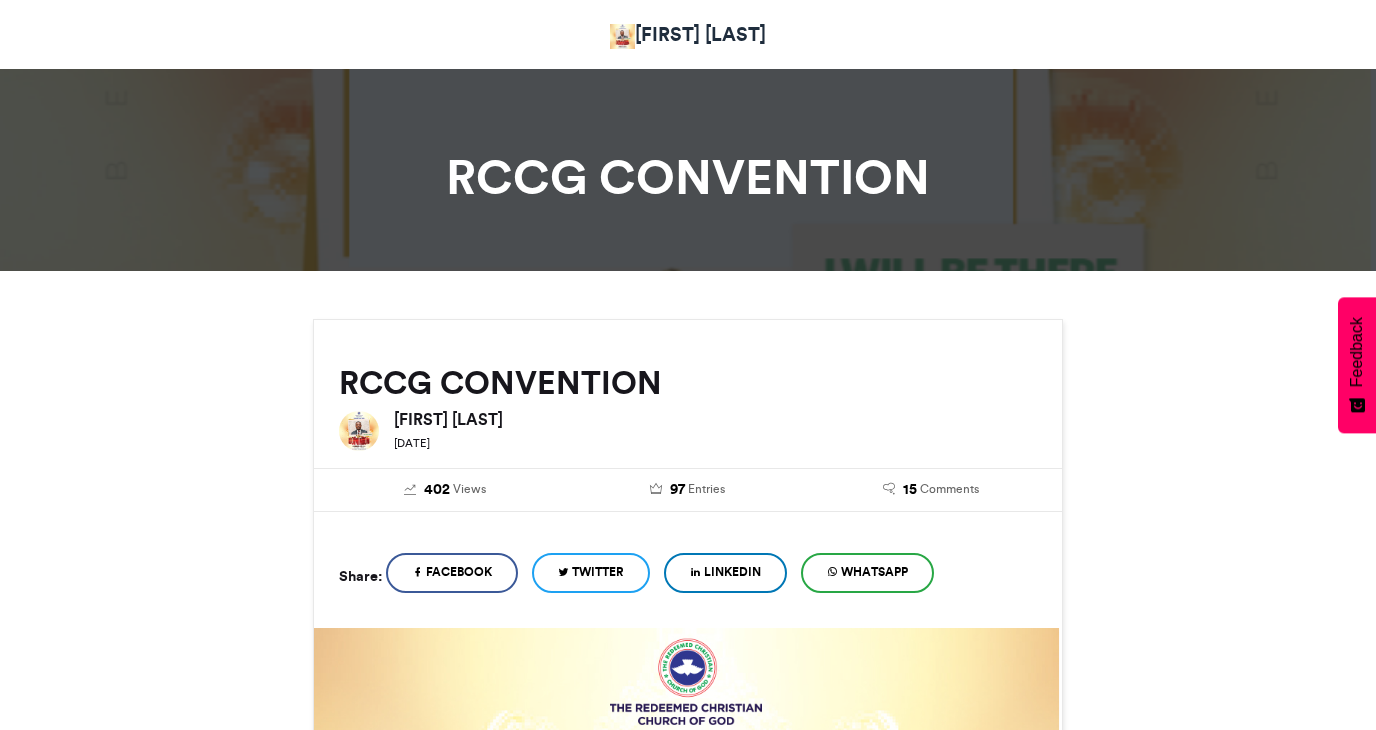 scroll, scrollTop: 0, scrollLeft: 0, axis: both 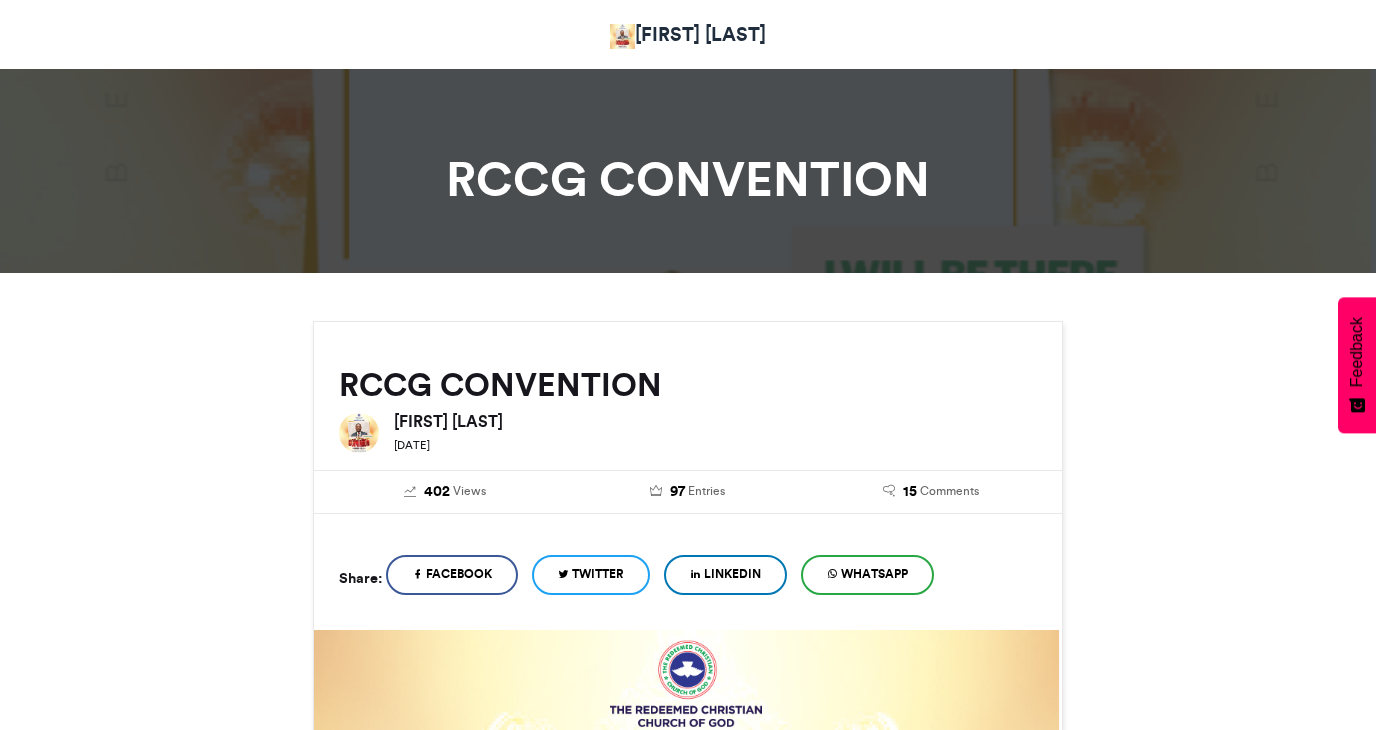 click on "[FIRST] [LAST]" at bounding box center (688, 34) 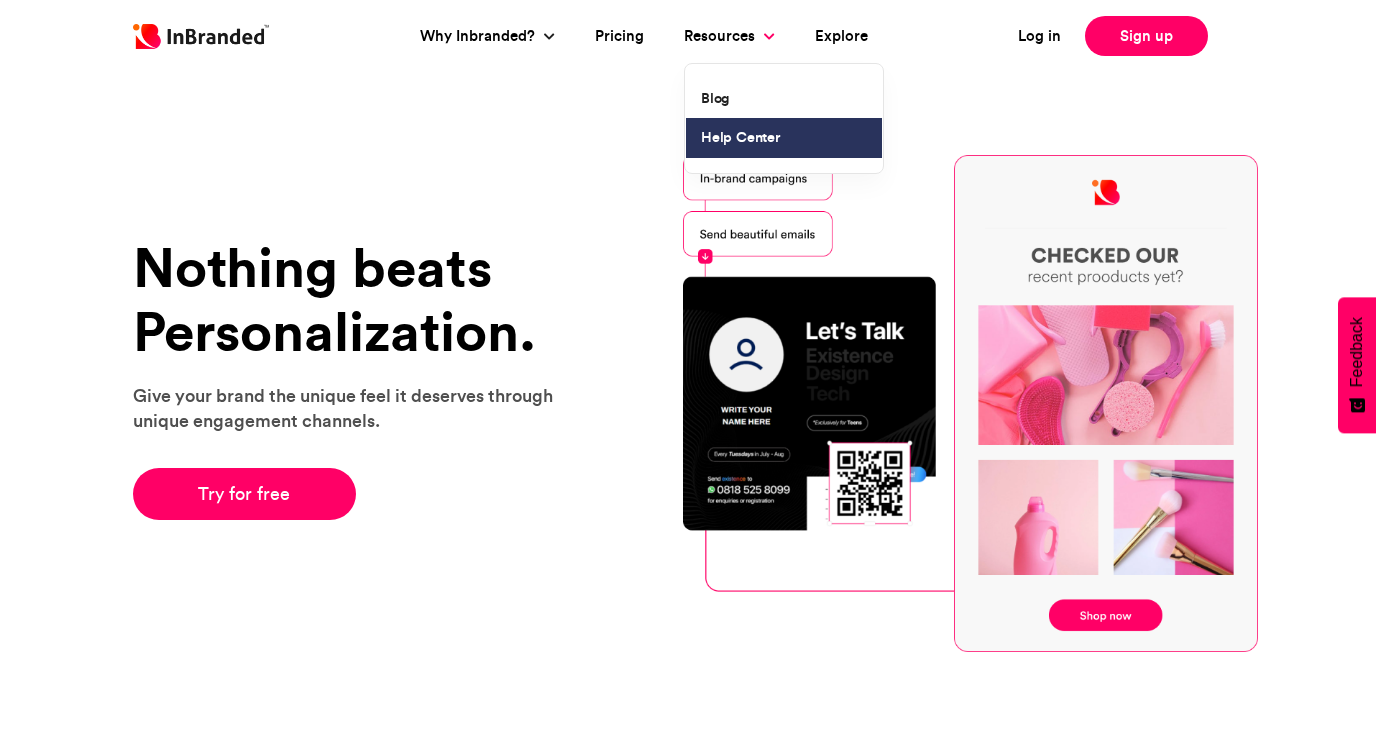scroll, scrollTop: 0, scrollLeft: 0, axis: both 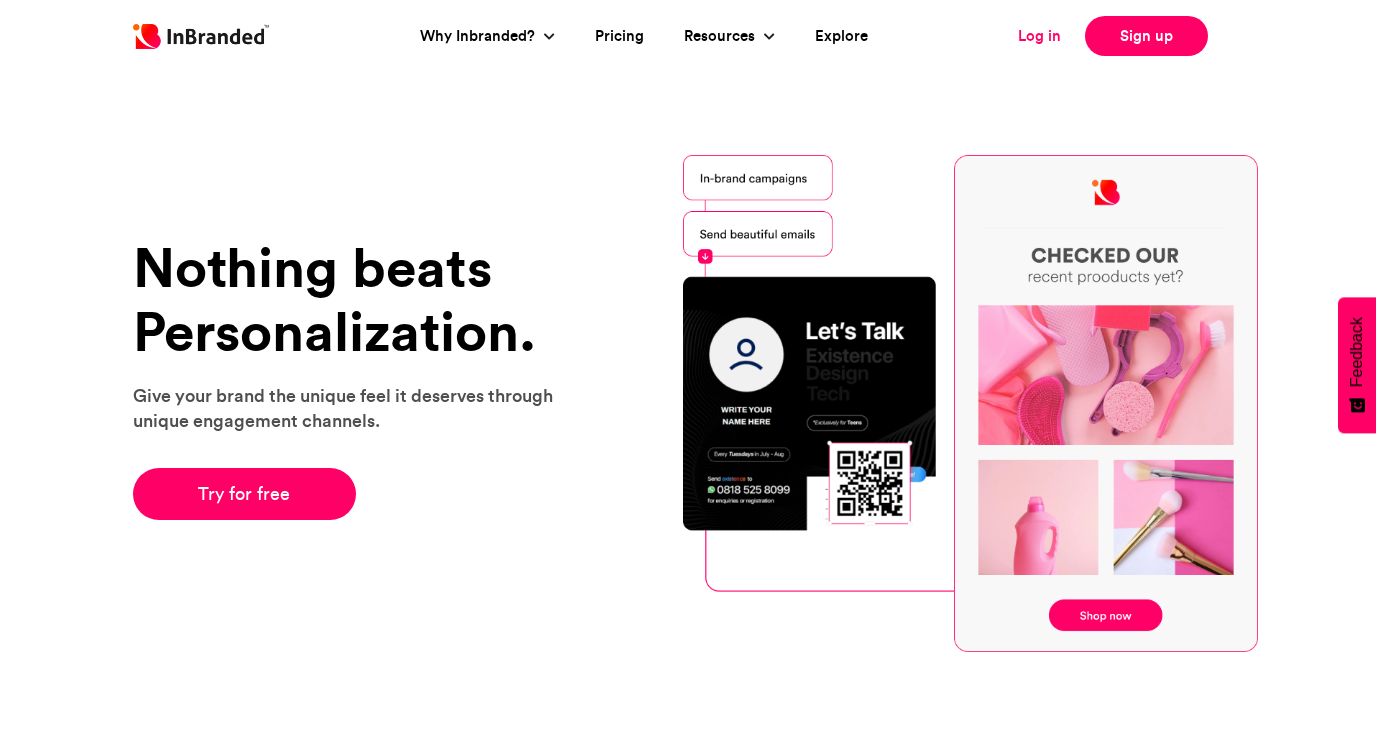 click on "Log in" at bounding box center (1039, 36) 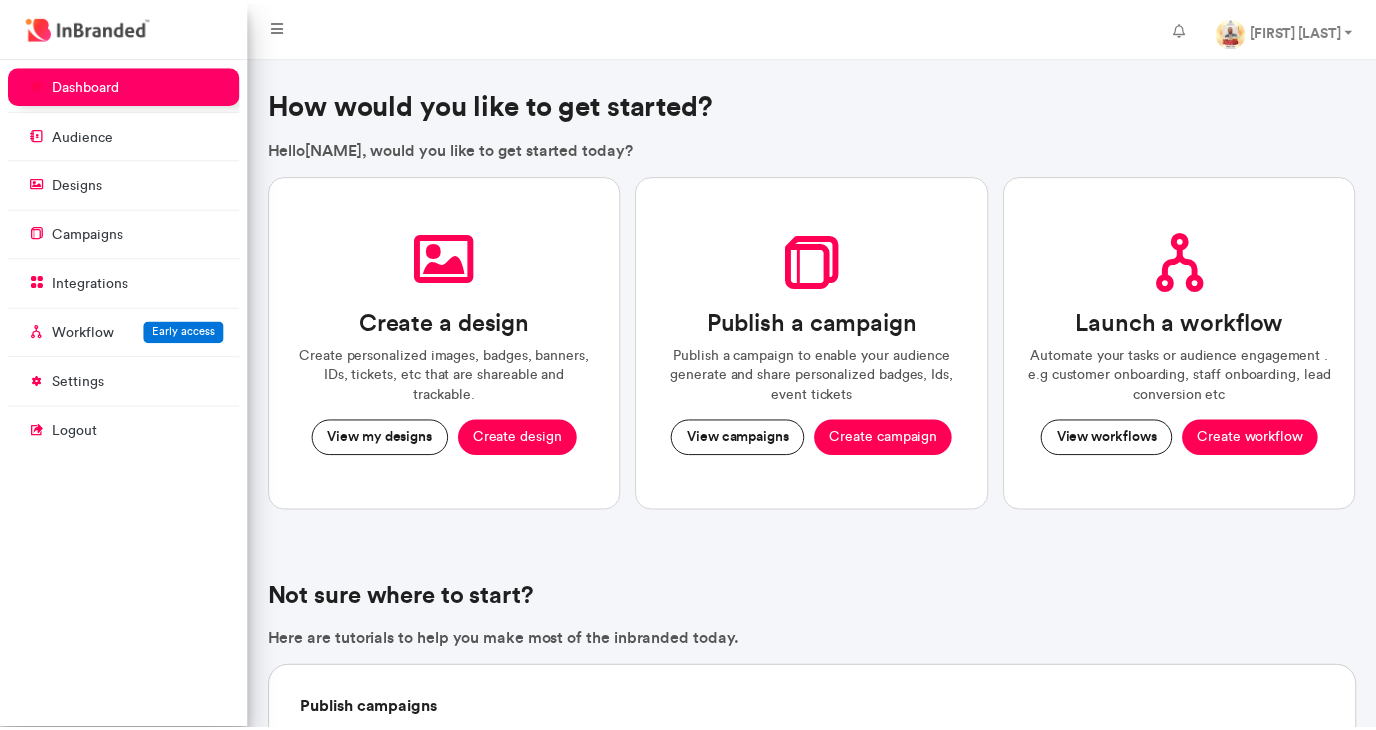 scroll, scrollTop: 0, scrollLeft: 0, axis: both 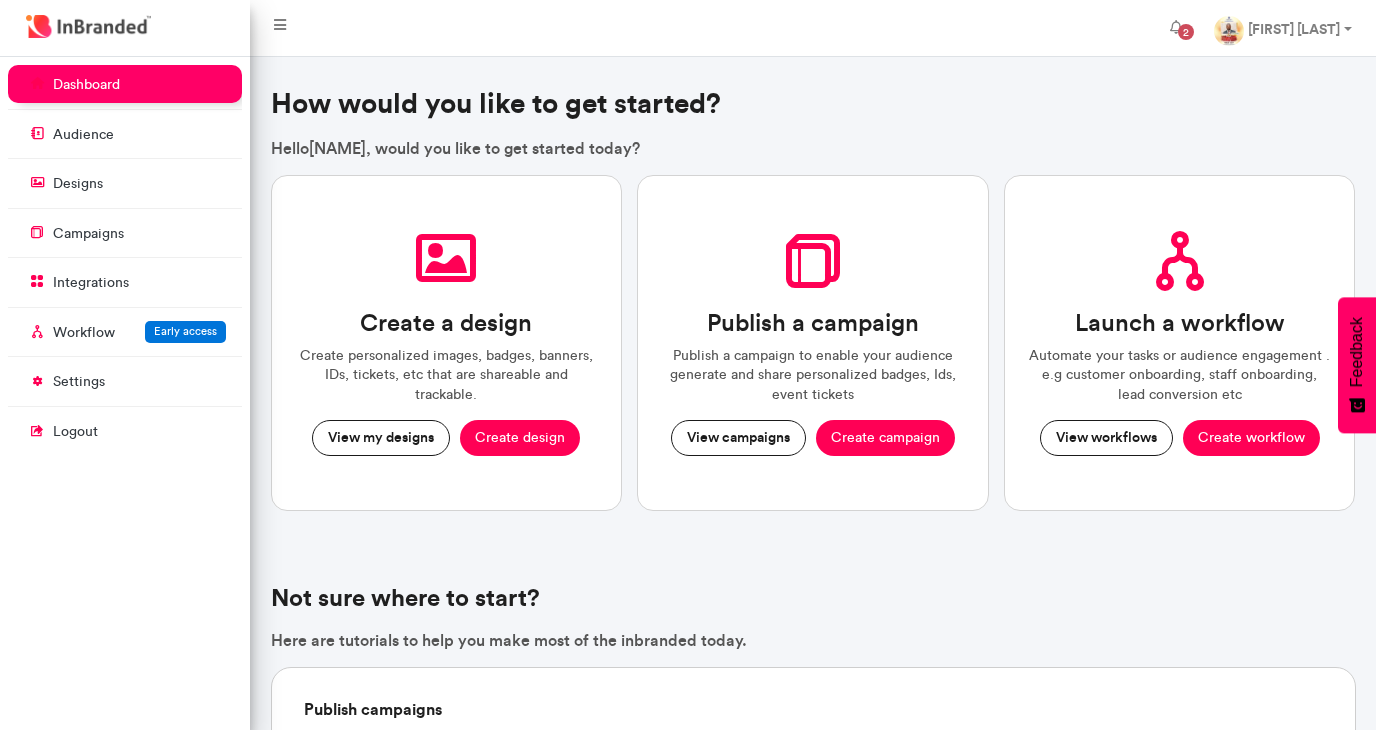 click on "How would you like to get started?" at bounding box center [813, 104] 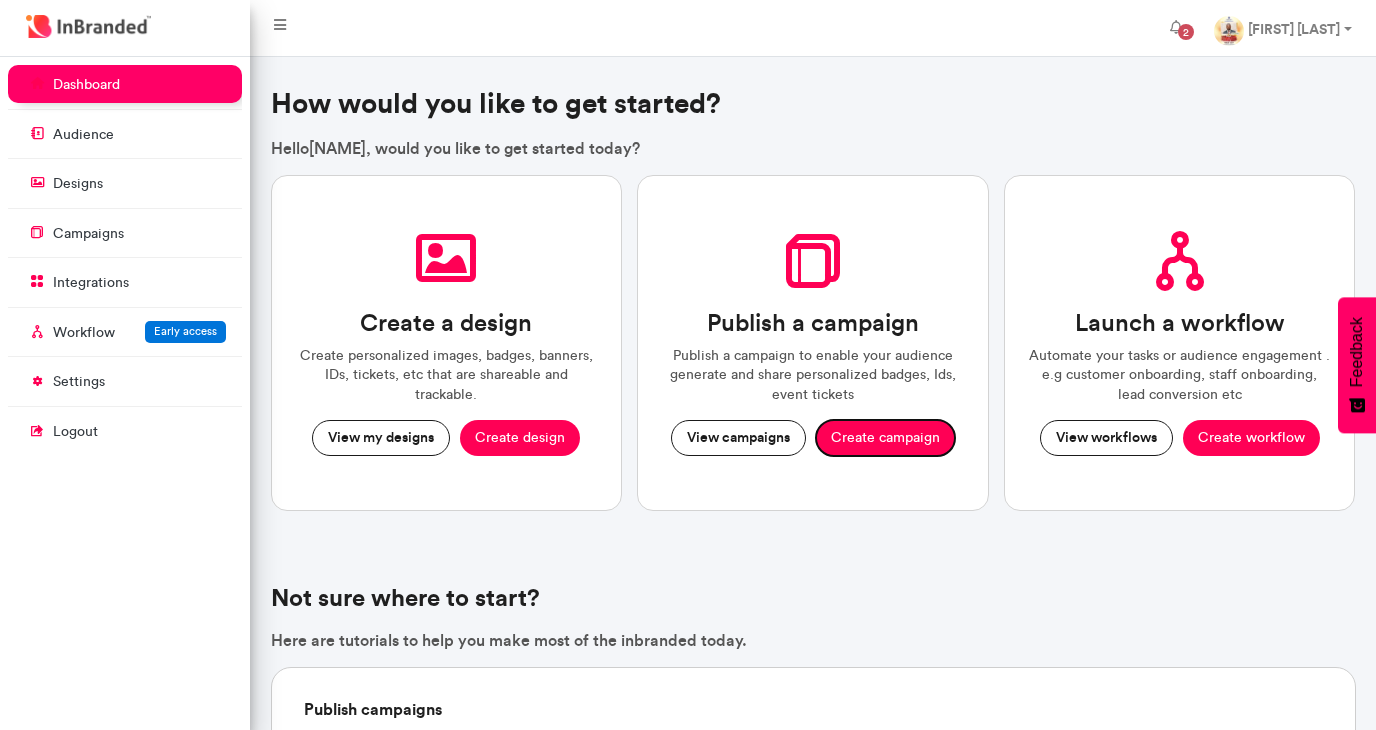 click on "Create campaign" at bounding box center [885, 438] 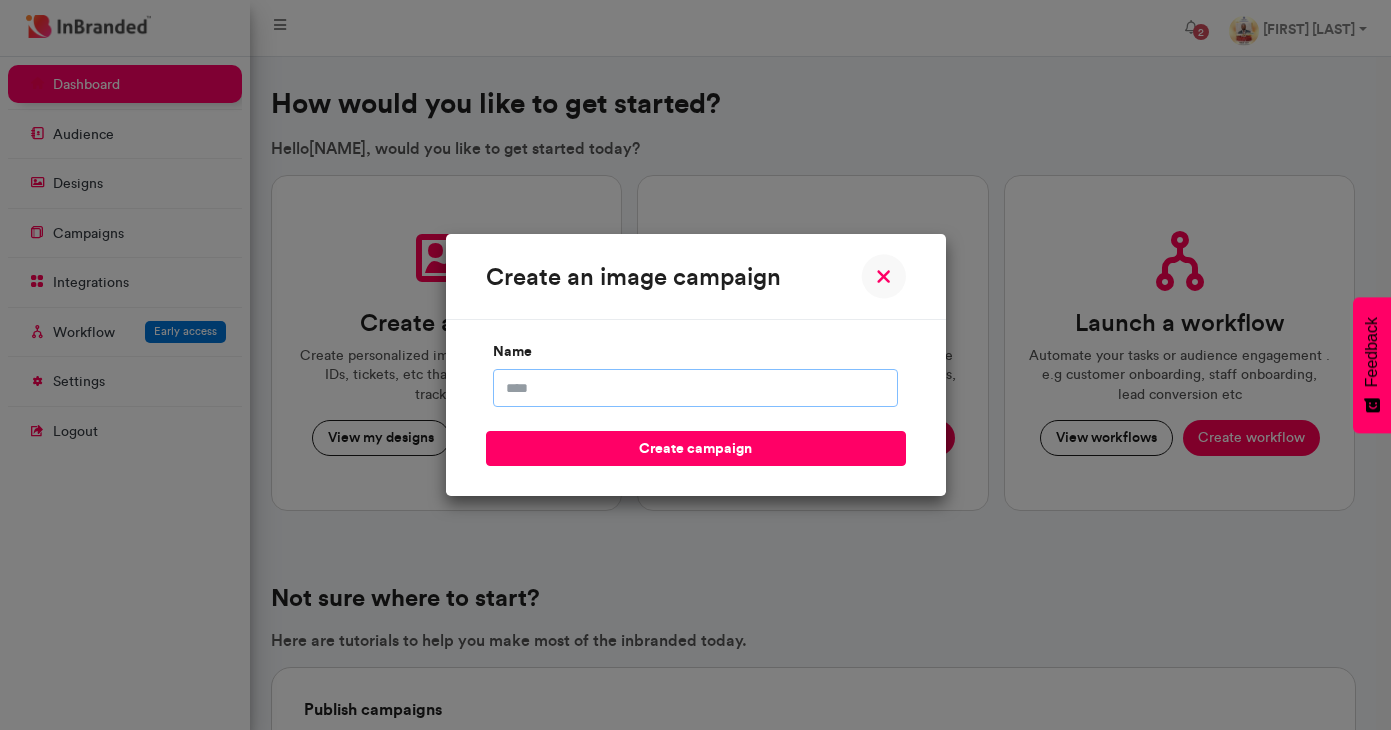 click on "name" at bounding box center [695, 388] 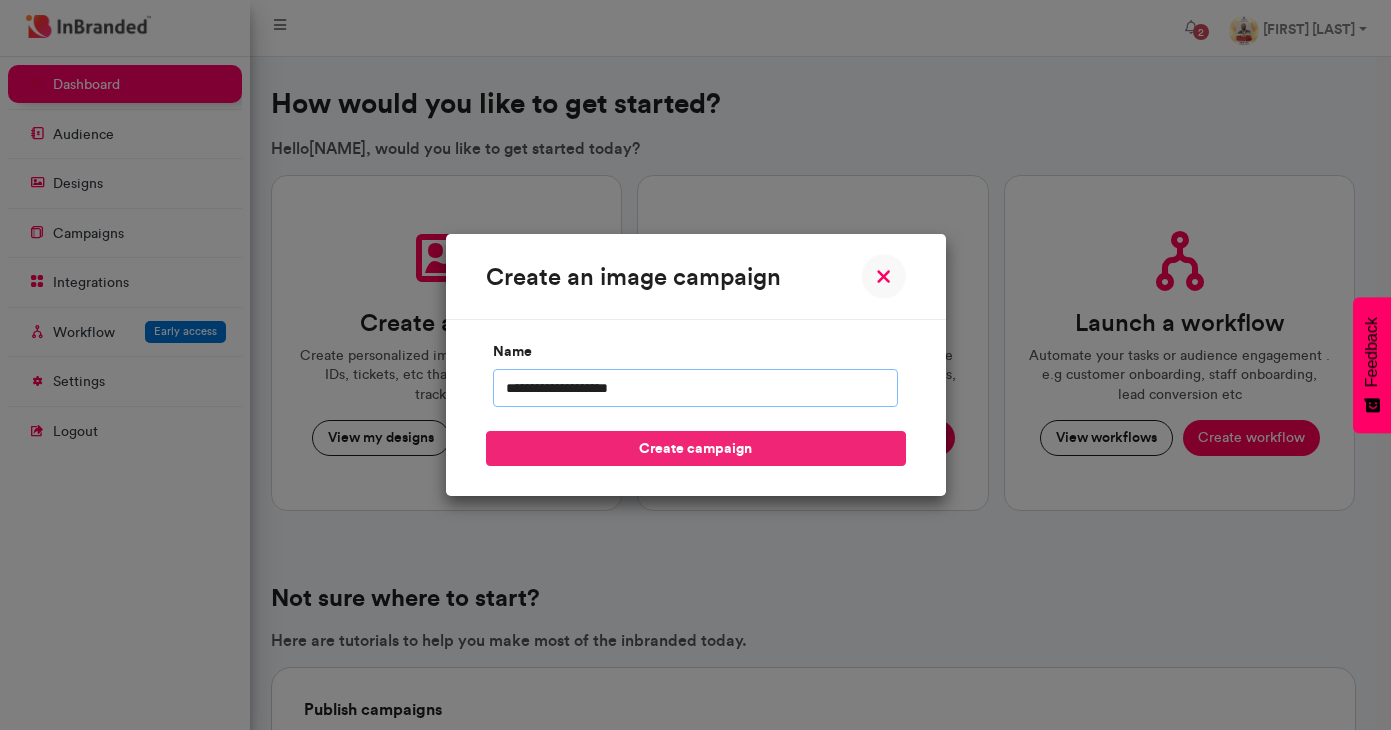type on "**********" 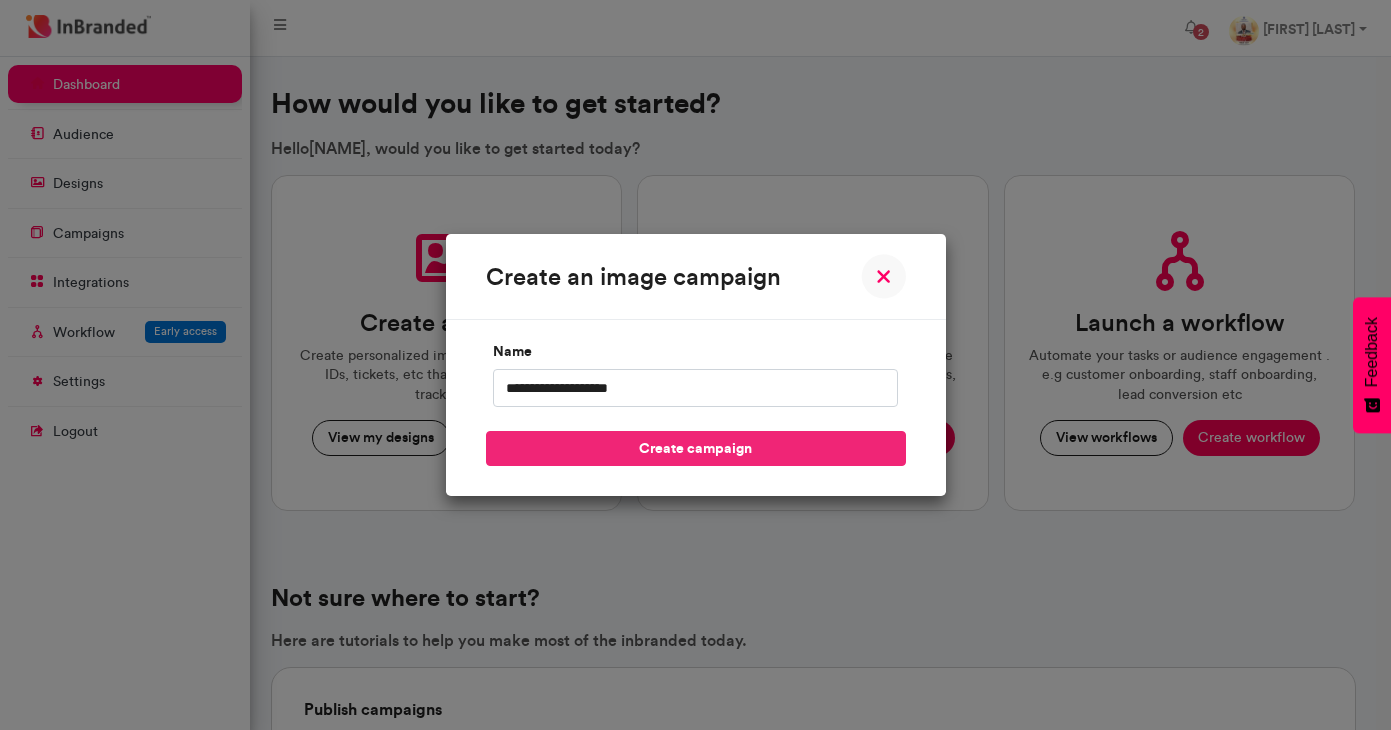 click on "create campaign" at bounding box center (696, 448) 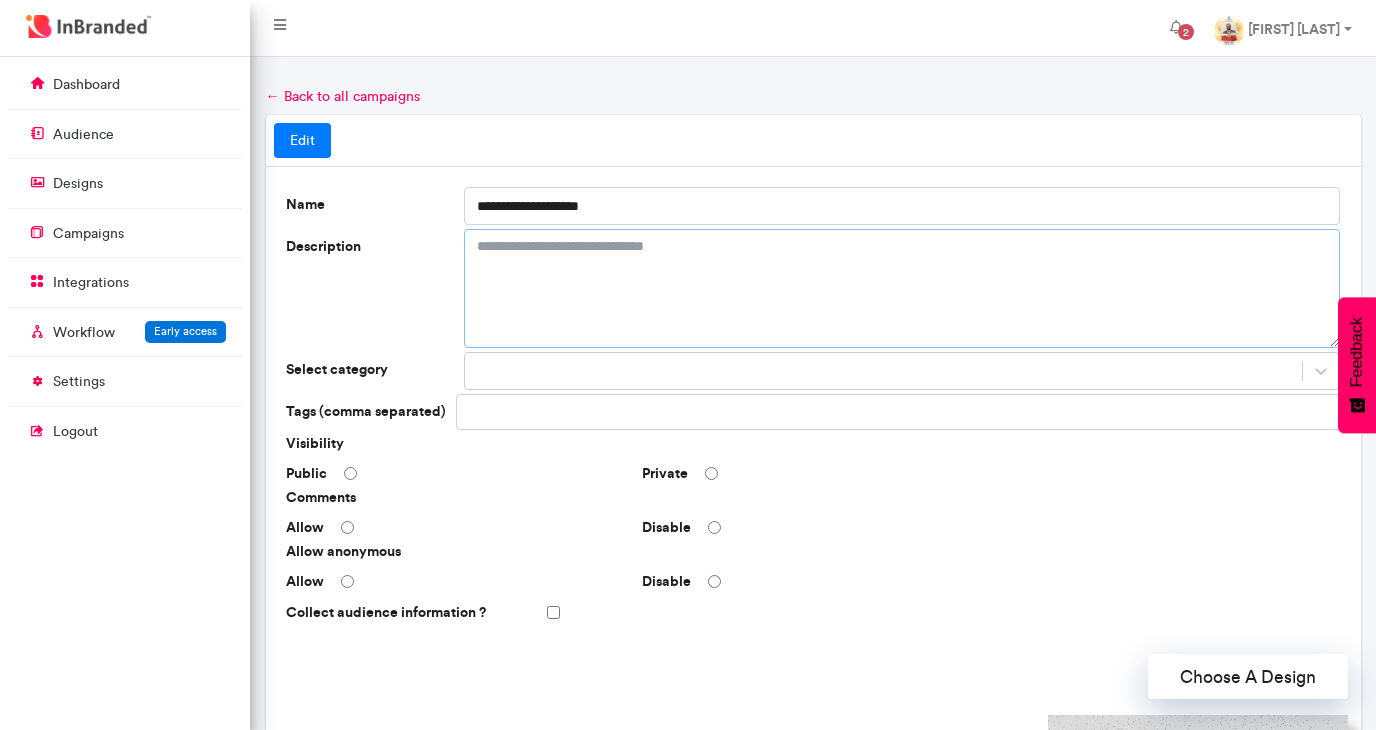 click on "Description" at bounding box center (902, 288) 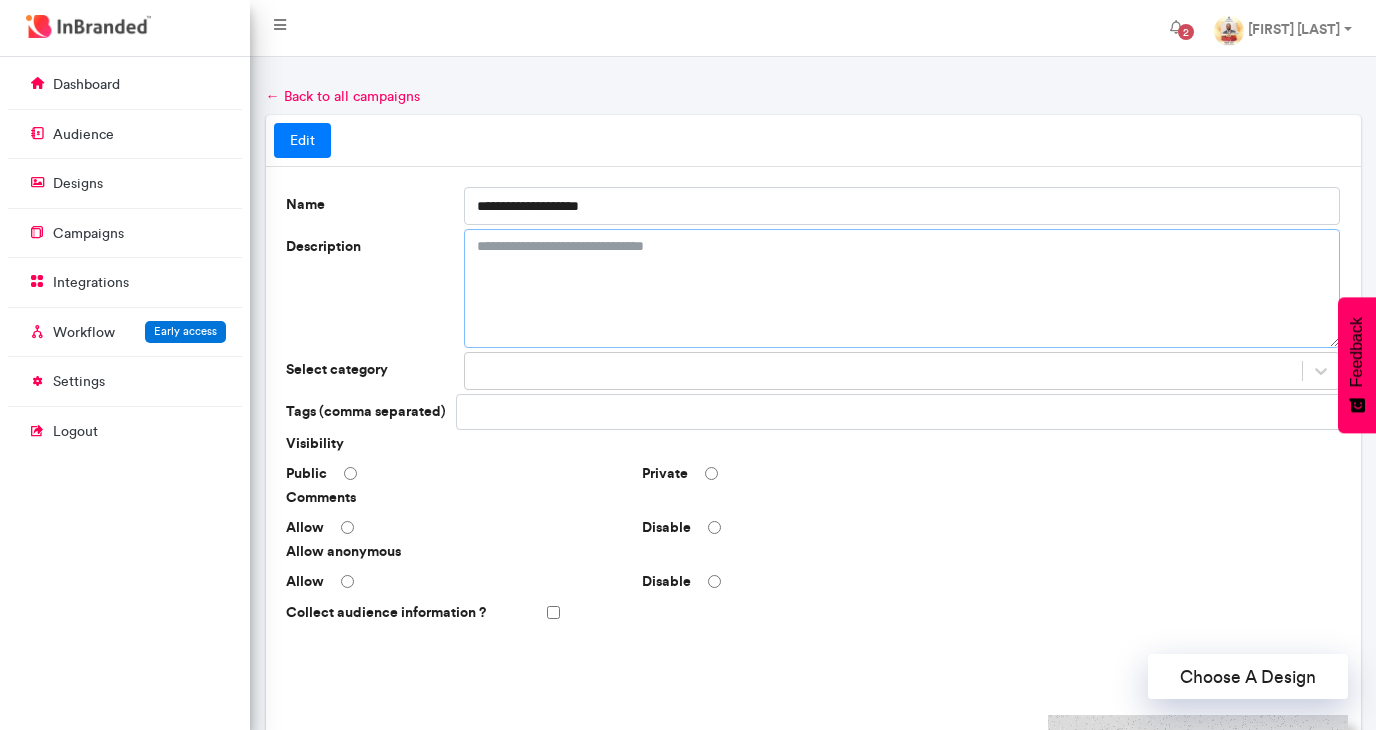 paste on "**********" 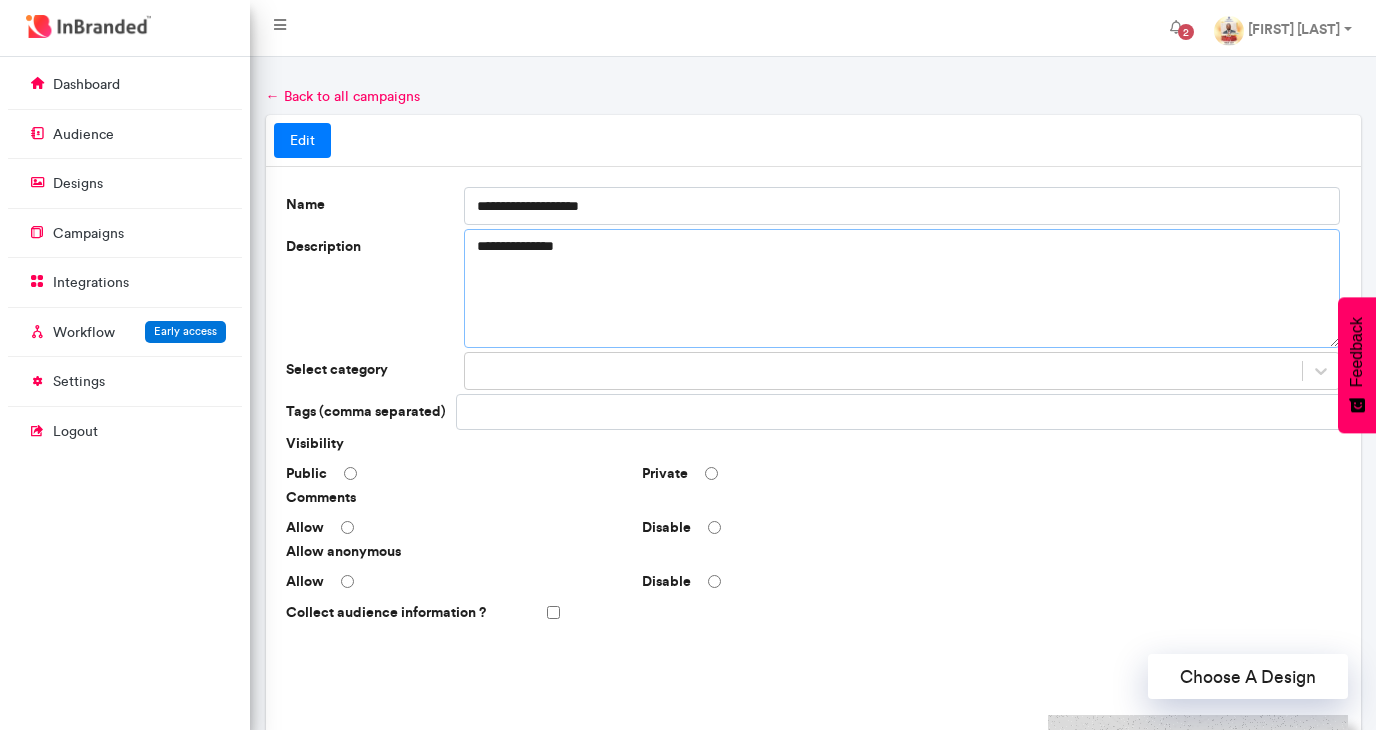 click on "**********" at bounding box center [902, 288] 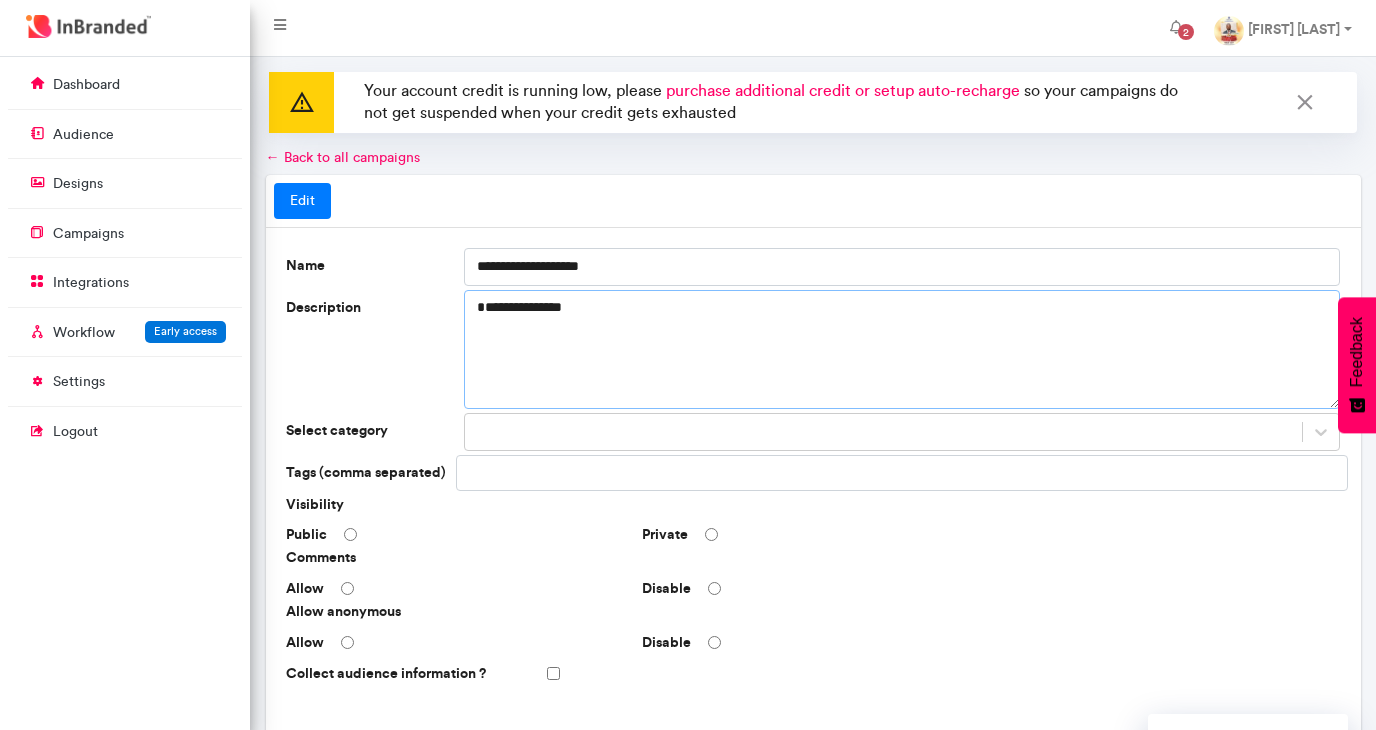 paste on "**********" 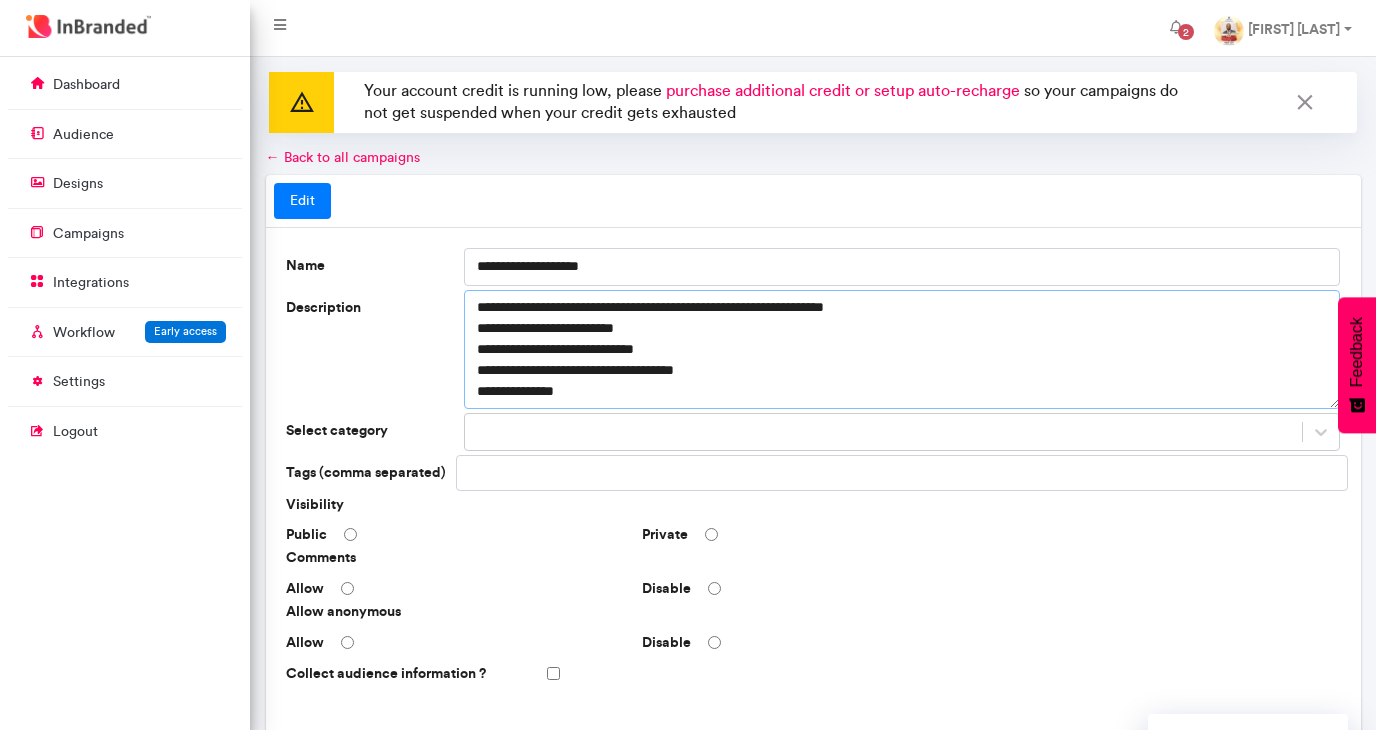 click on "**********" at bounding box center (902, 349) 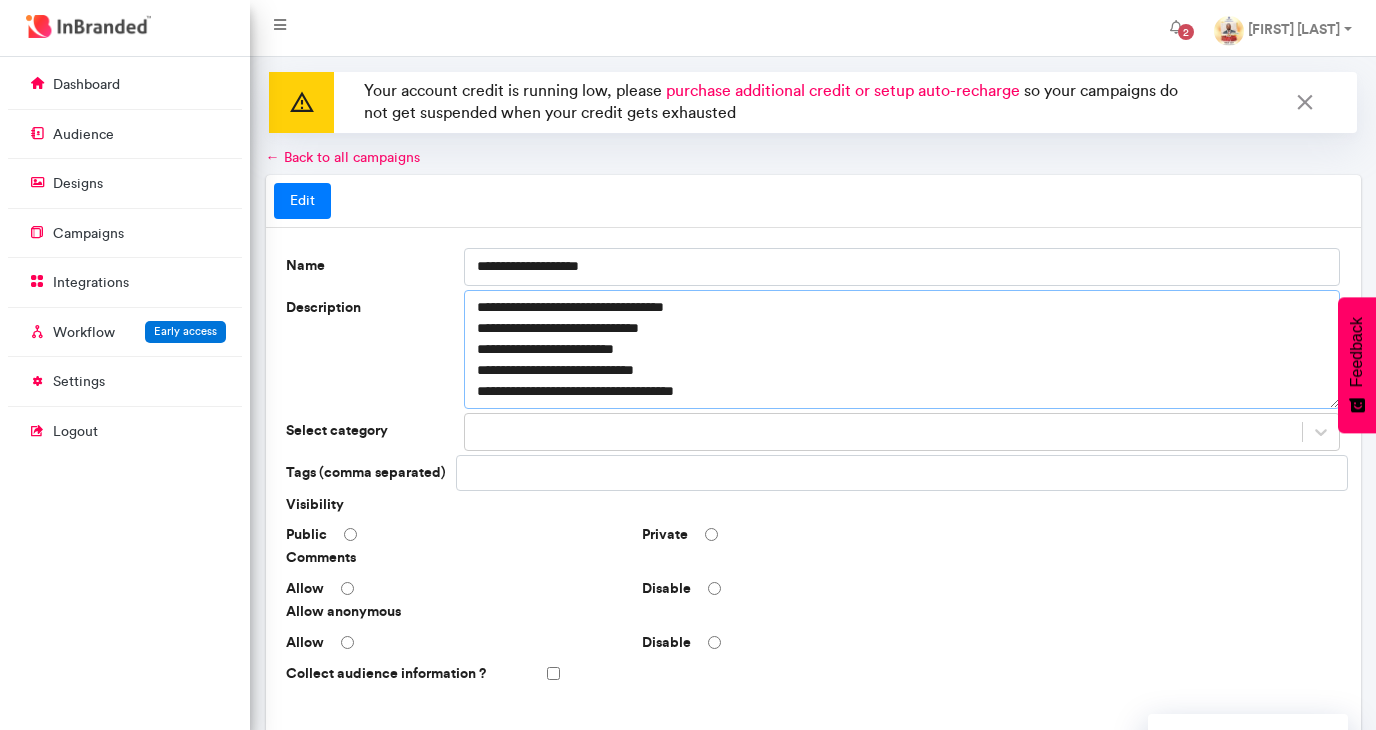 click on "**********" at bounding box center (902, 349) 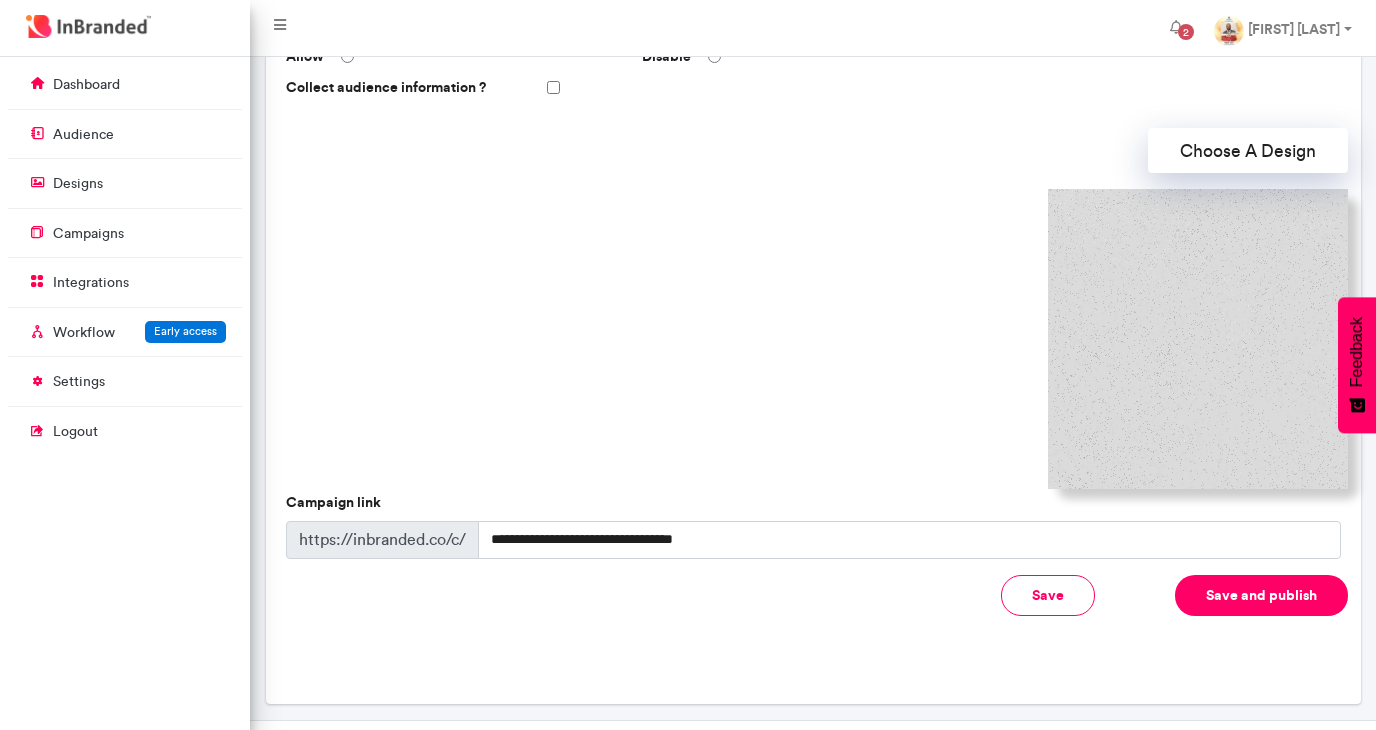 scroll, scrollTop: 590, scrollLeft: 0, axis: vertical 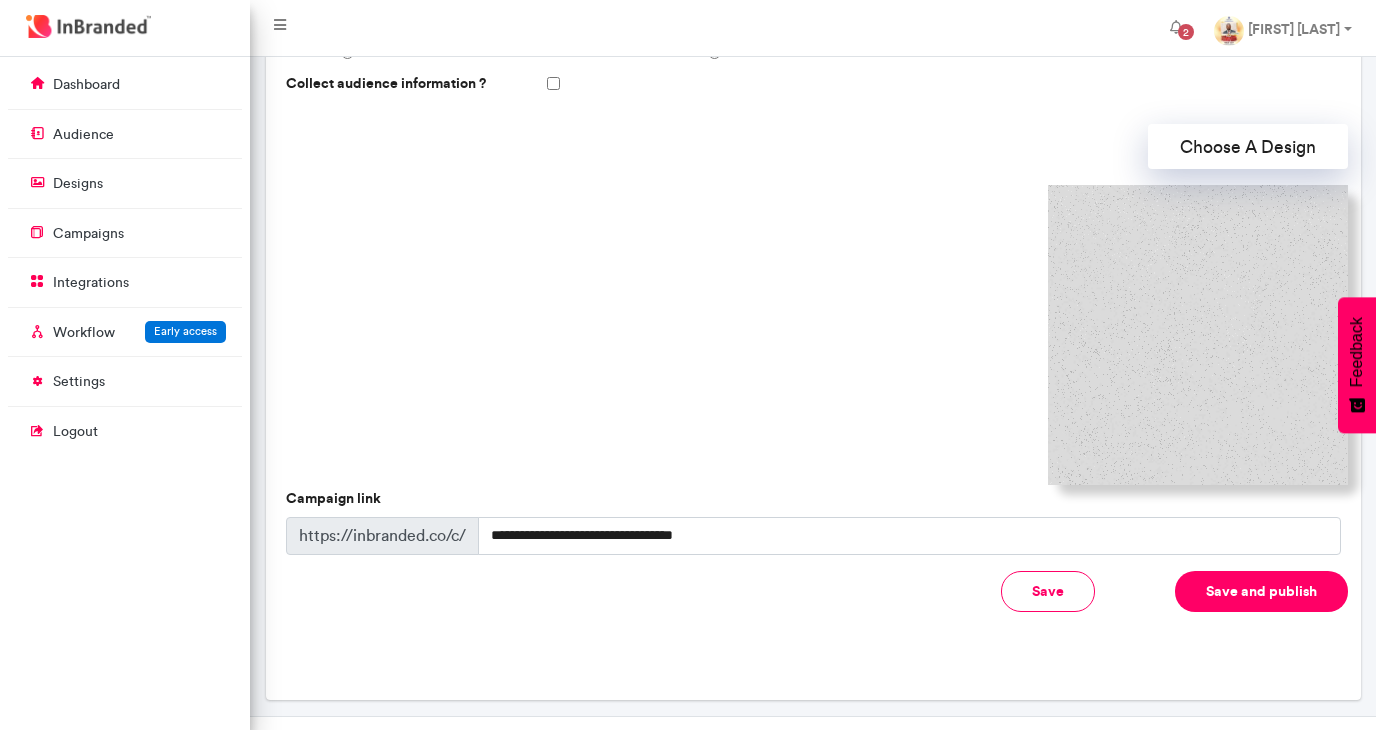 type on "**********" 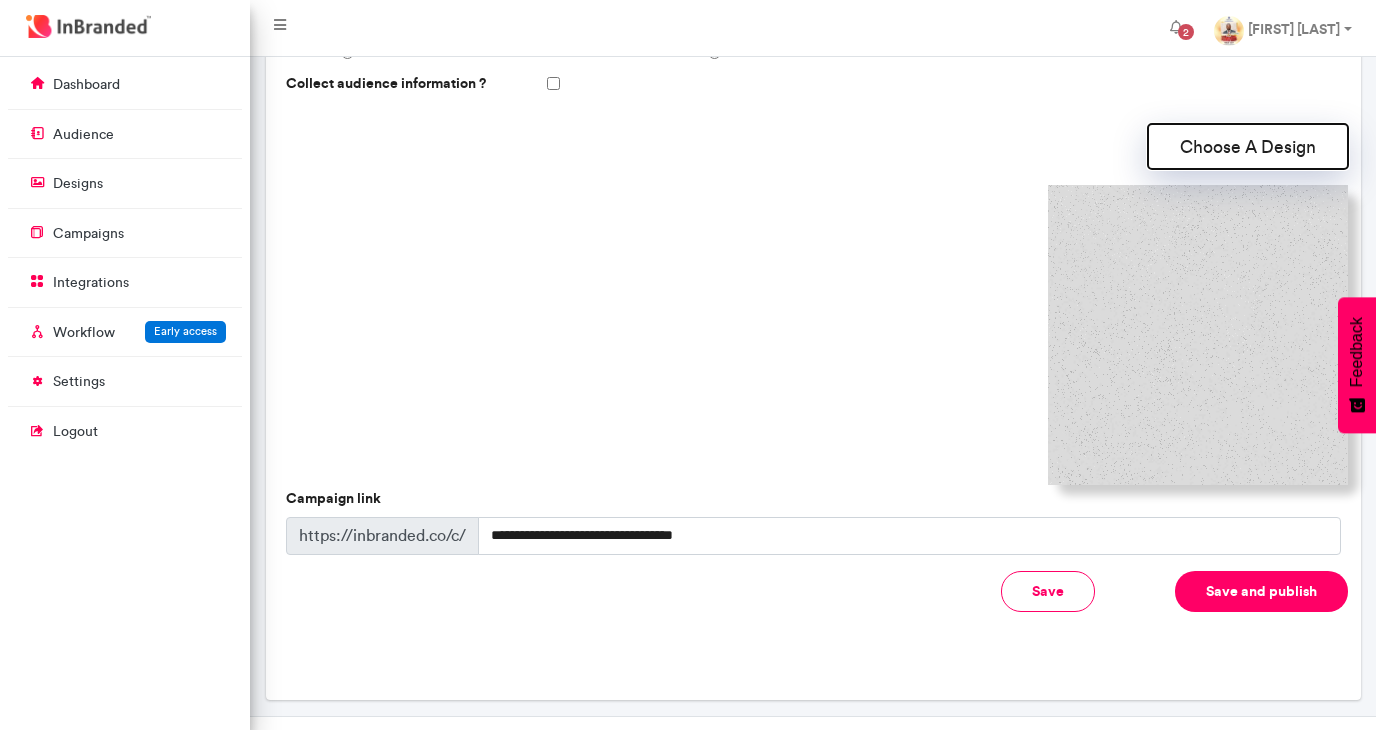 click on "Choose A Design" at bounding box center [1248, 146] 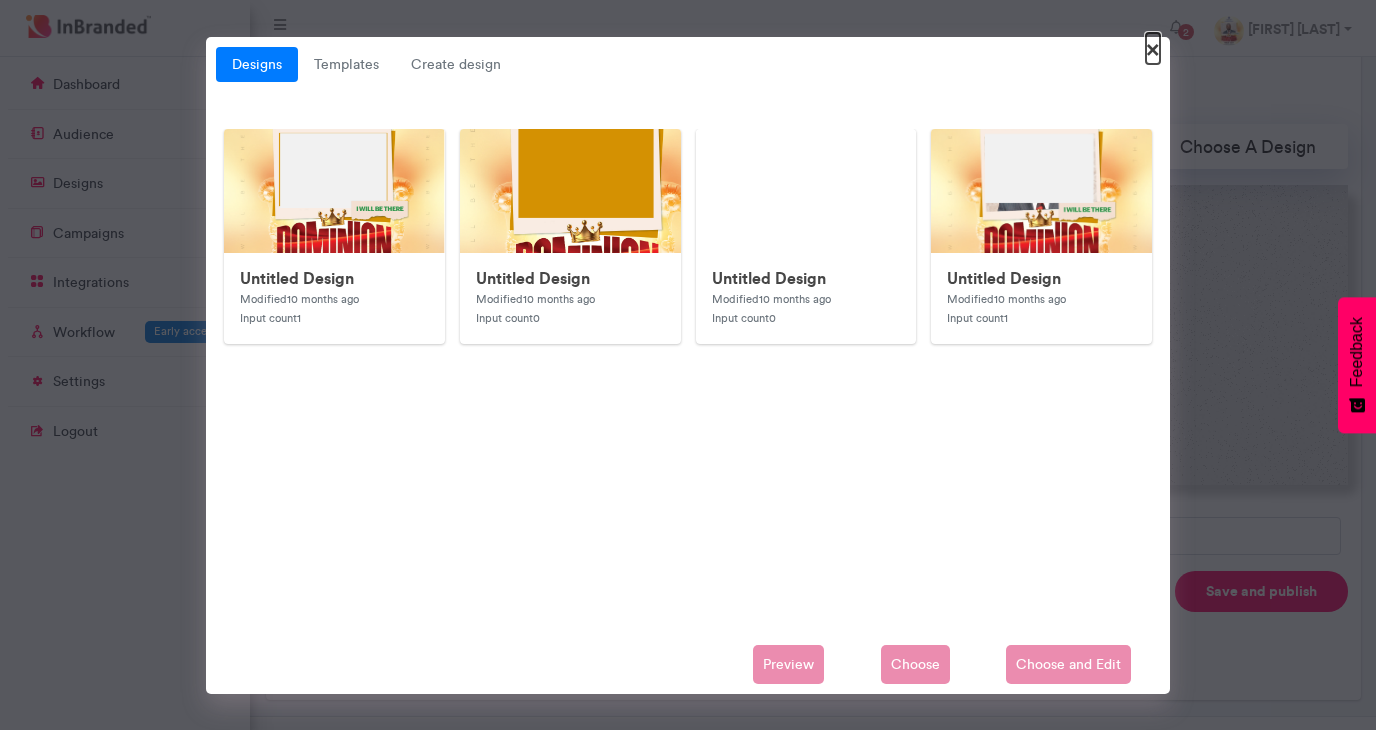 click on "×" at bounding box center (1153, 48) 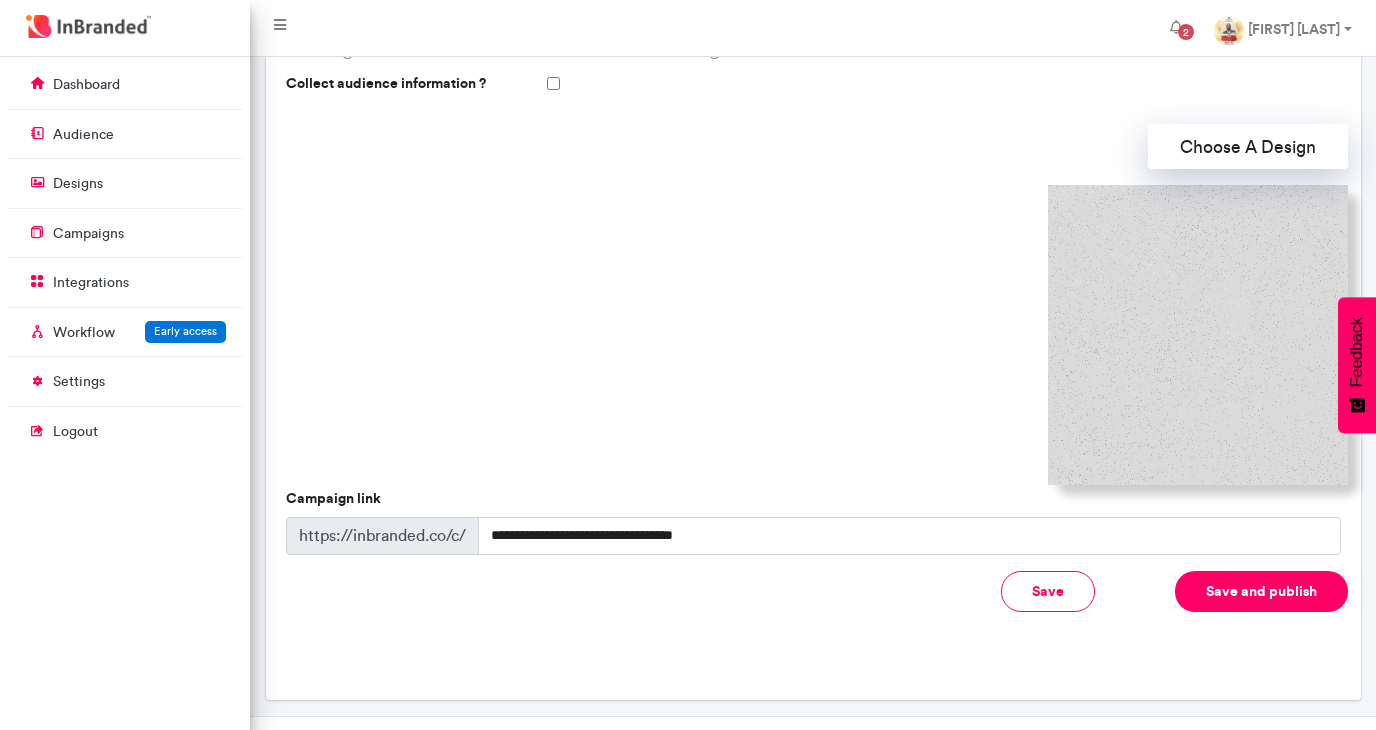 click at bounding box center (1198, 335) 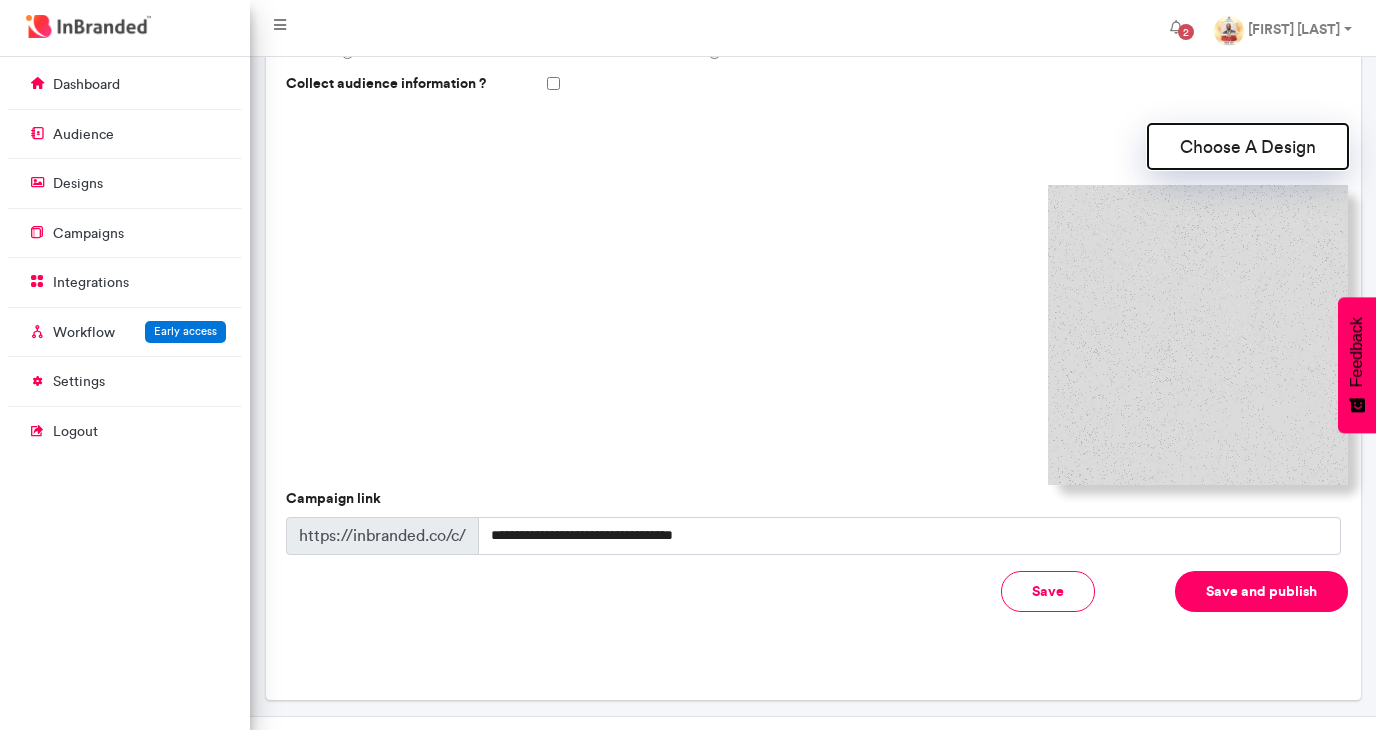 click on "Choose A Design" at bounding box center [1248, 146] 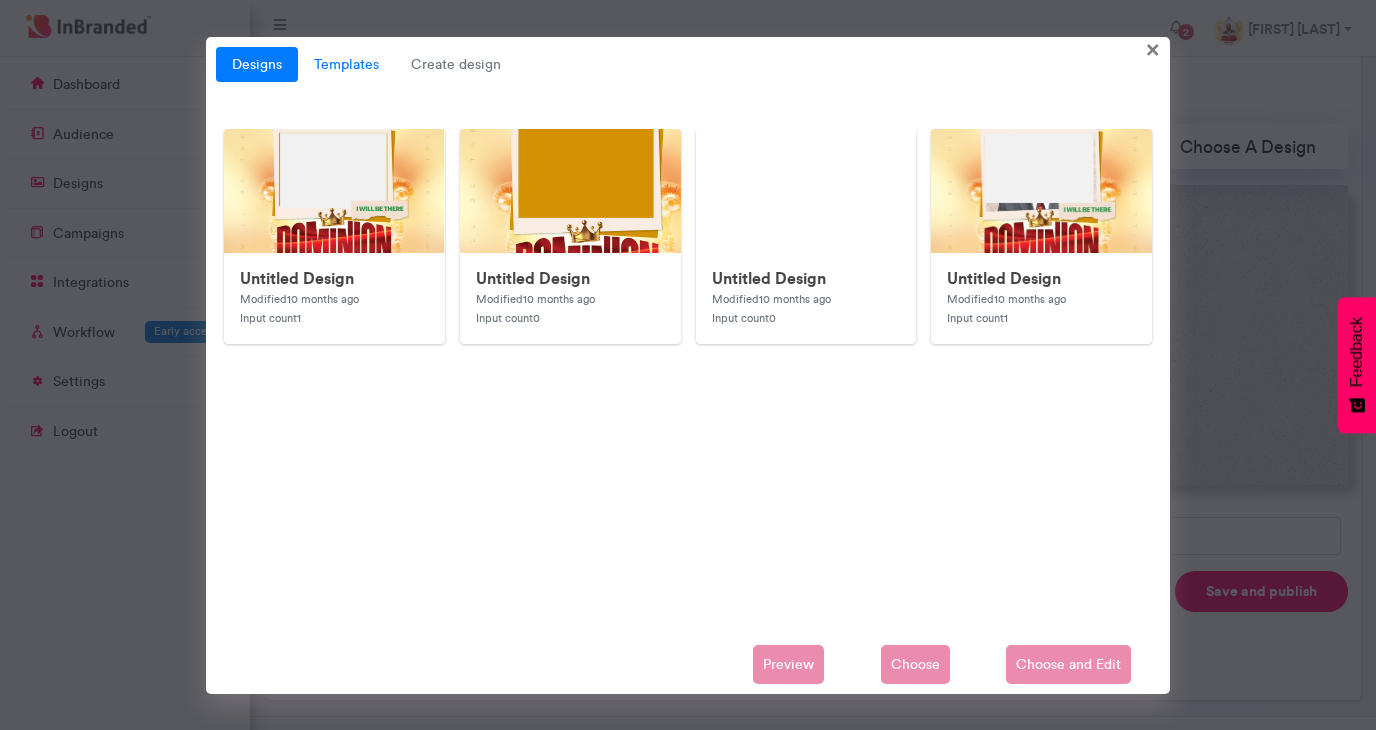 click on "Templates" at bounding box center [346, 65] 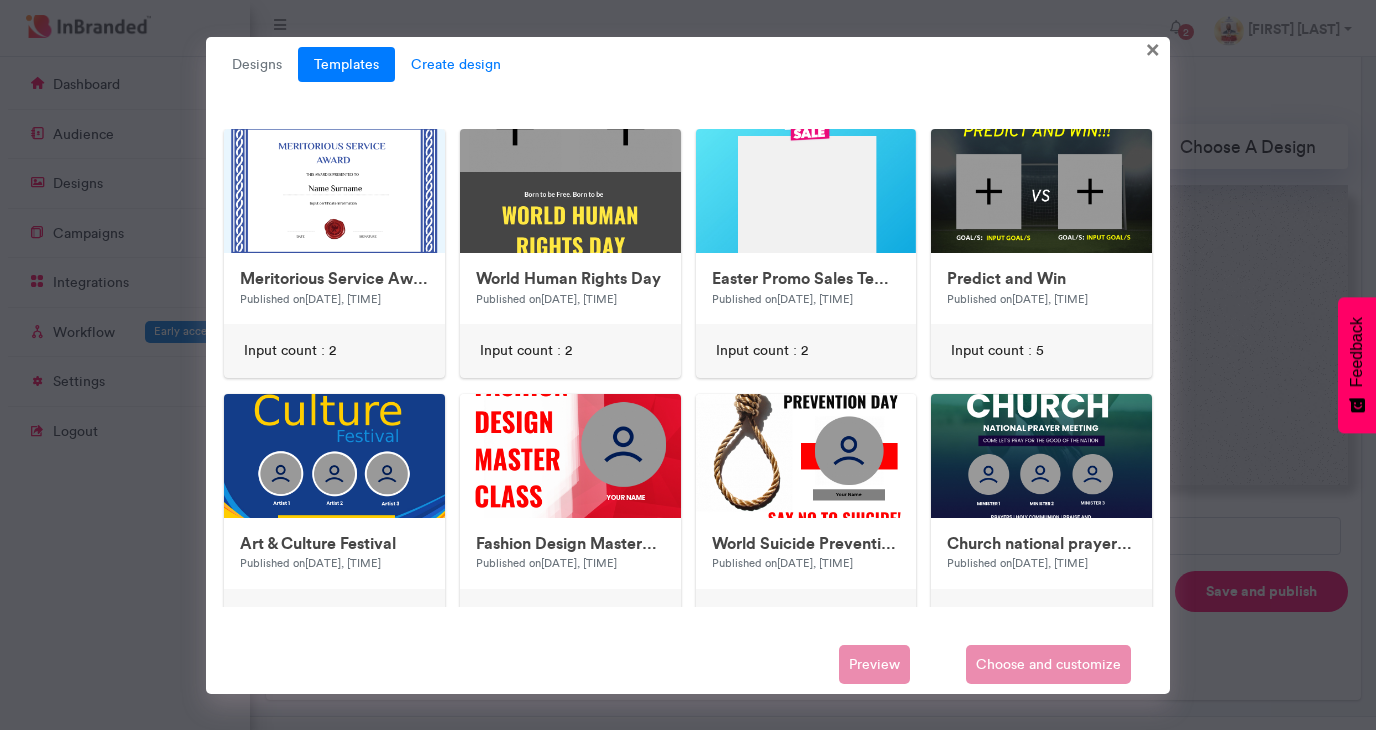 click on "Create design" at bounding box center (456, 65) 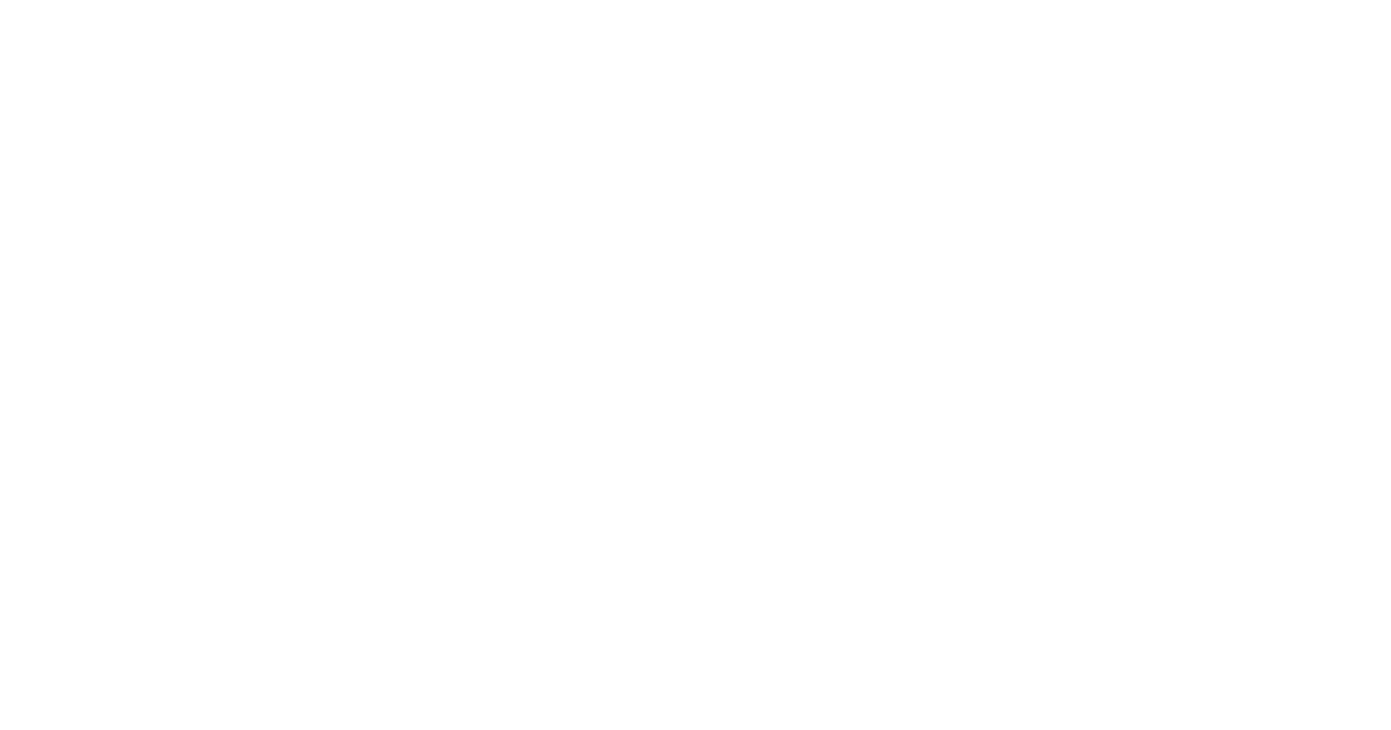 scroll, scrollTop: 0, scrollLeft: 0, axis: both 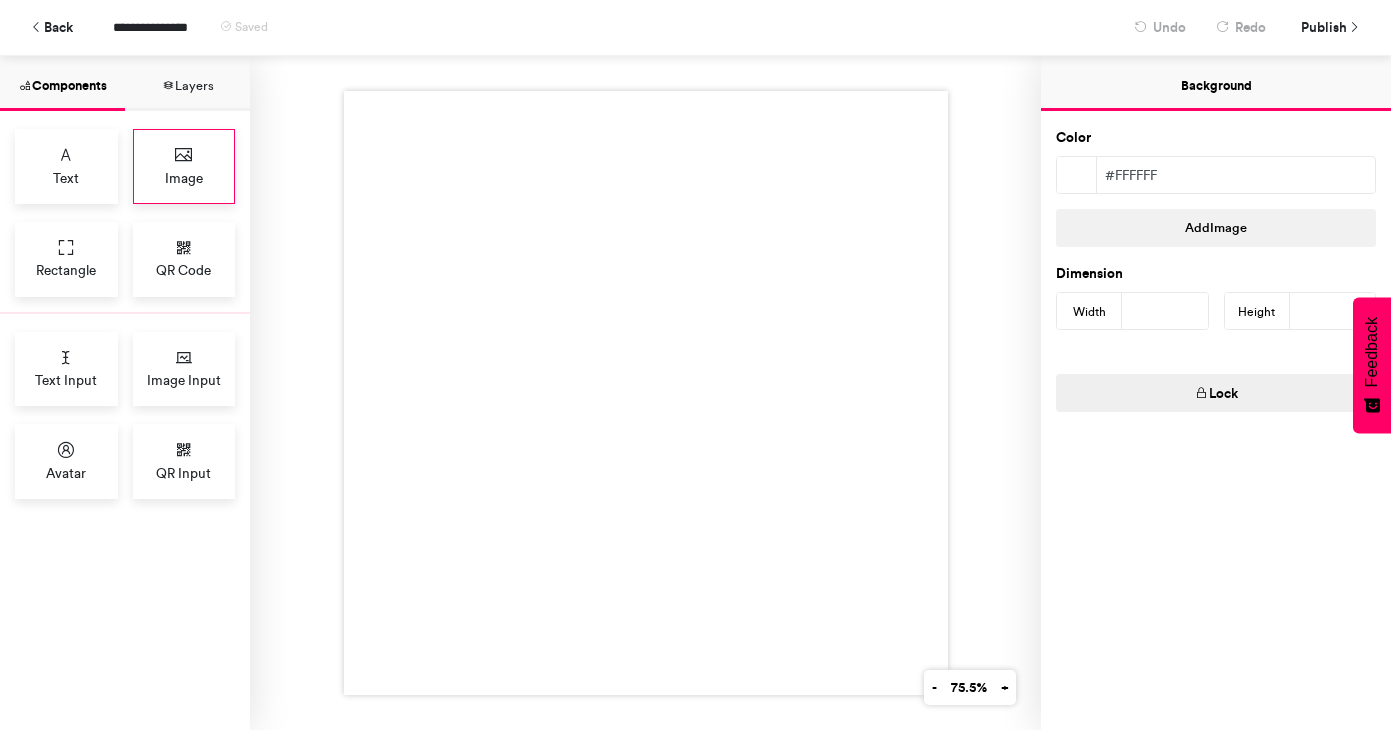 click at bounding box center [184, 155] 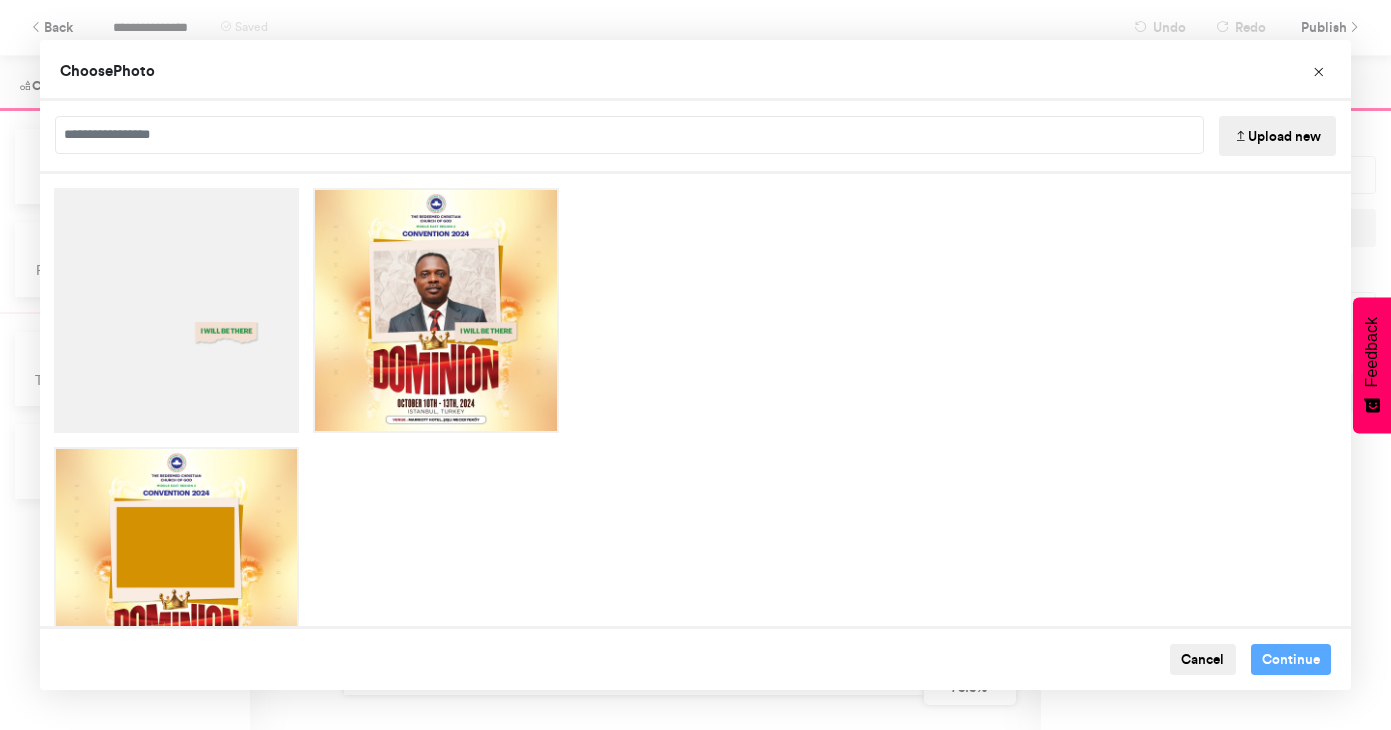 click on "Upload new" at bounding box center [1277, 136] 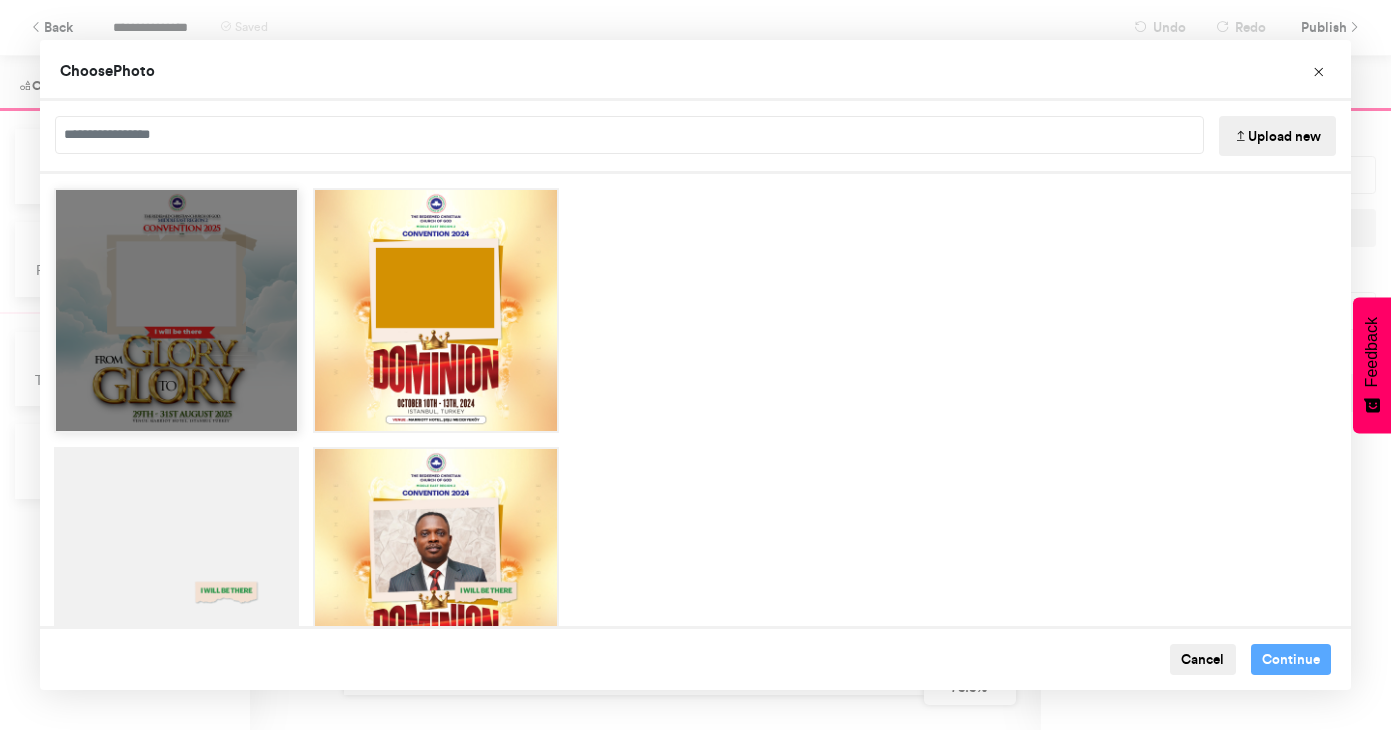 click at bounding box center [176, 310] 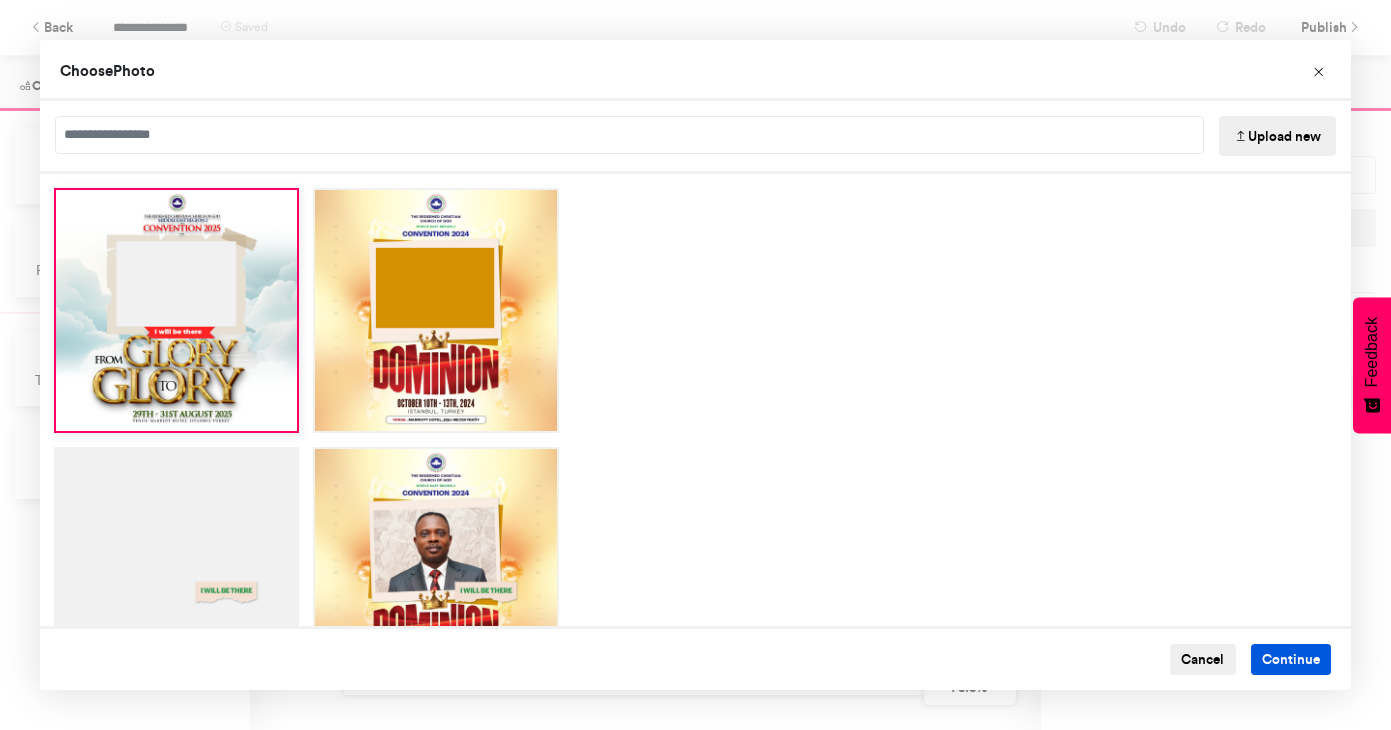 click on "Continue" at bounding box center (1291, 660) 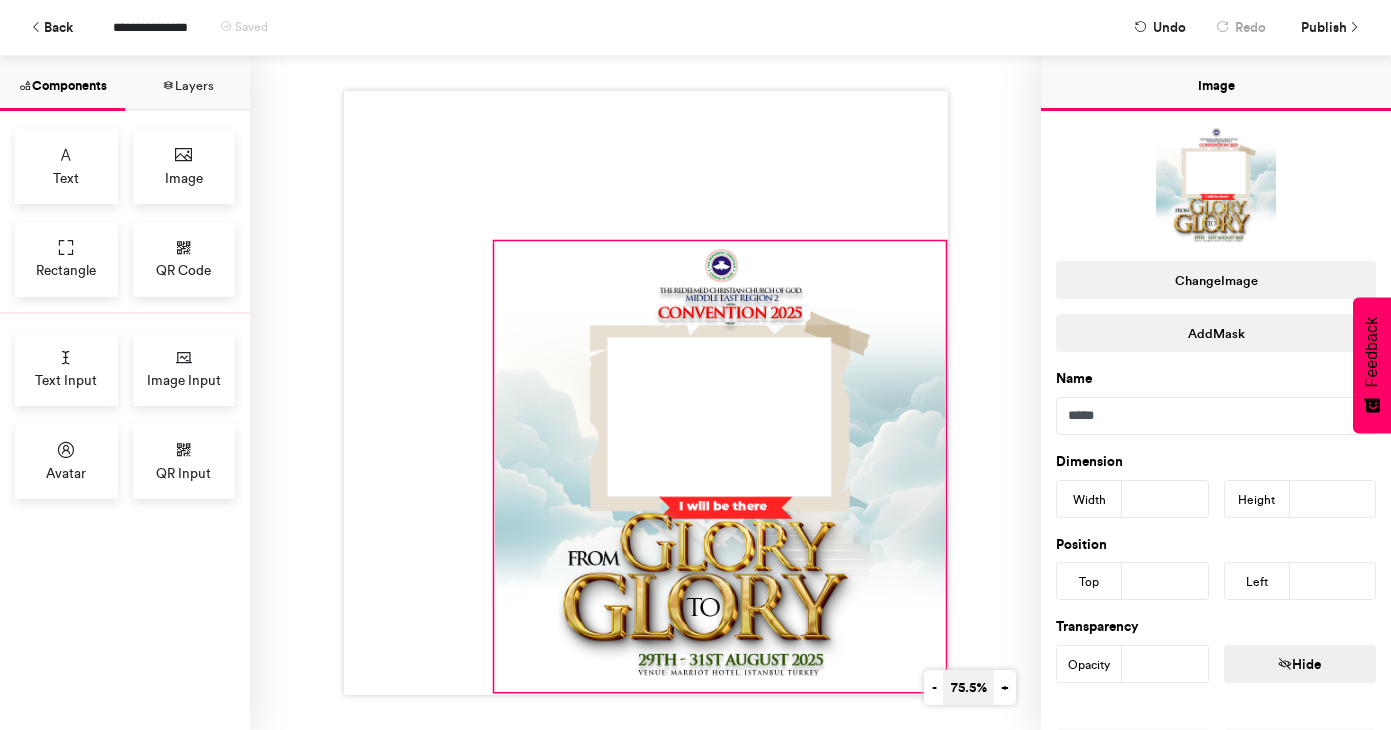 drag, startPoint x: 639, startPoint y: 383, endPoint x: 938, endPoint y: 681, distance: 422.14334 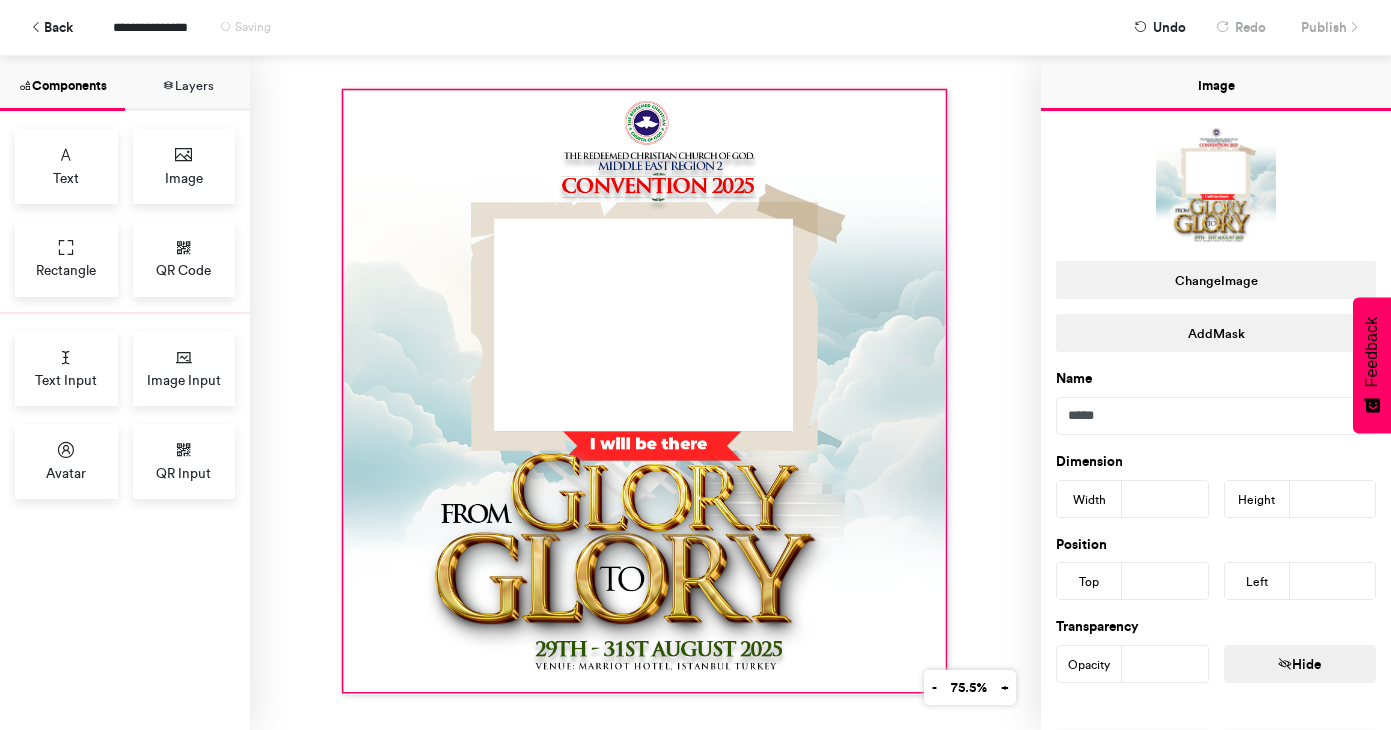 drag, startPoint x: 488, startPoint y: 232, endPoint x: 337, endPoint y: 81, distance: 213.54625 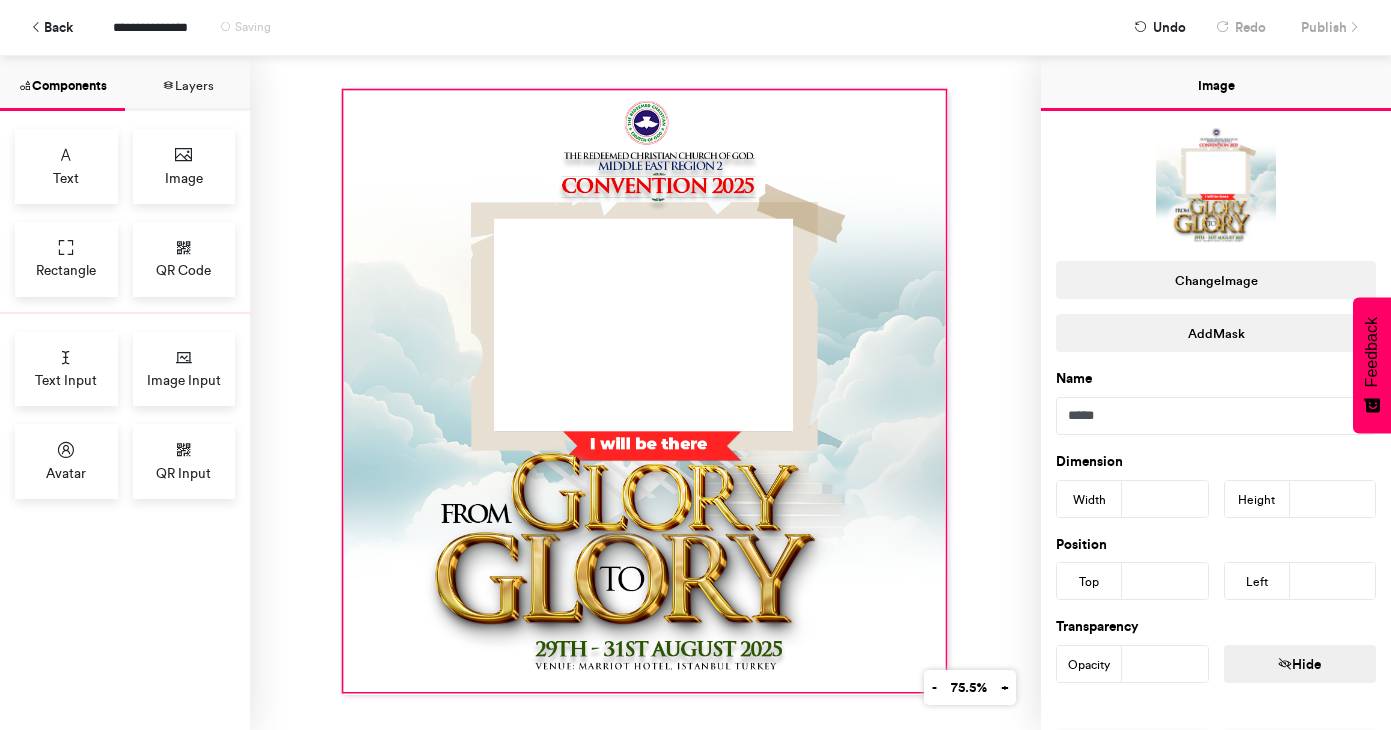 click at bounding box center (645, 393) 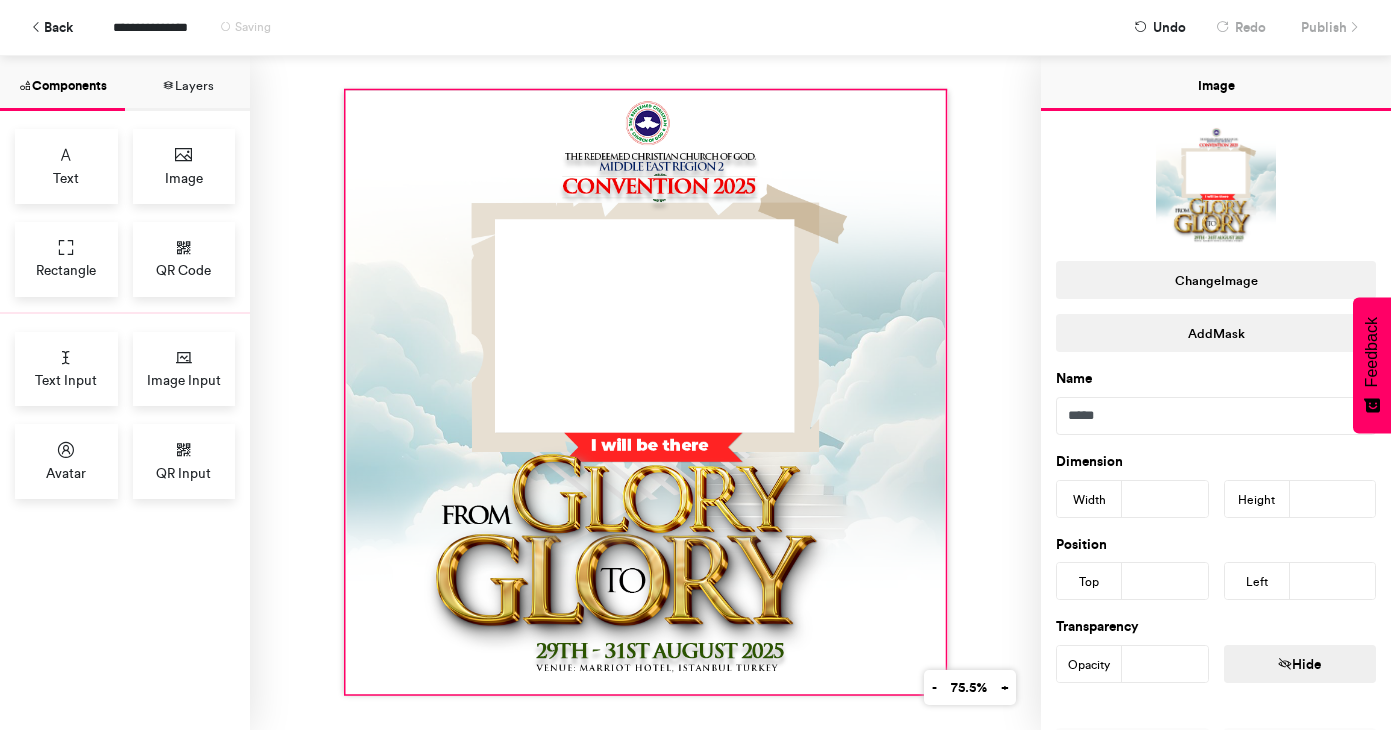 click at bounding box center (646, 393) 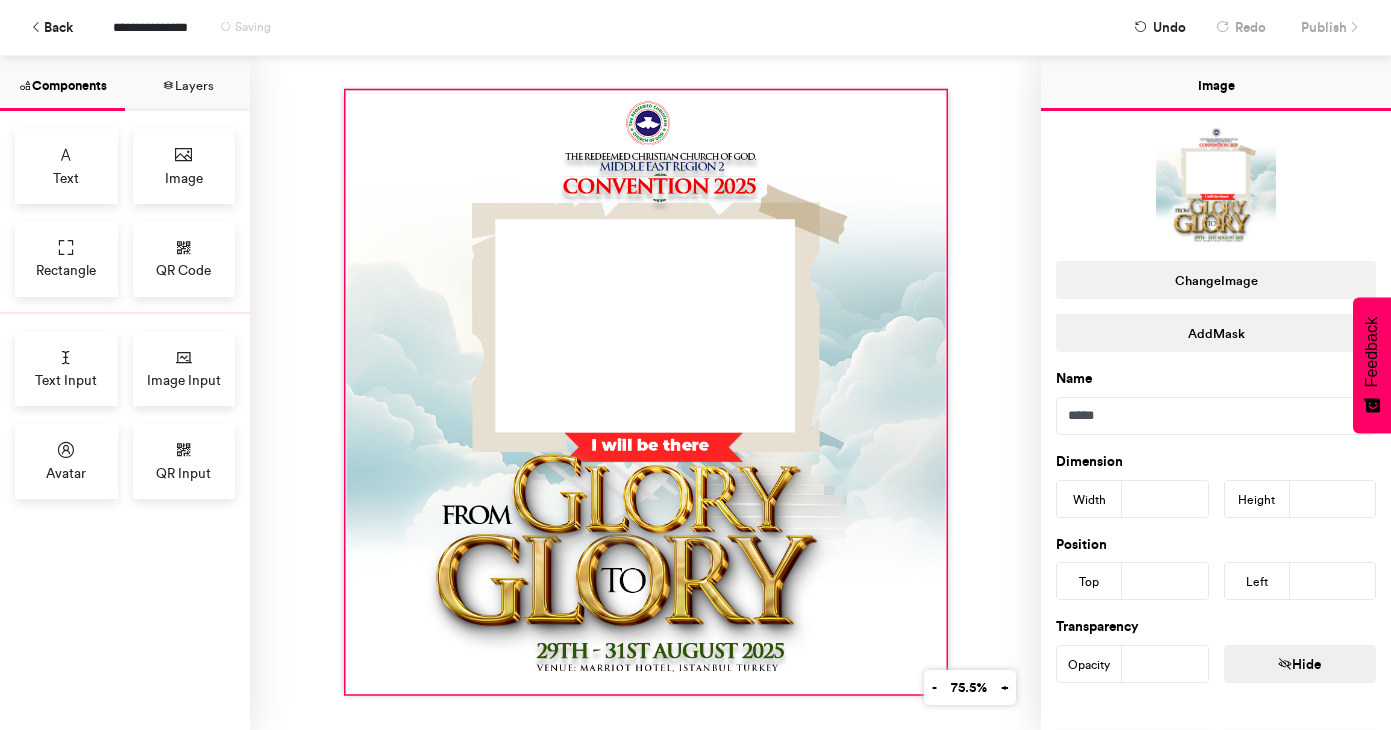 click at bounding box center (645, 393) 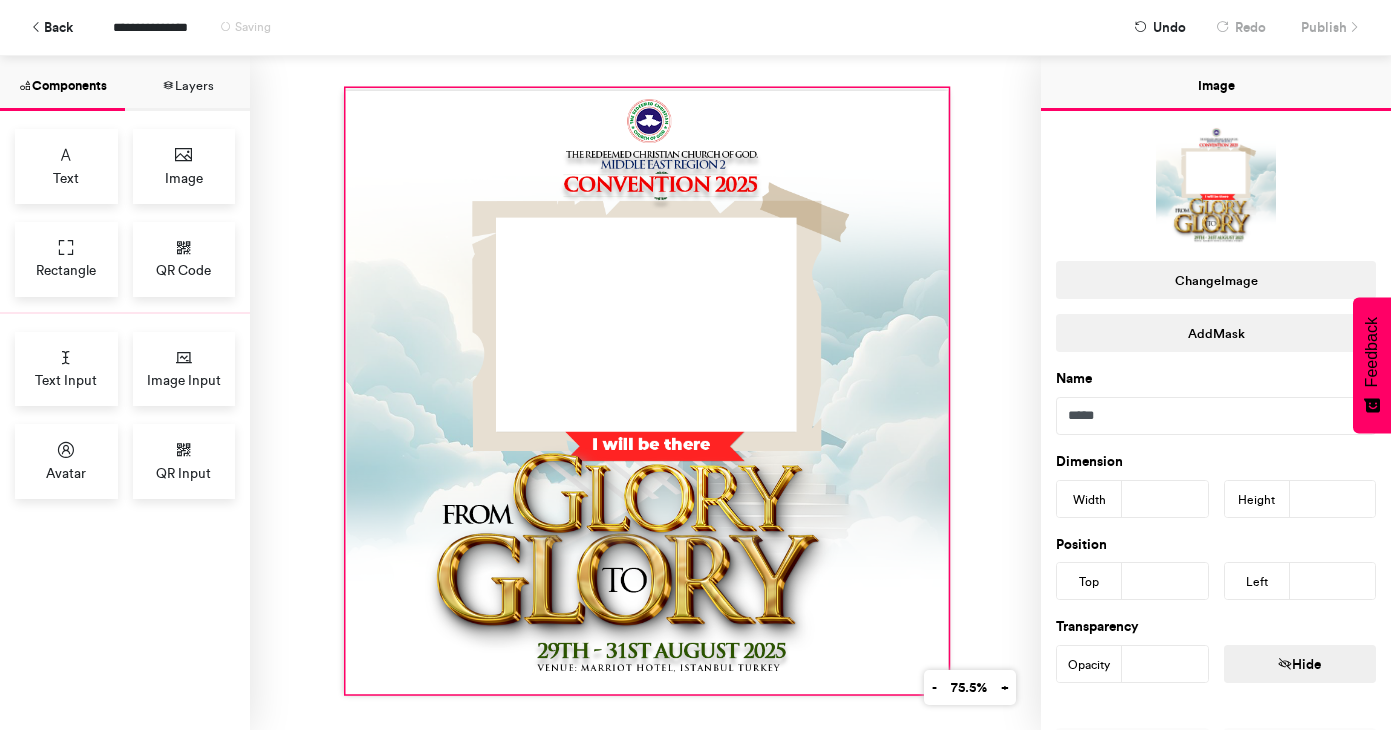 click at bounding box center [645, 393] 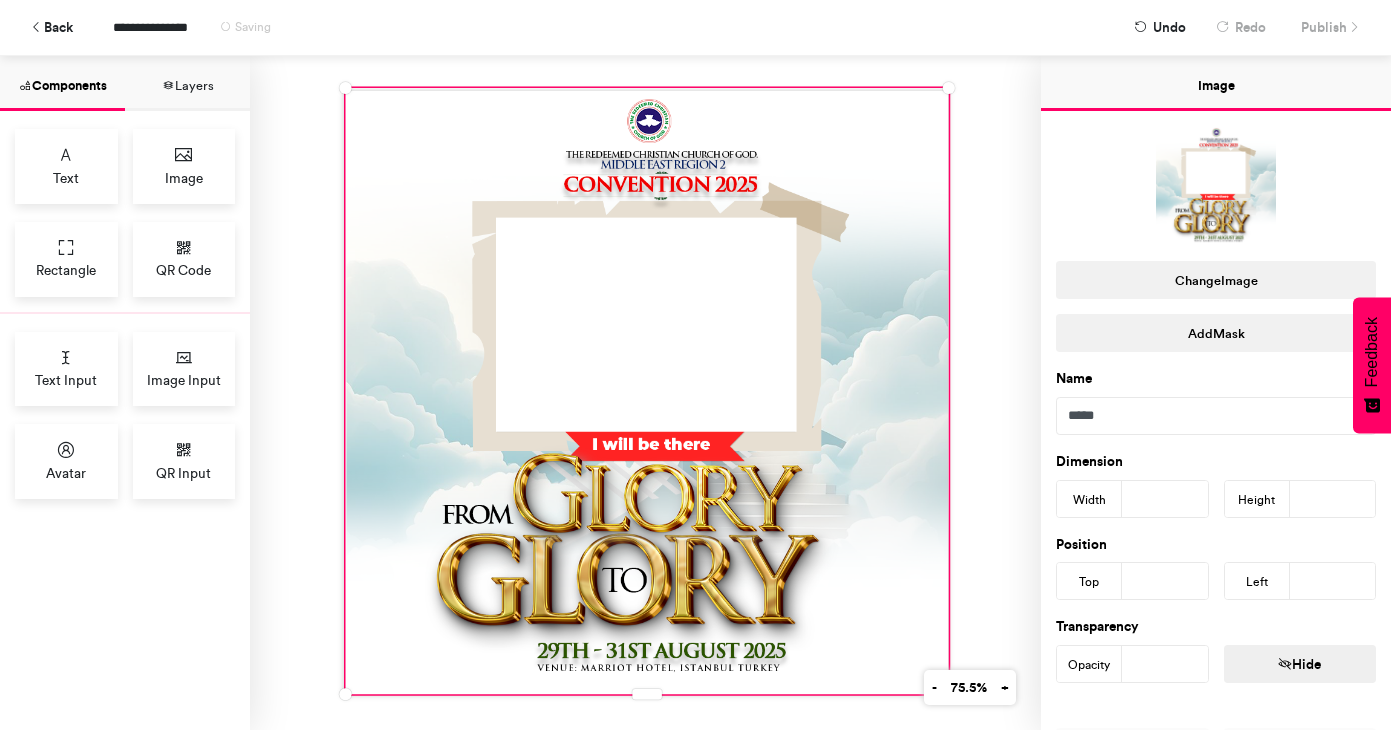 click at bounding box center (645, 393) 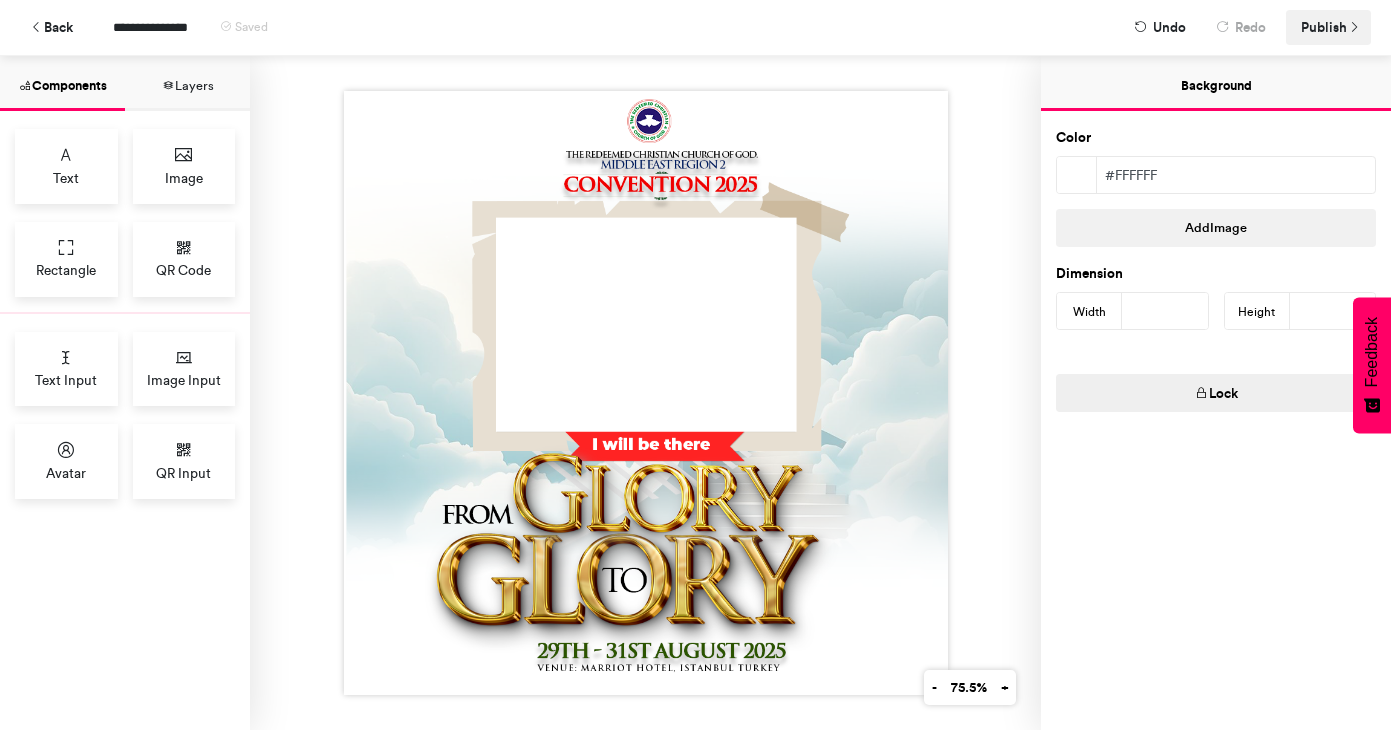 click on "Publish" at bounding box center (1324, 27) 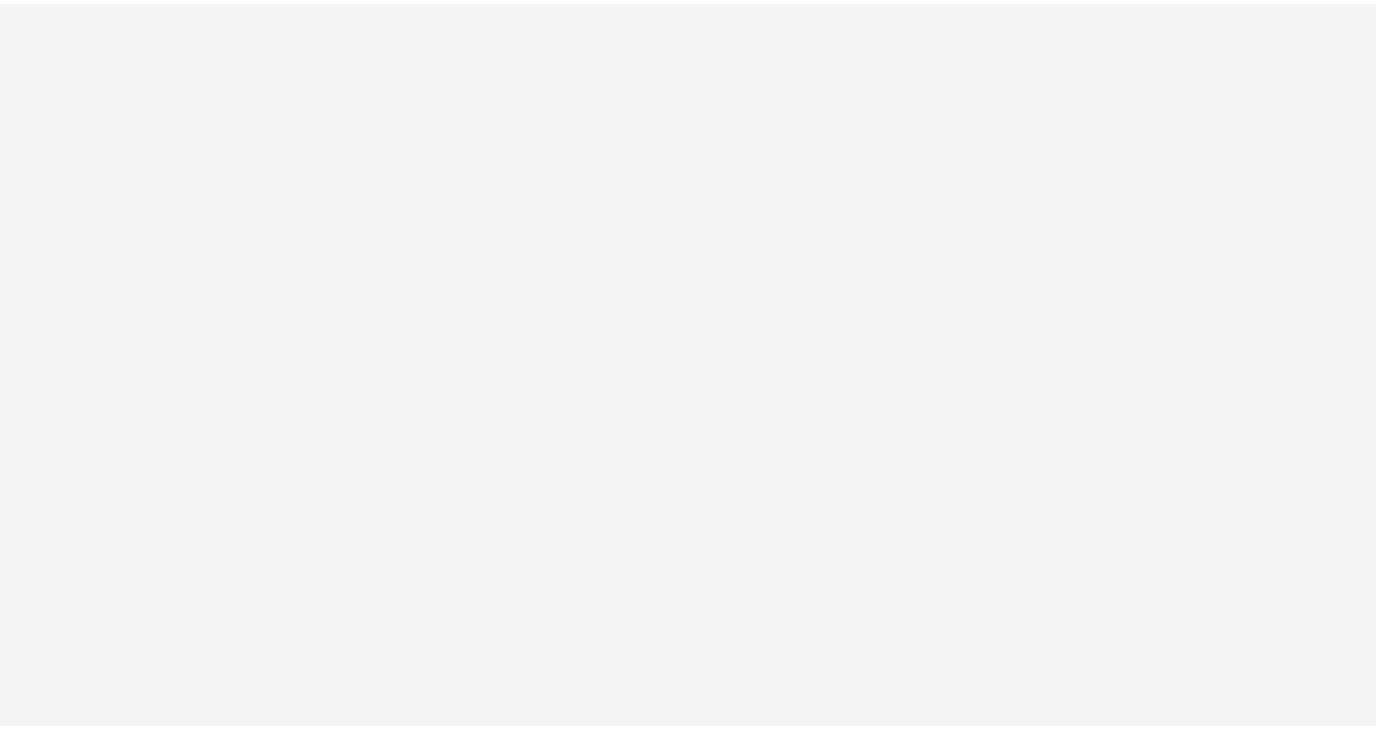 scroll, scrollTop: 0, scrollLeft: 0, axis: both 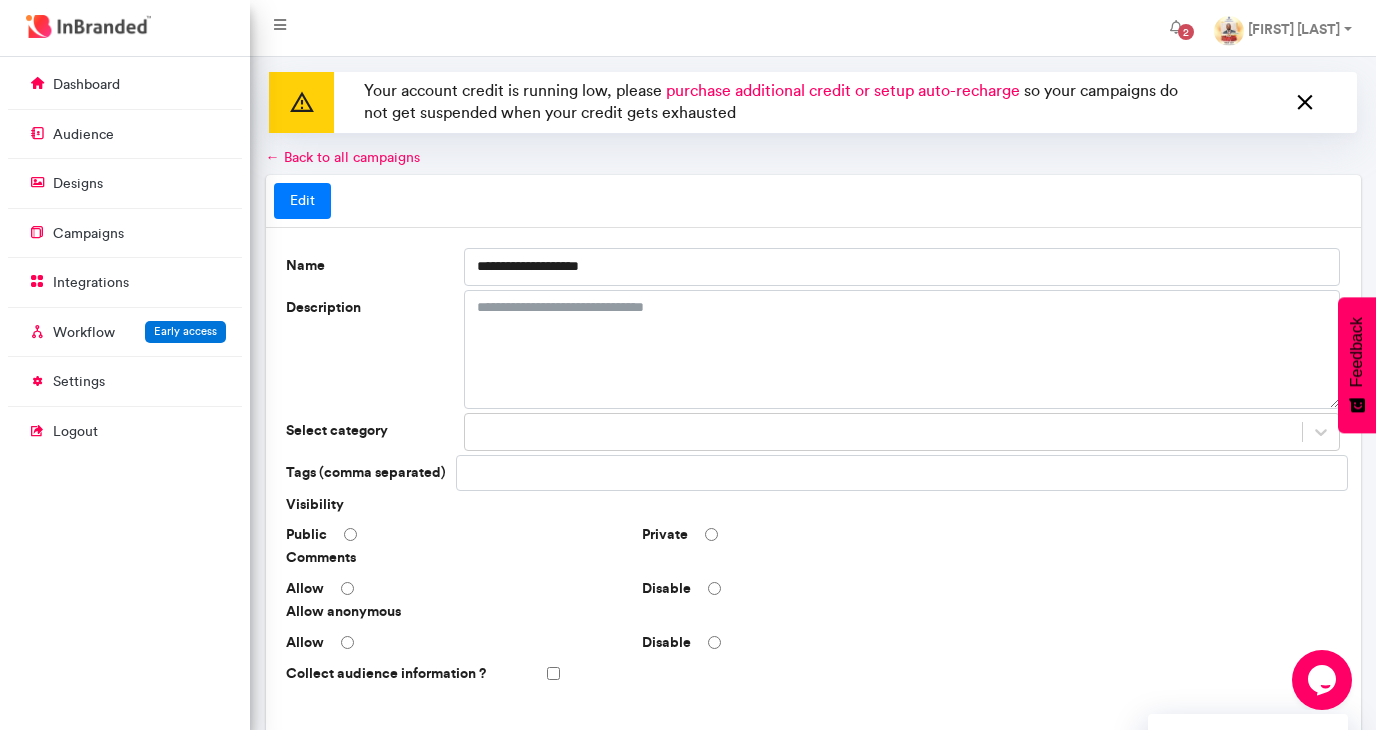 click at bounding box center (1305, 103) 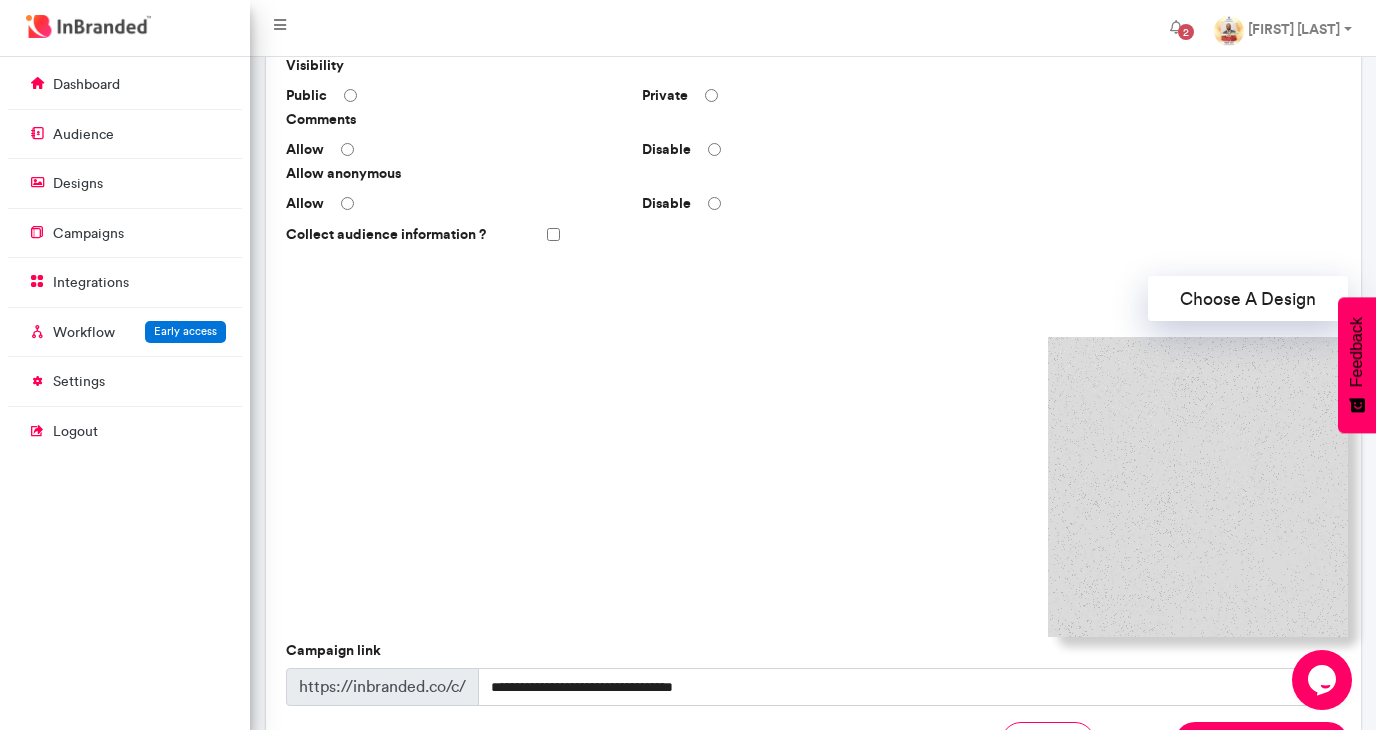 scroll, scrollTop: 401, scrollLeft: 0, axis: vertical 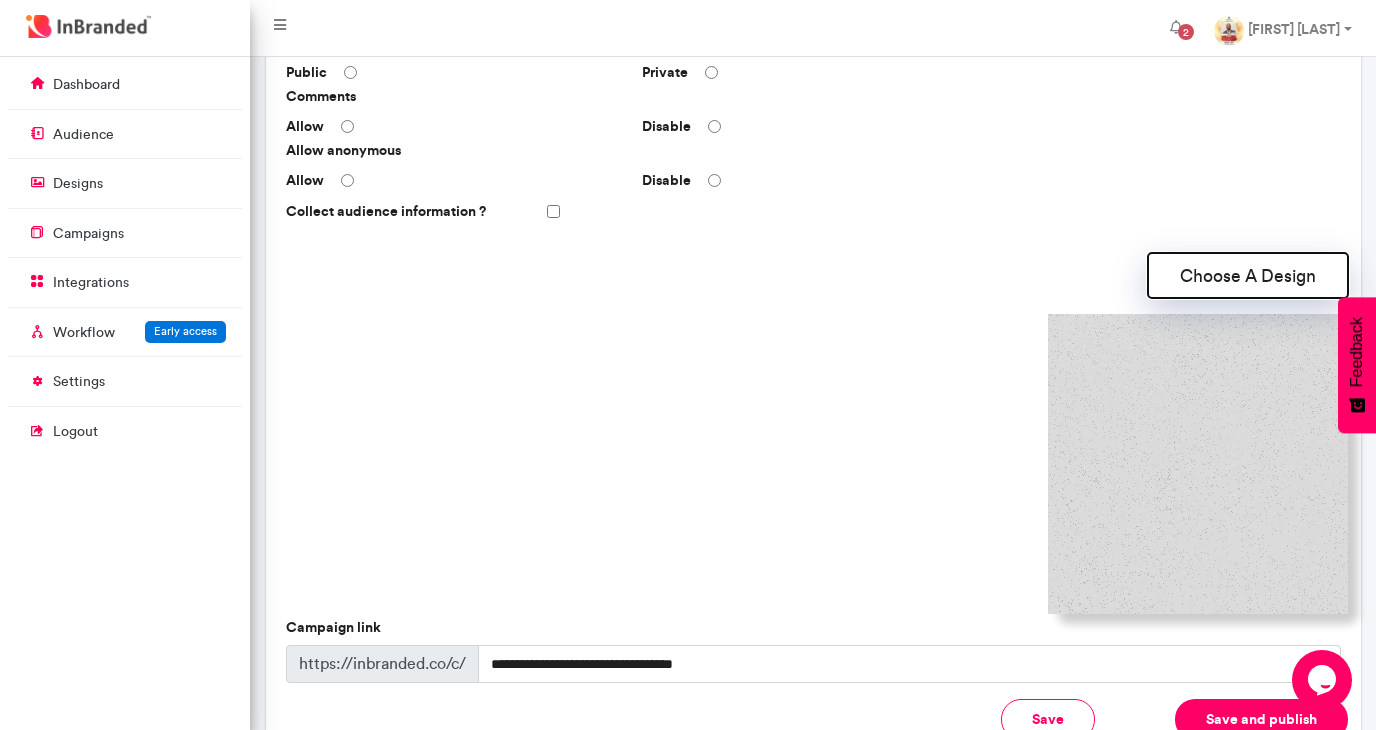 click on "Choose A Design" at bounding box center [1248, 275] 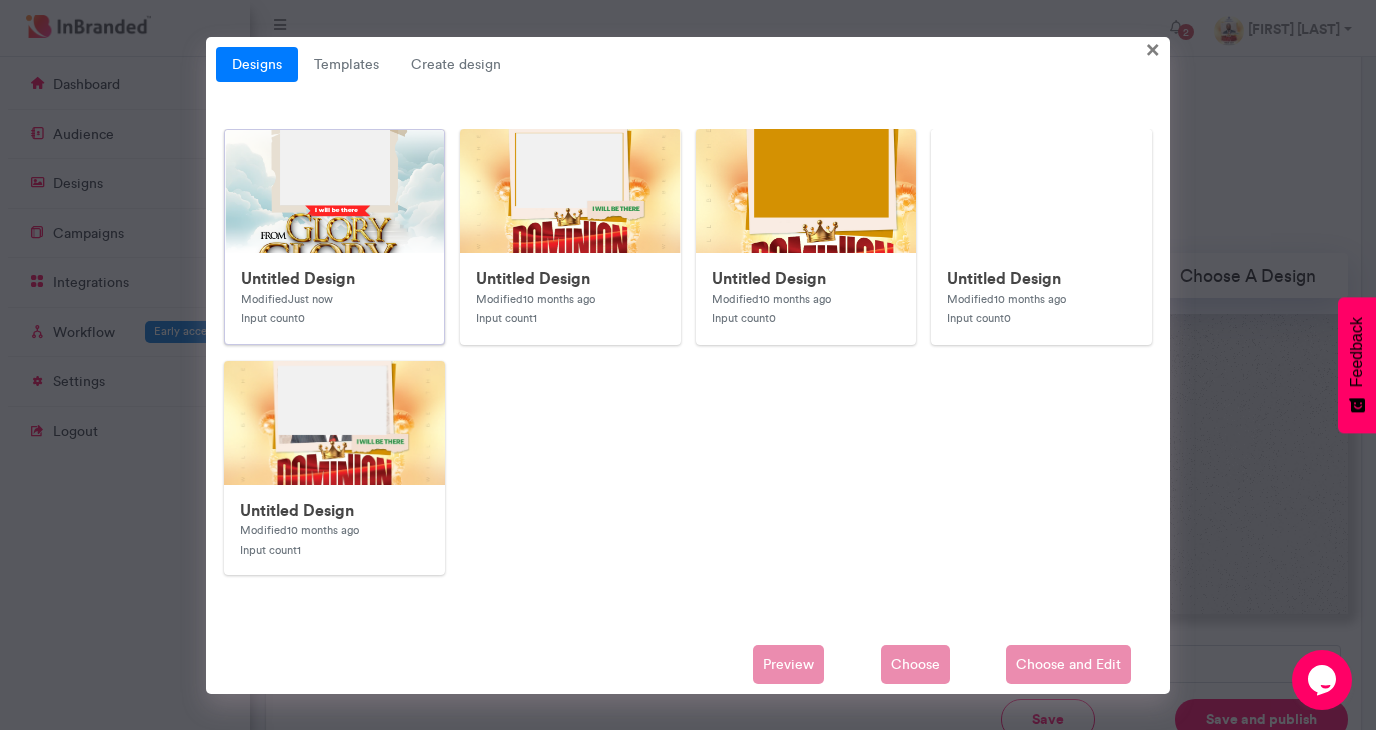 click at bounding box center (625, 530) 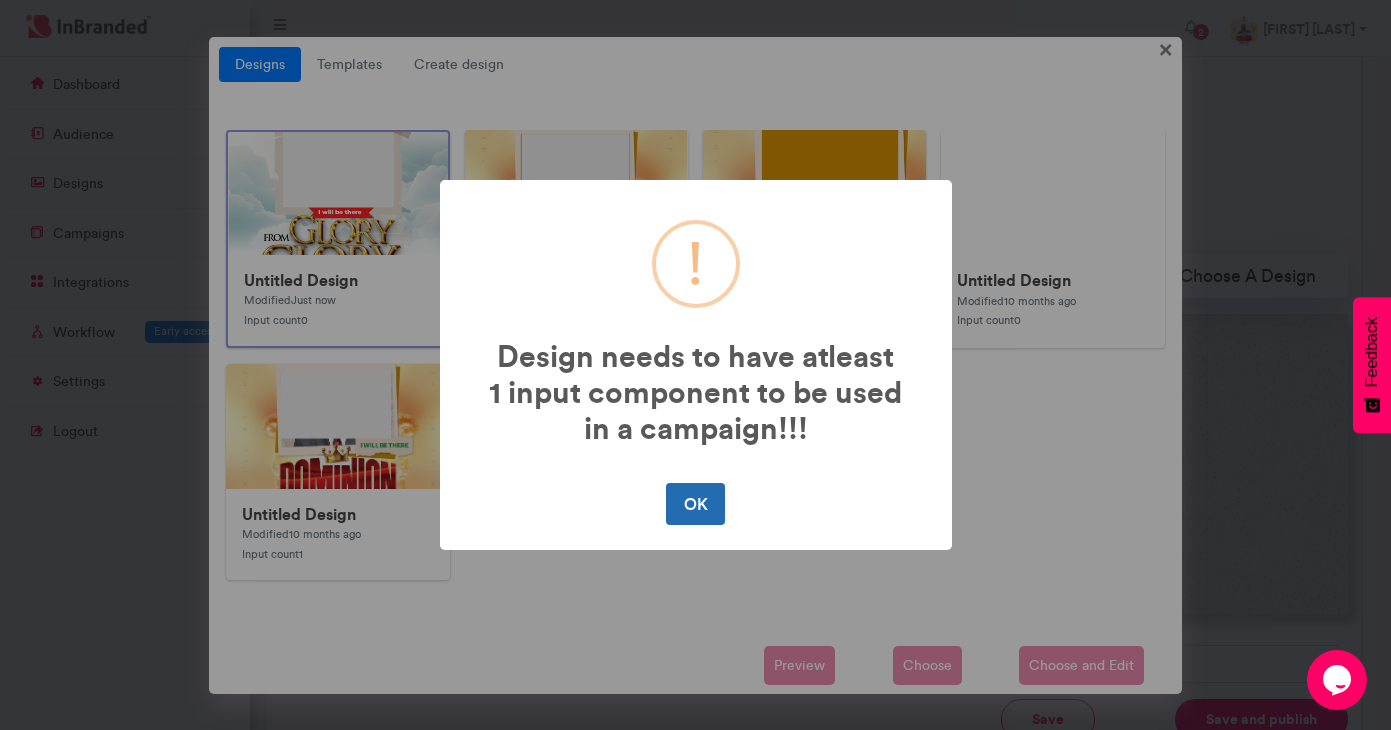 click on "OK" at bounding box center [695, 504] 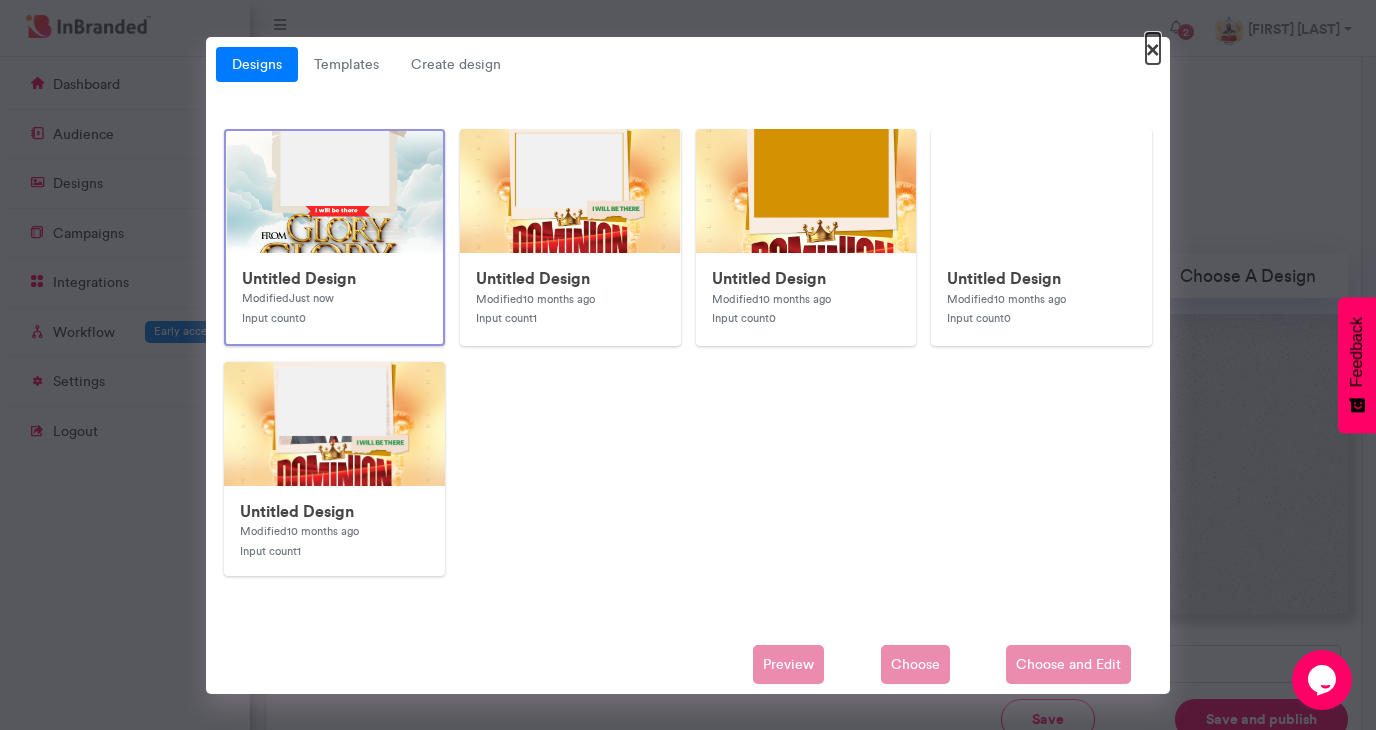 click on "×" at bounding box center [1153, 48] 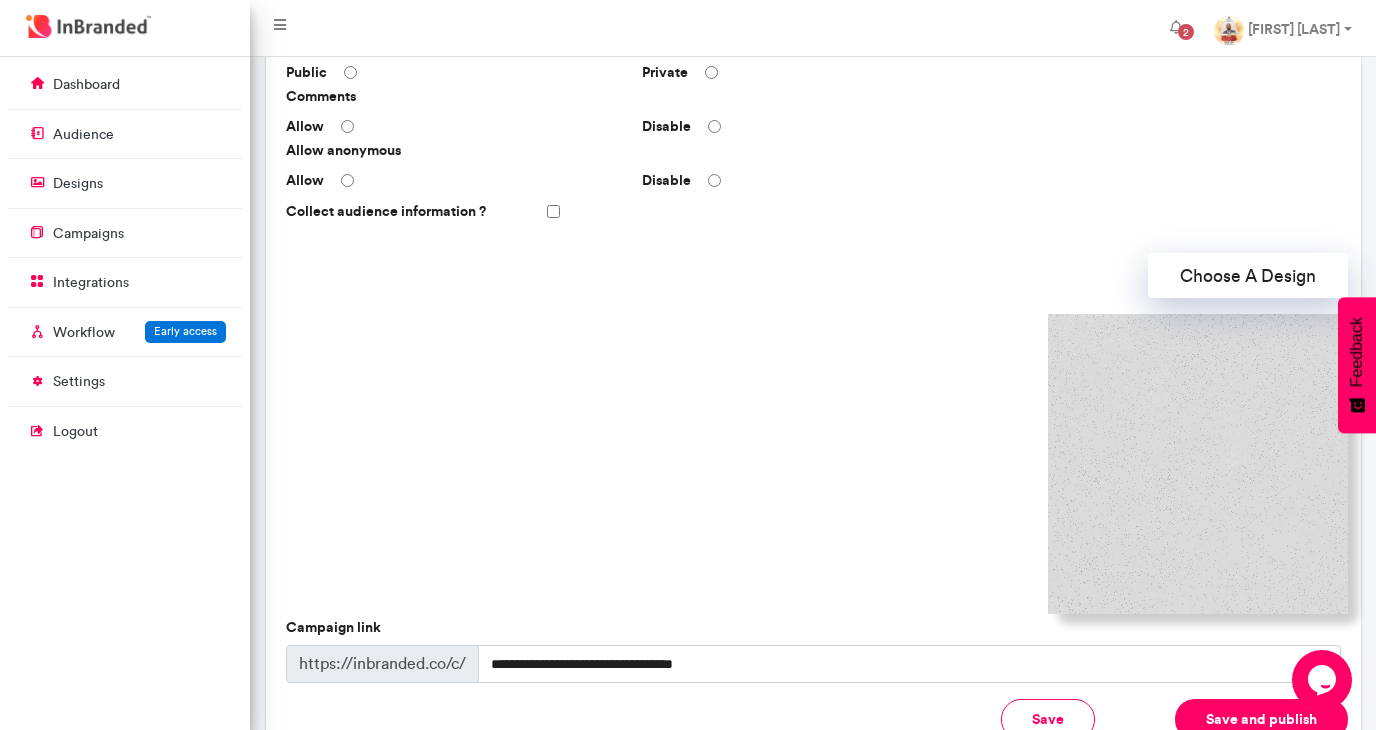 click at bounding box center [1198, 464] 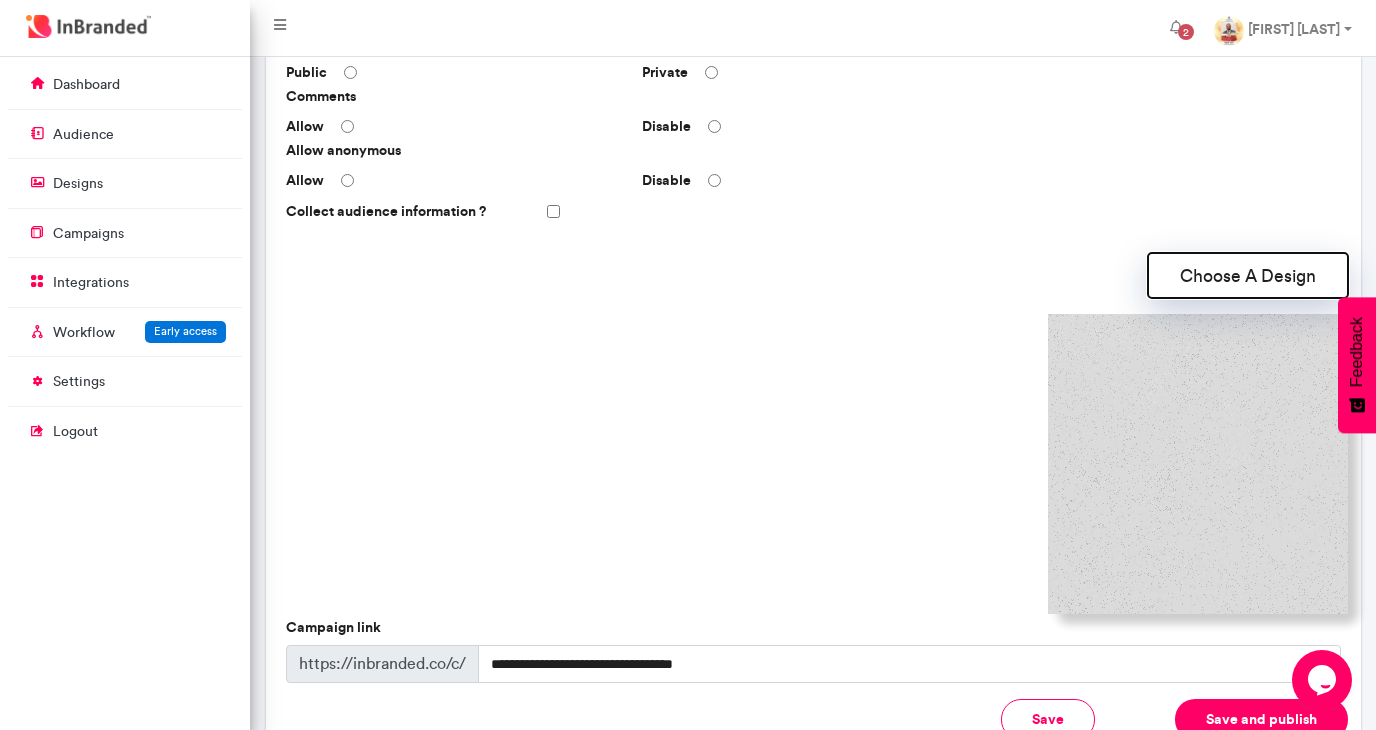 click on "Choose A Design" at bounding box center [1248, 275] 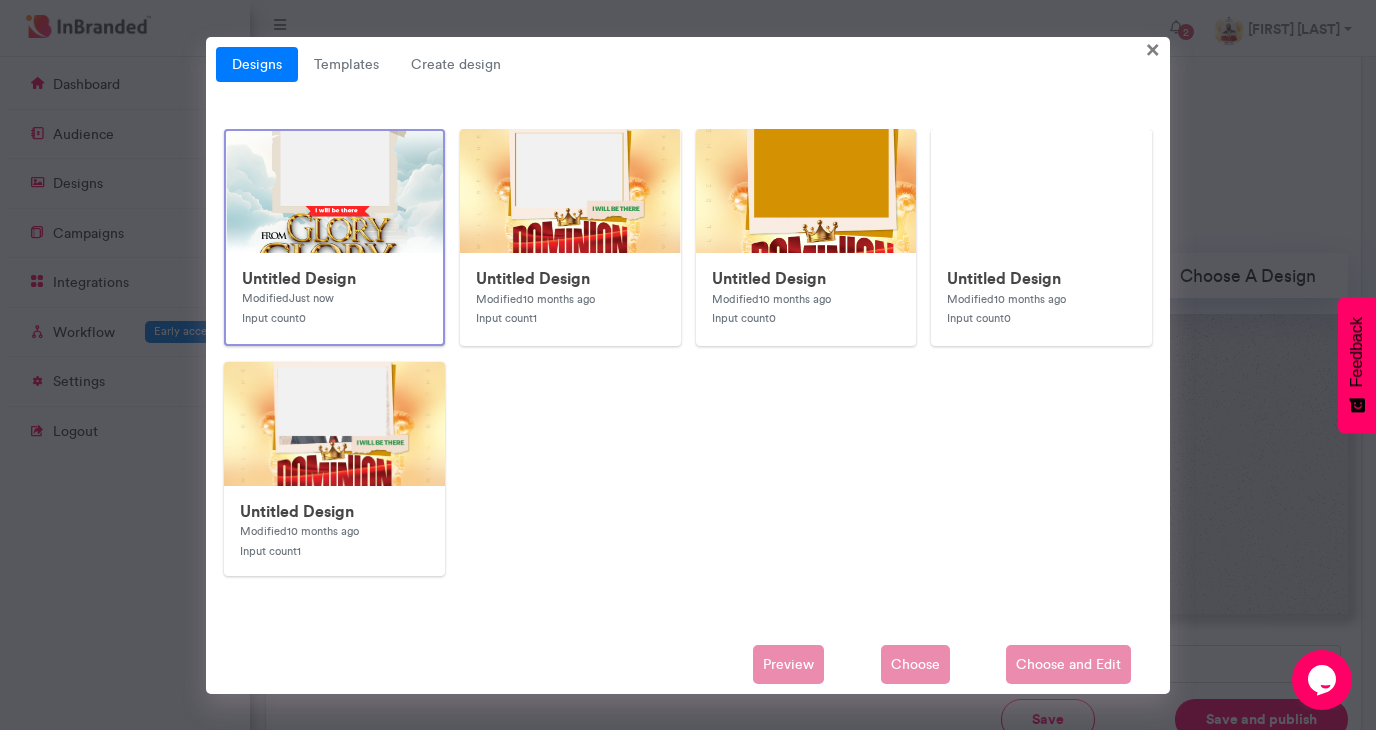 click on "Untitled Design Modified  Just now Input count  0" at bounding box center [334, 298] 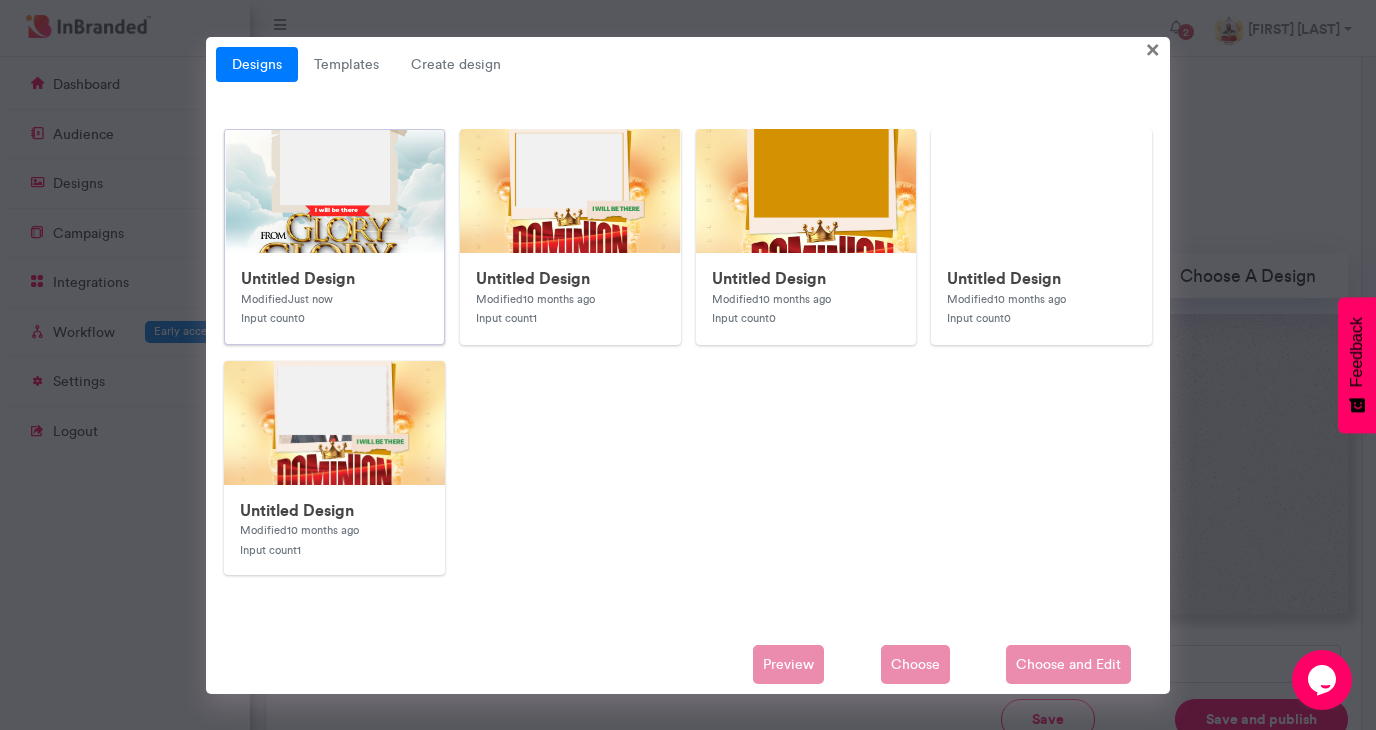 click at bounding box center (625, 530) 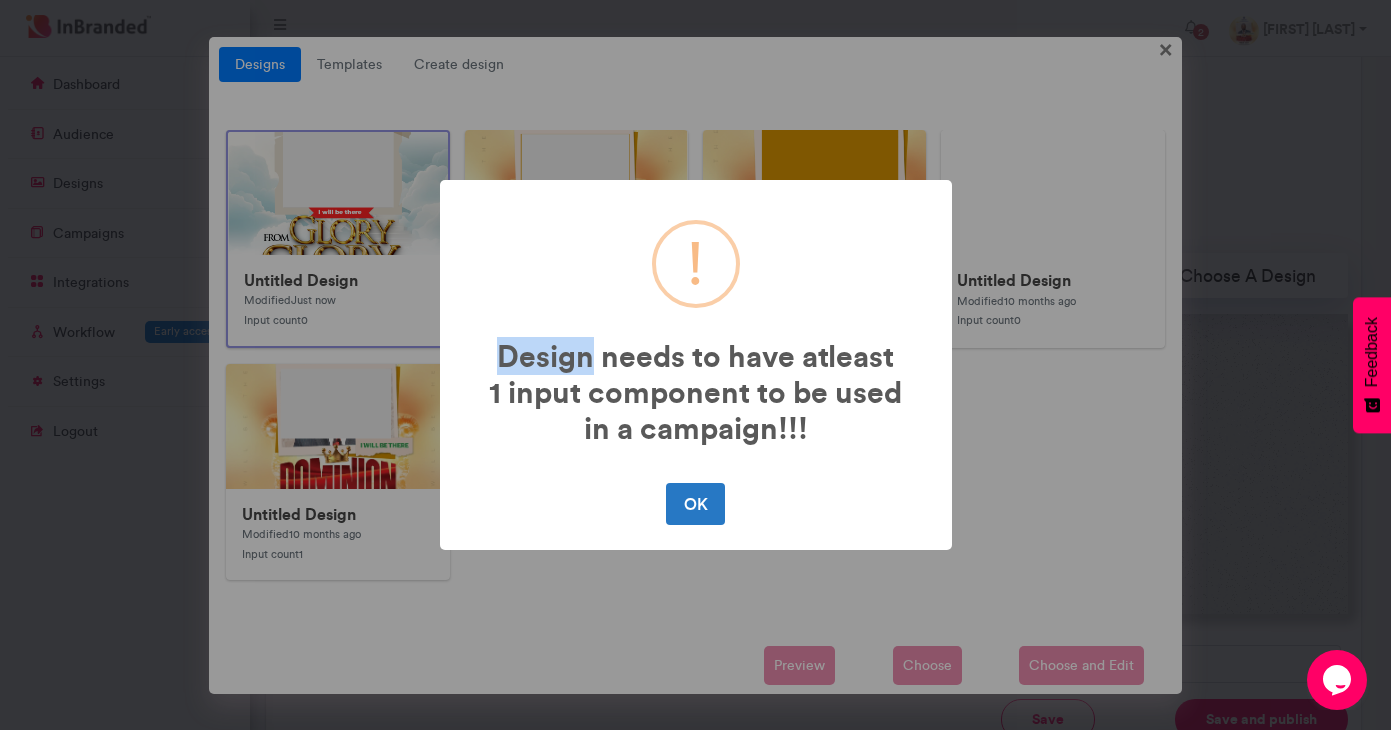 click on "! Design needs to have atleast 1 input component to be used in a campaign!!! × OK No Cancel" at bounding box center (695, 365) 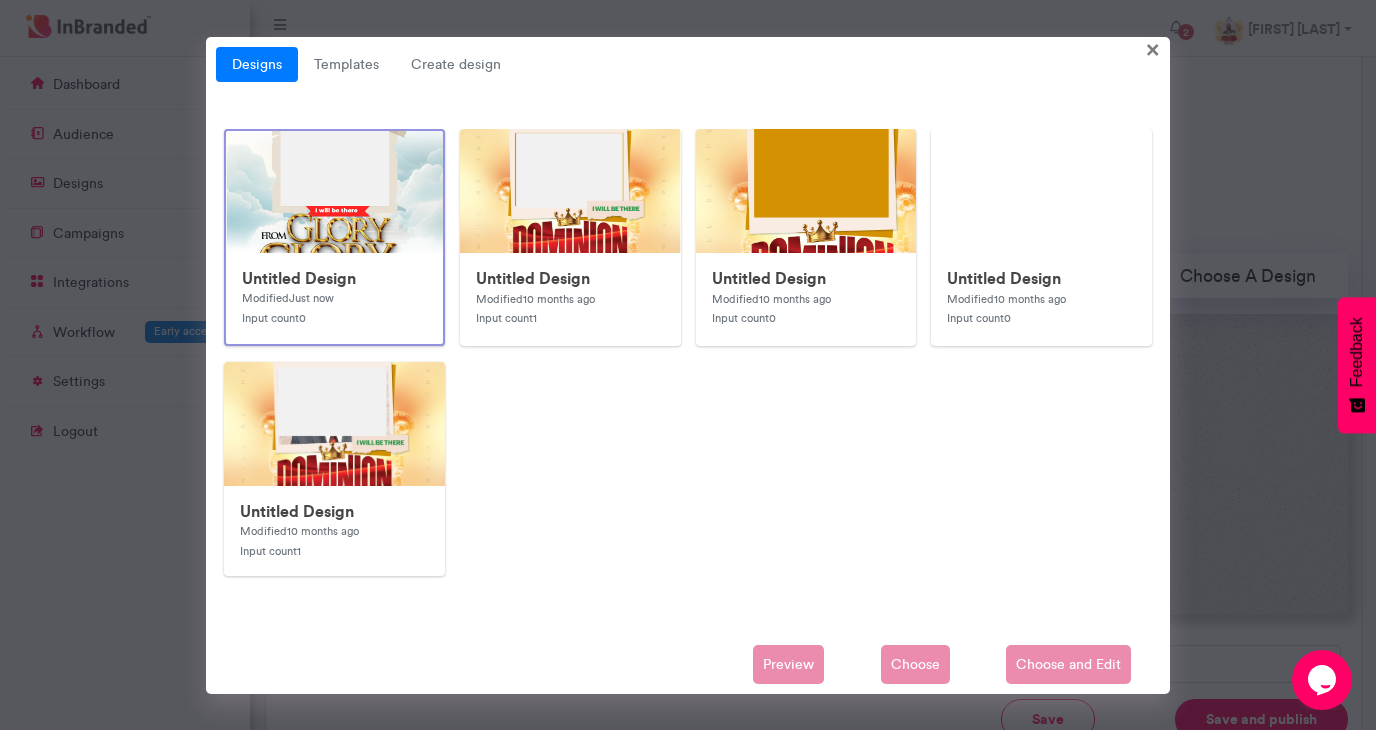click on "Preview Choose Choose and Edit" at bounding box center (687, 665) 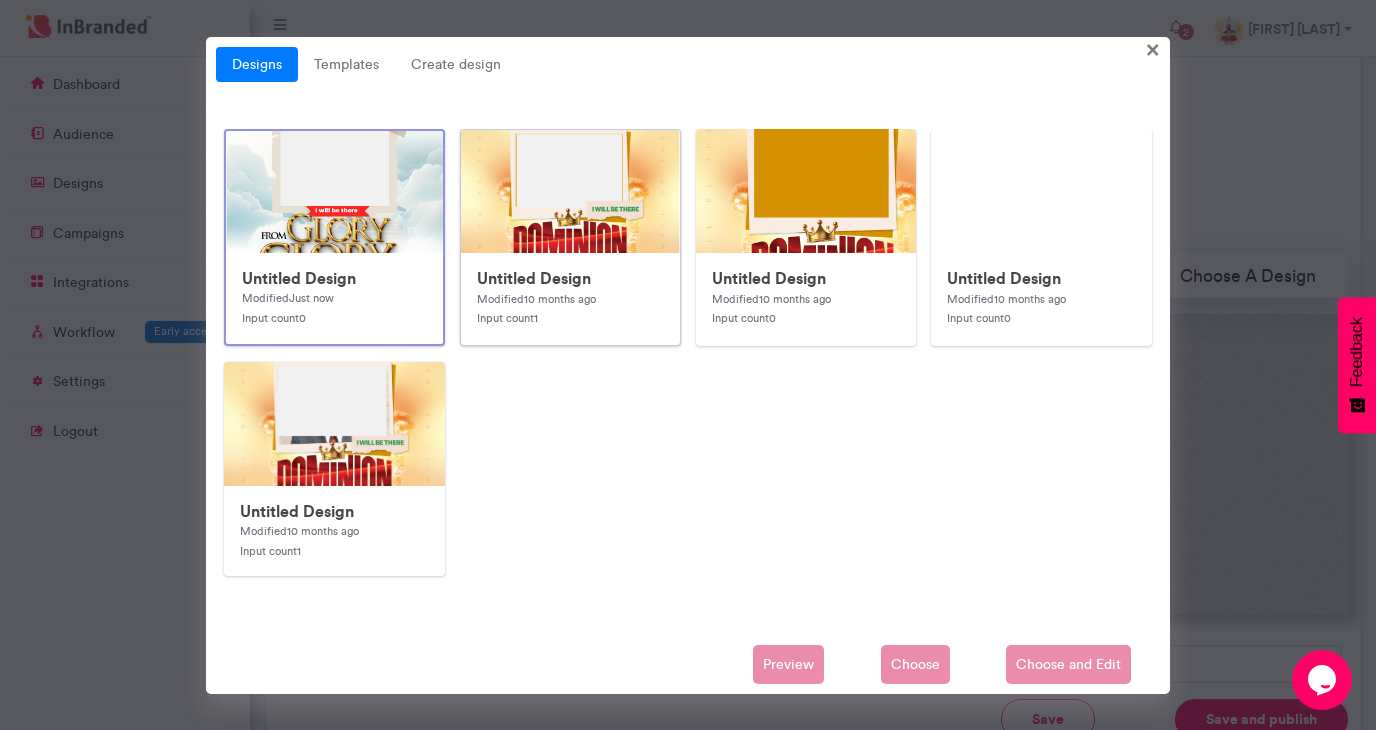 click at bounding box center [861, 530] 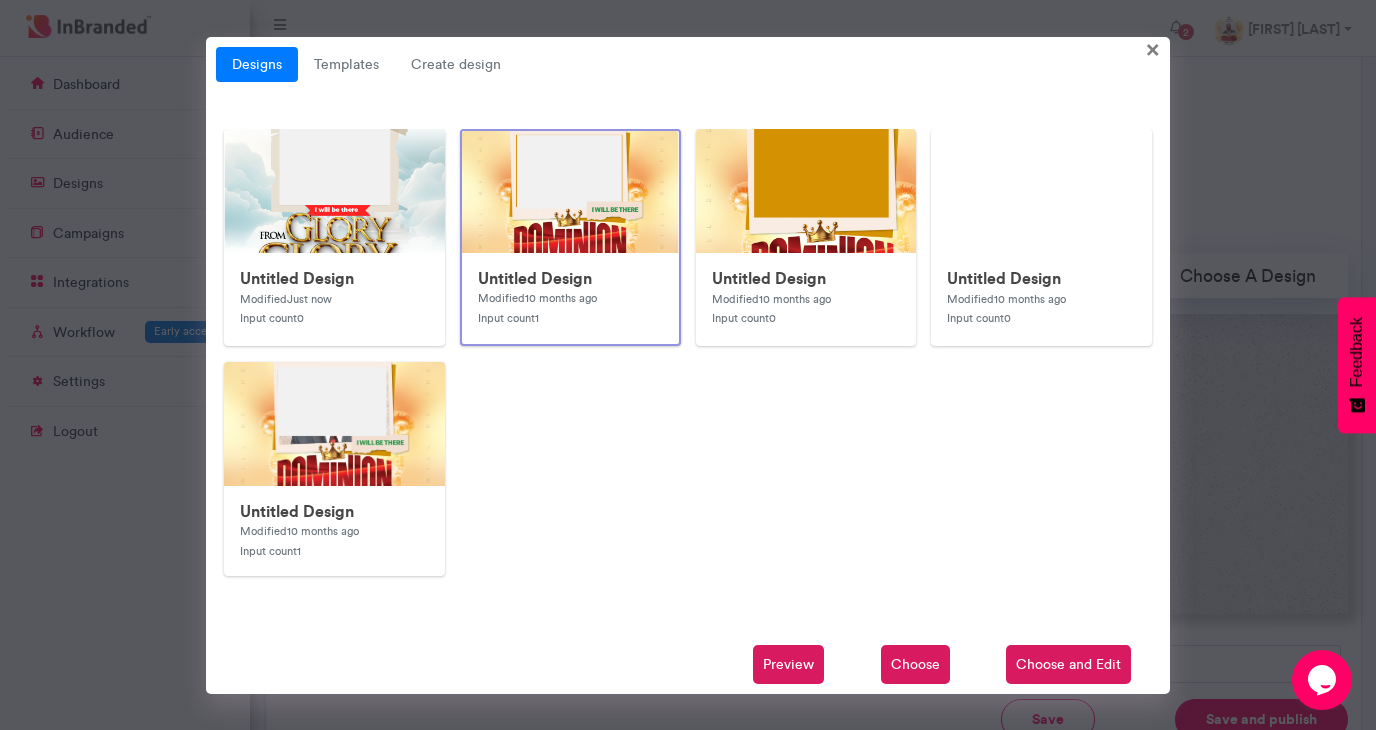 click at bounding box center [862, 531] 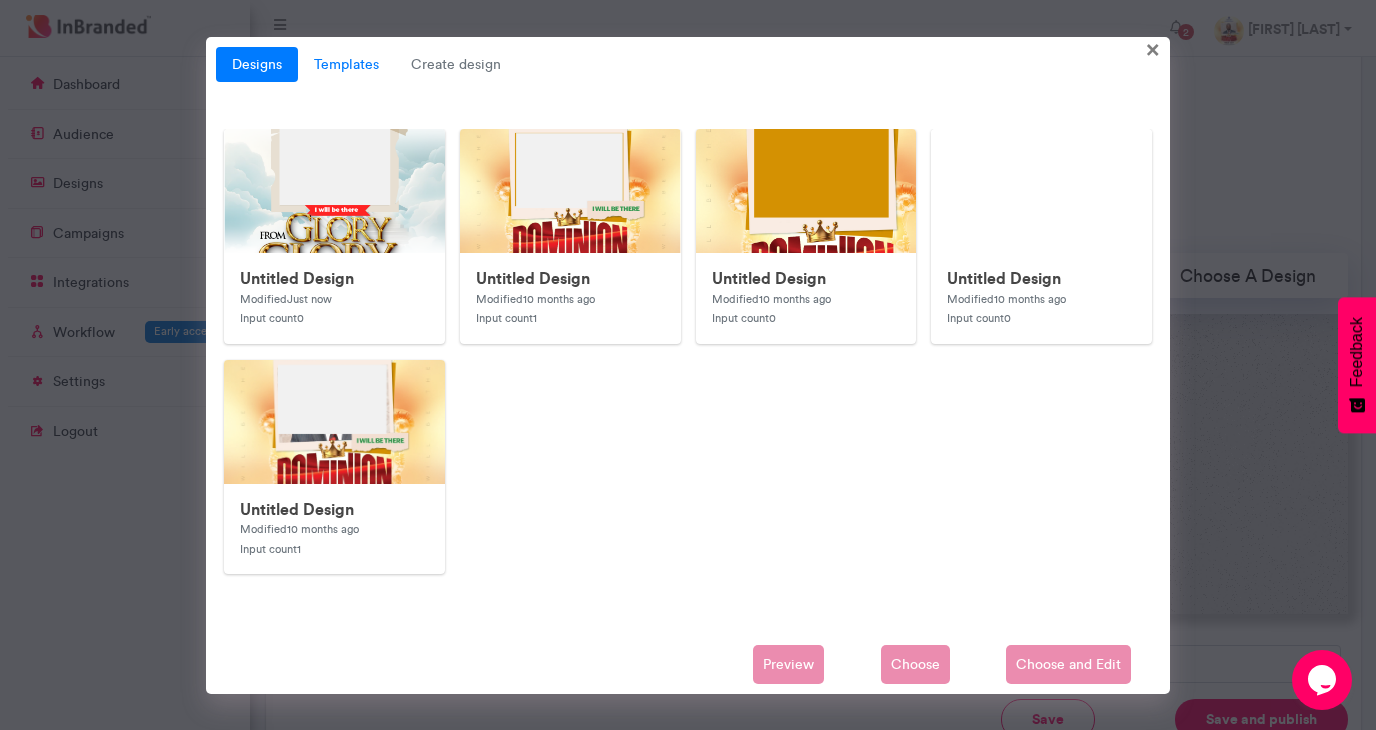 click on "Templates" at bounding box center (346, 65) 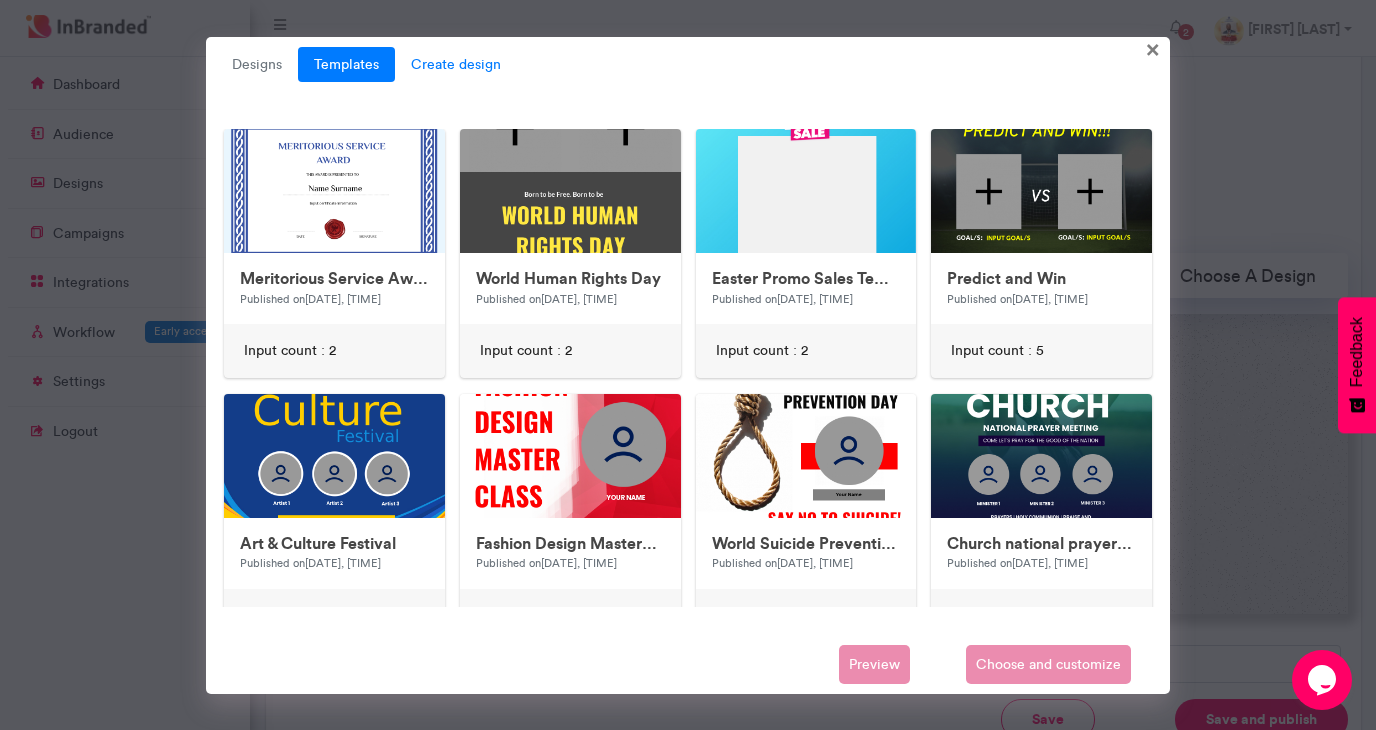 click on "Create design" at bounding box center (456, 65) 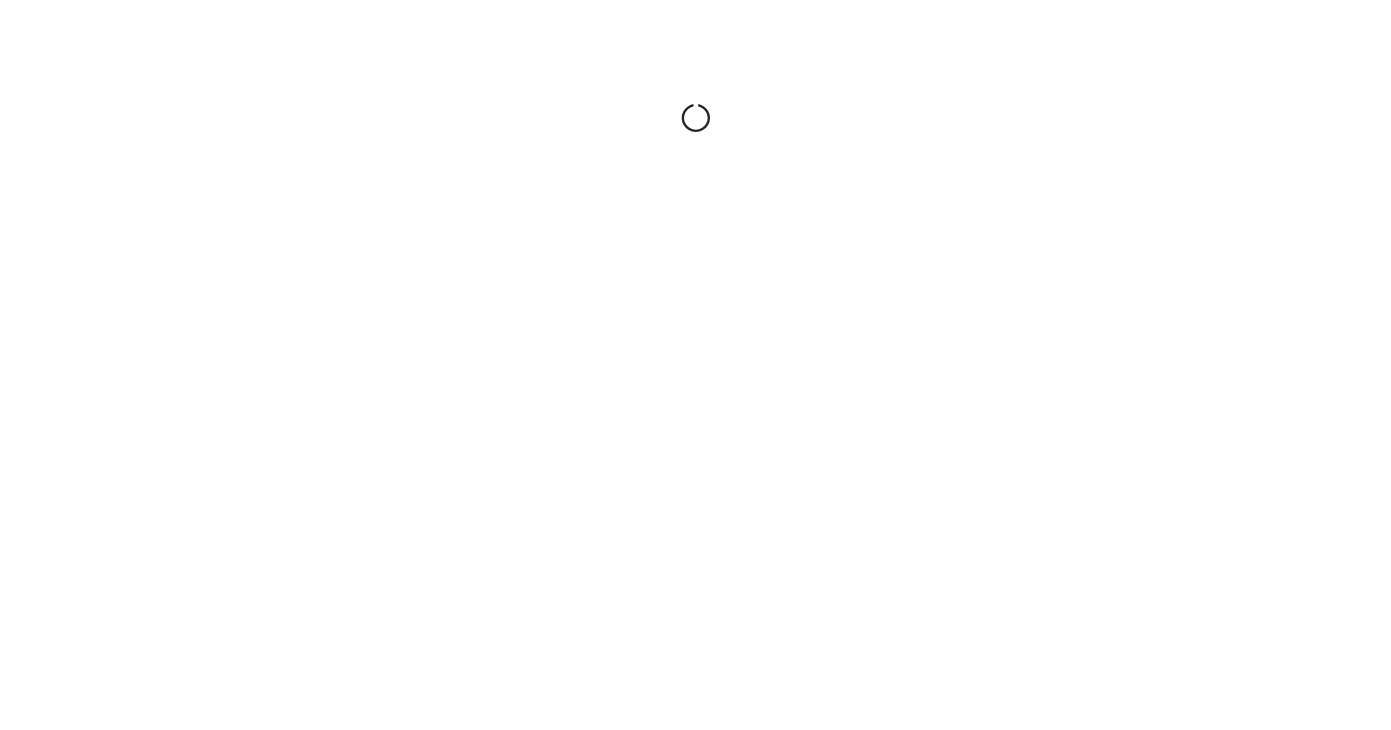 scroll, scrollTop: 0, scrollLeft: 0, axis: both 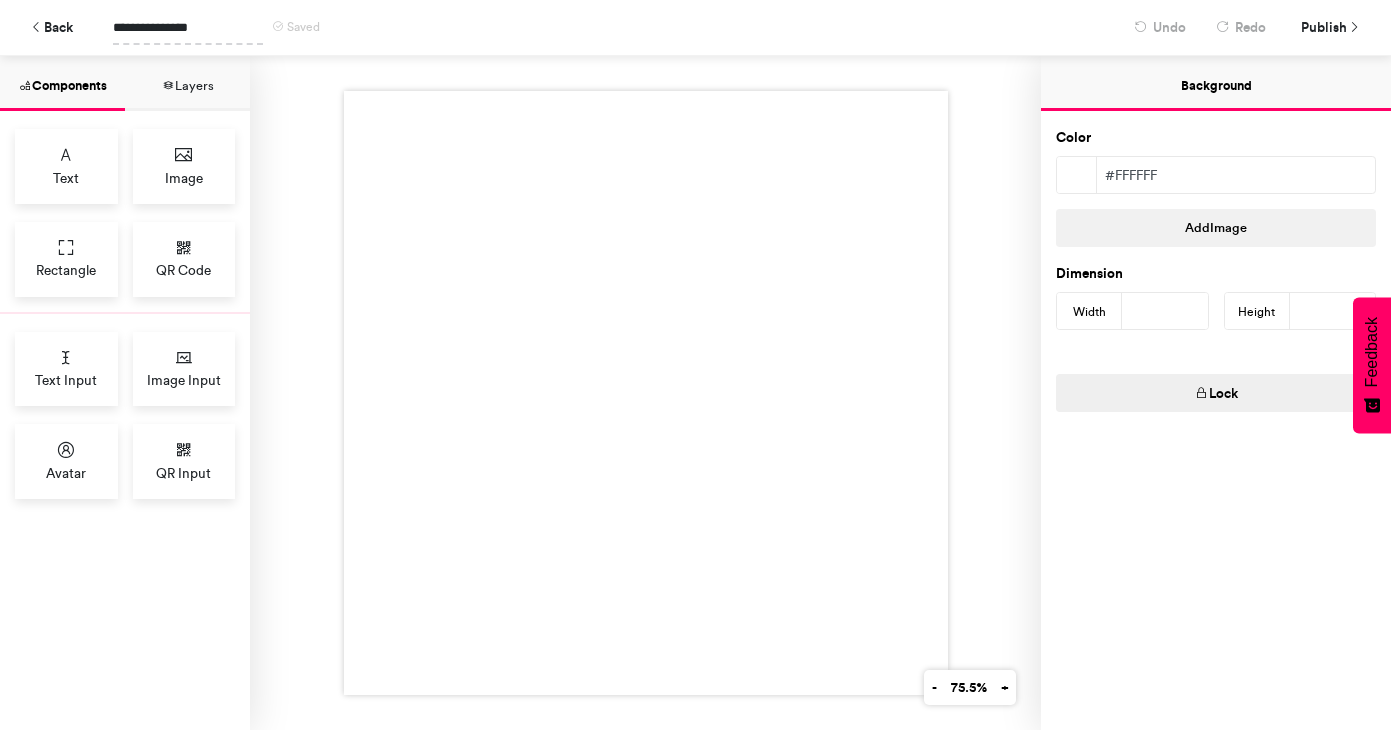 click on "**********" at bounding box center (188, 27) 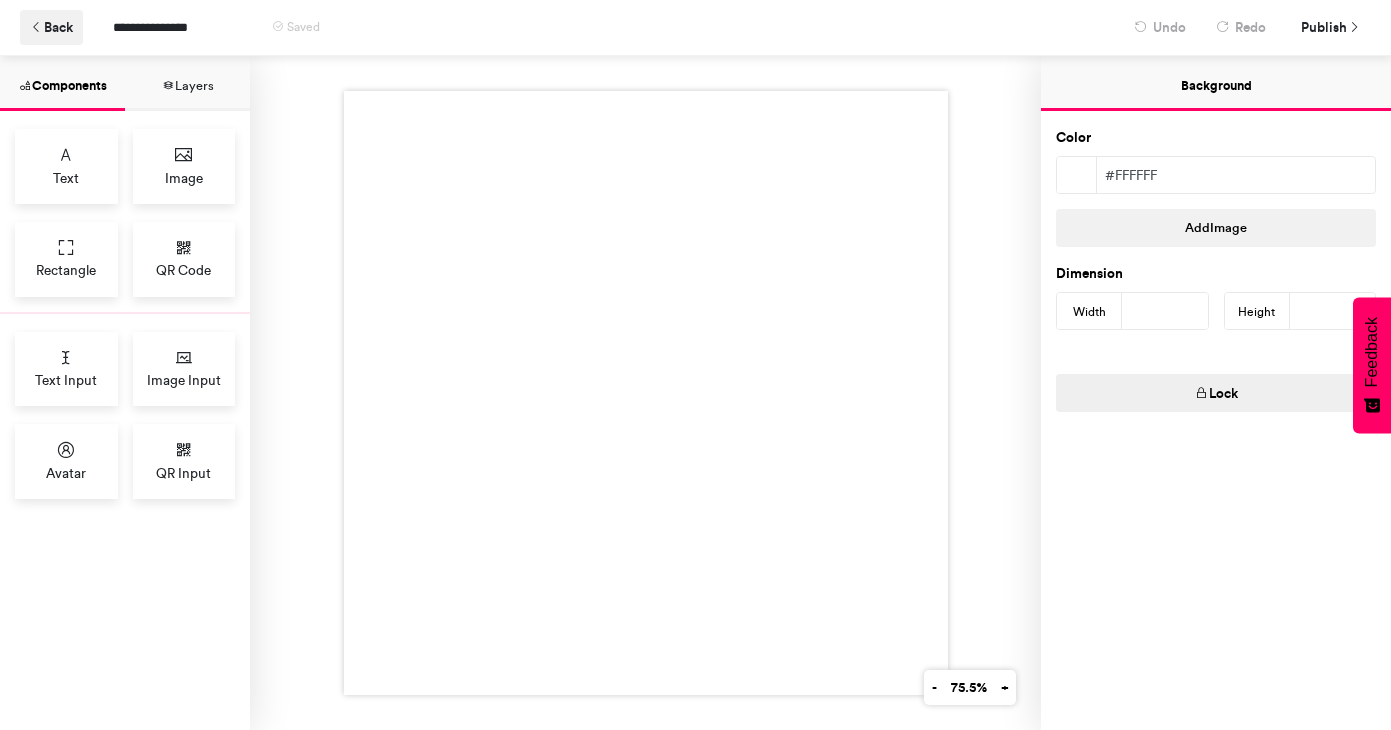 click at bounding box center [37, 28] 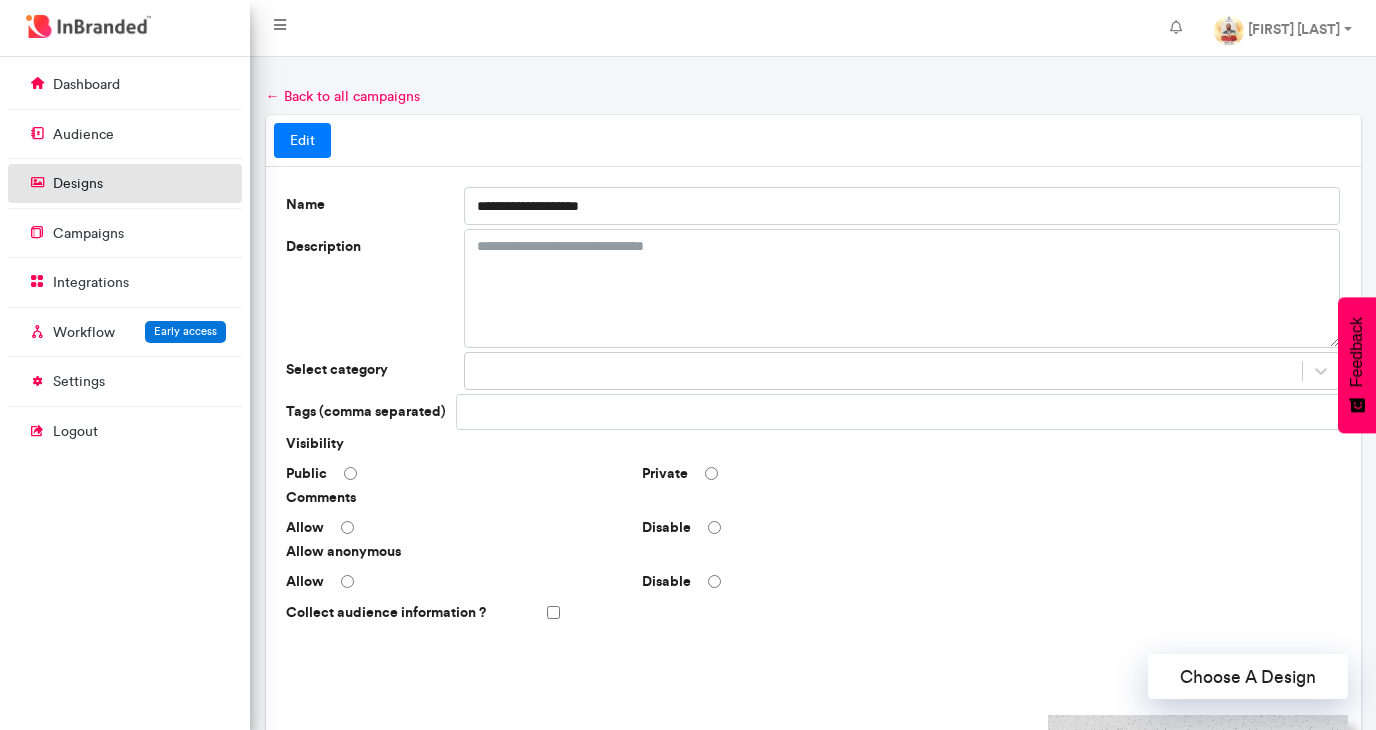 scroll, scrollTop: 392, scrollLeft: 0, axis: vertical 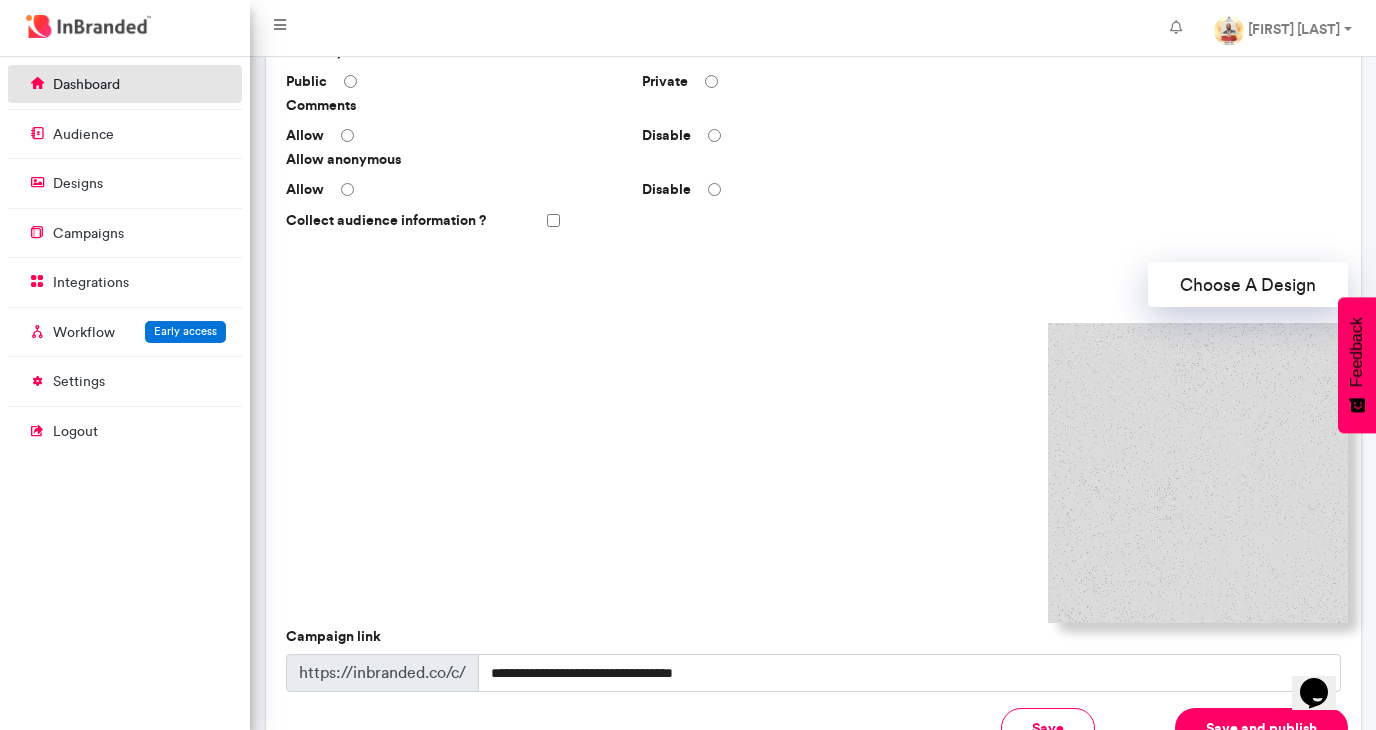 click on "dashboard" at bounding box center [125, 84] 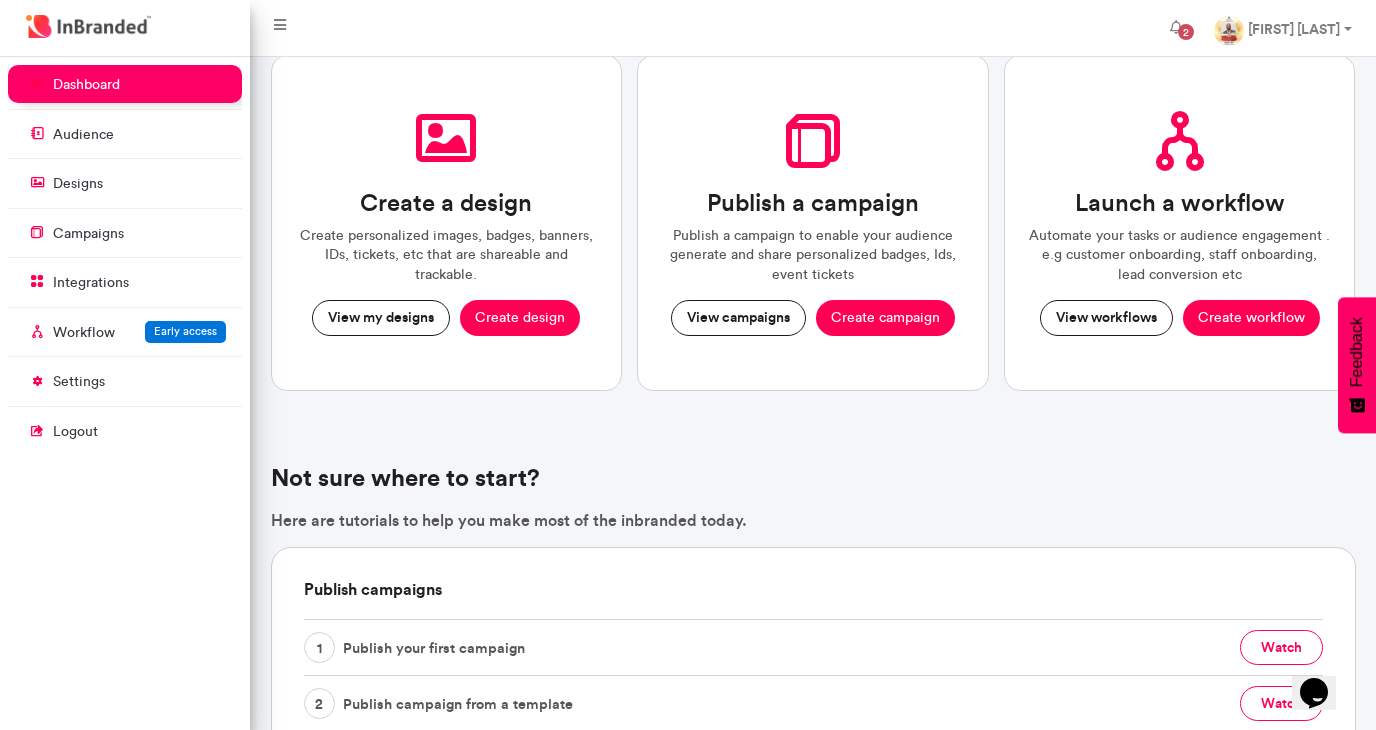scroll, scrollTop: 130, scrollLeft: 0, axis: vertical 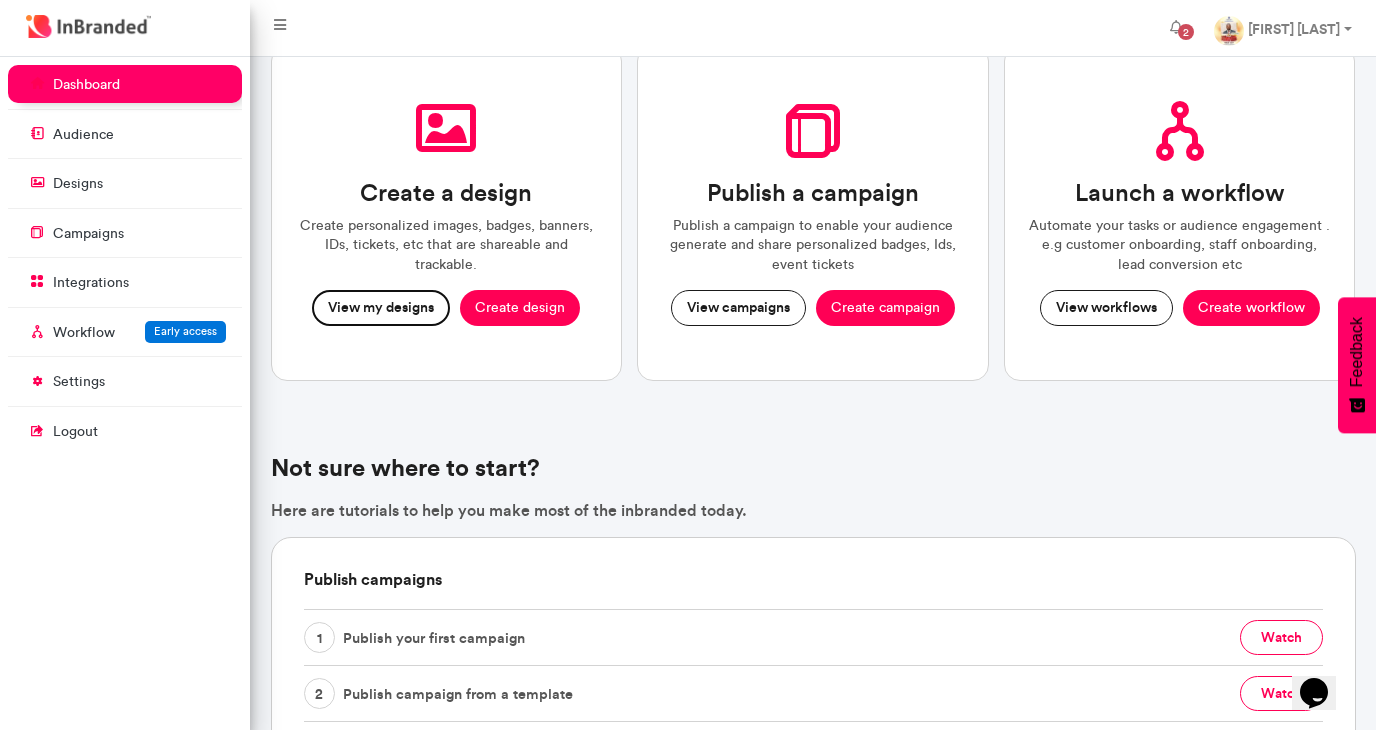 click on "View my designs" at bounding box center [381, 308] 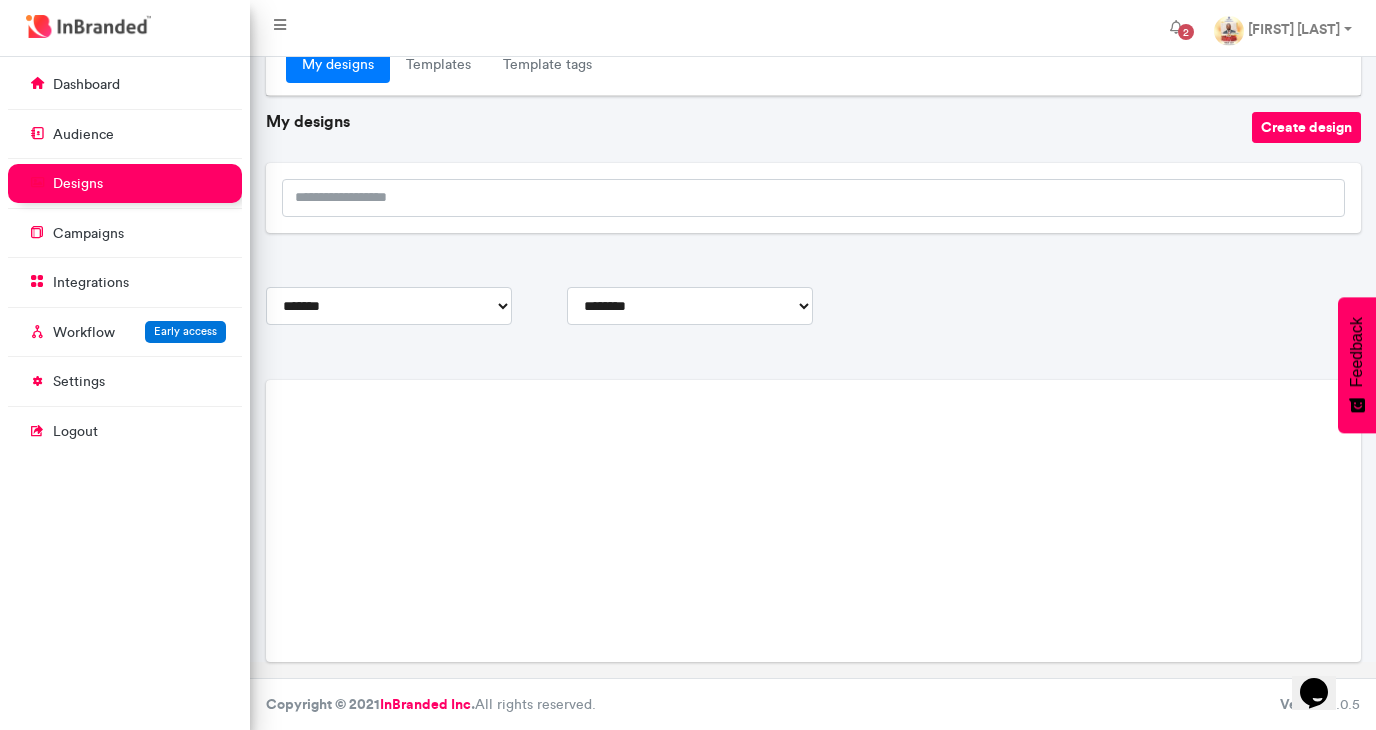 scroll, scrollTop: 130, scrollLeft: 0, axis: vertical 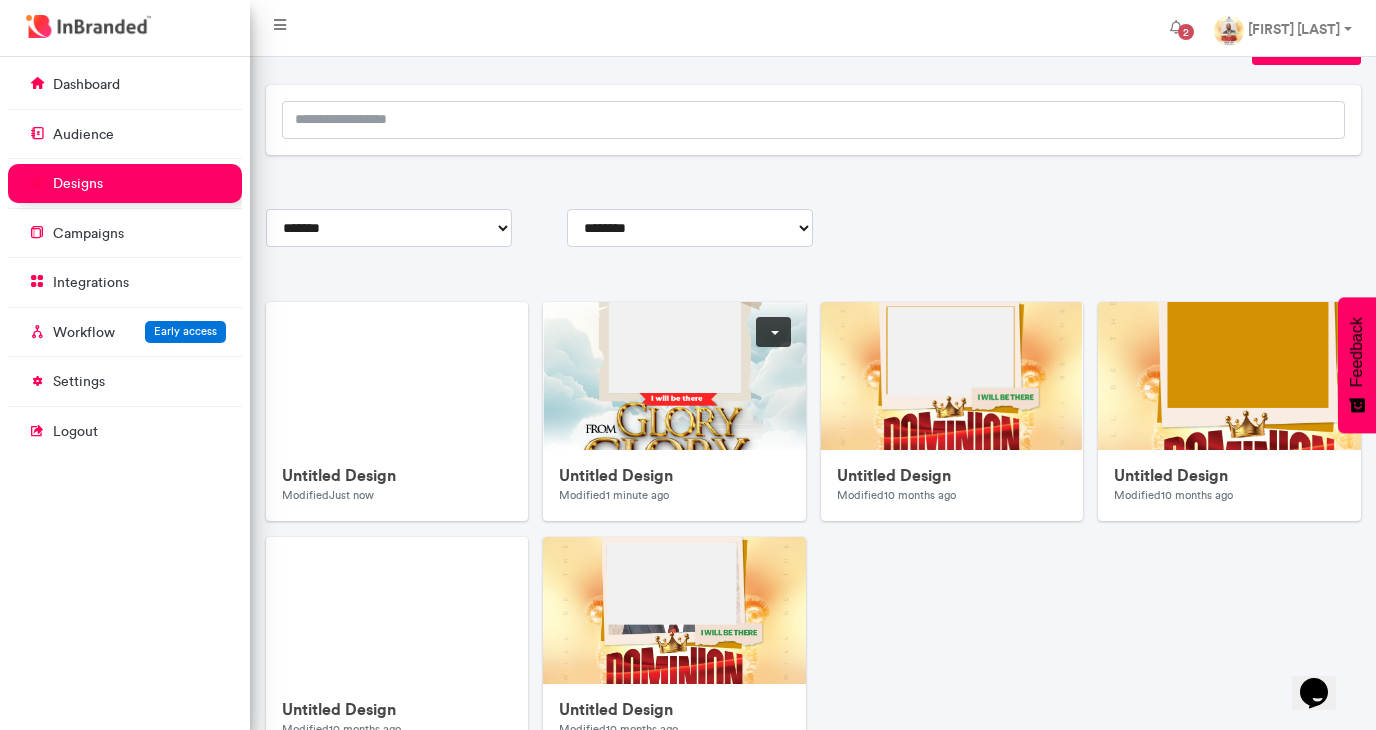 click at bounding box center [773, 332] 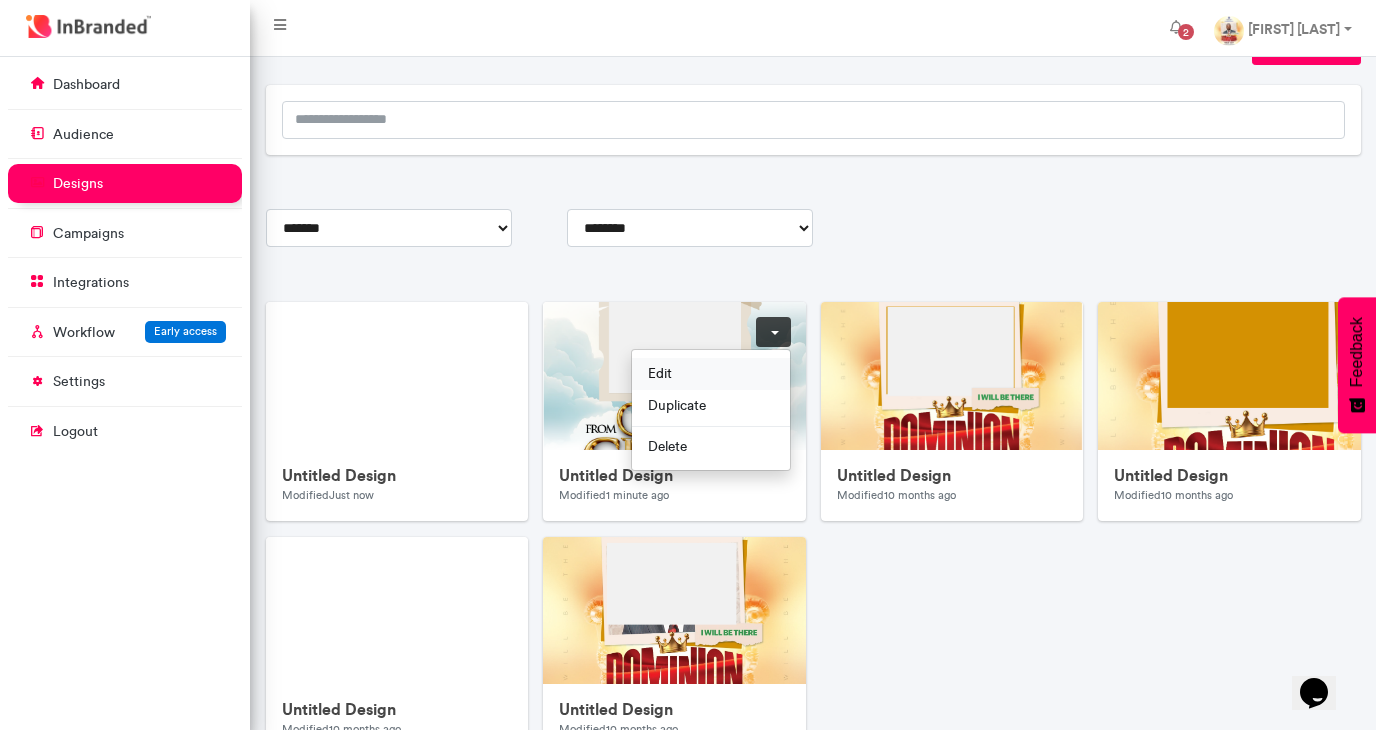 click on "Edit" at bounding box center (711, 374) 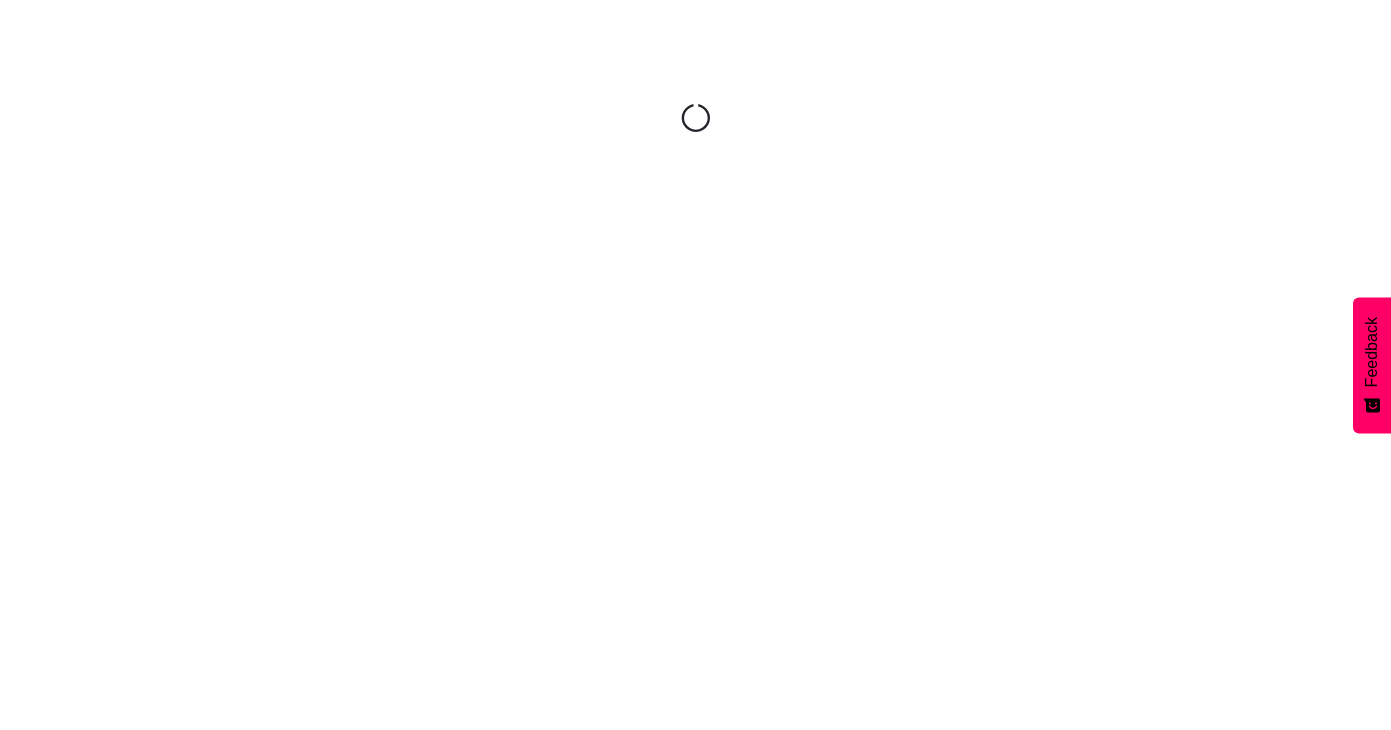 scroll, scrollTop: 0, scrollLeft: 0, axis: both 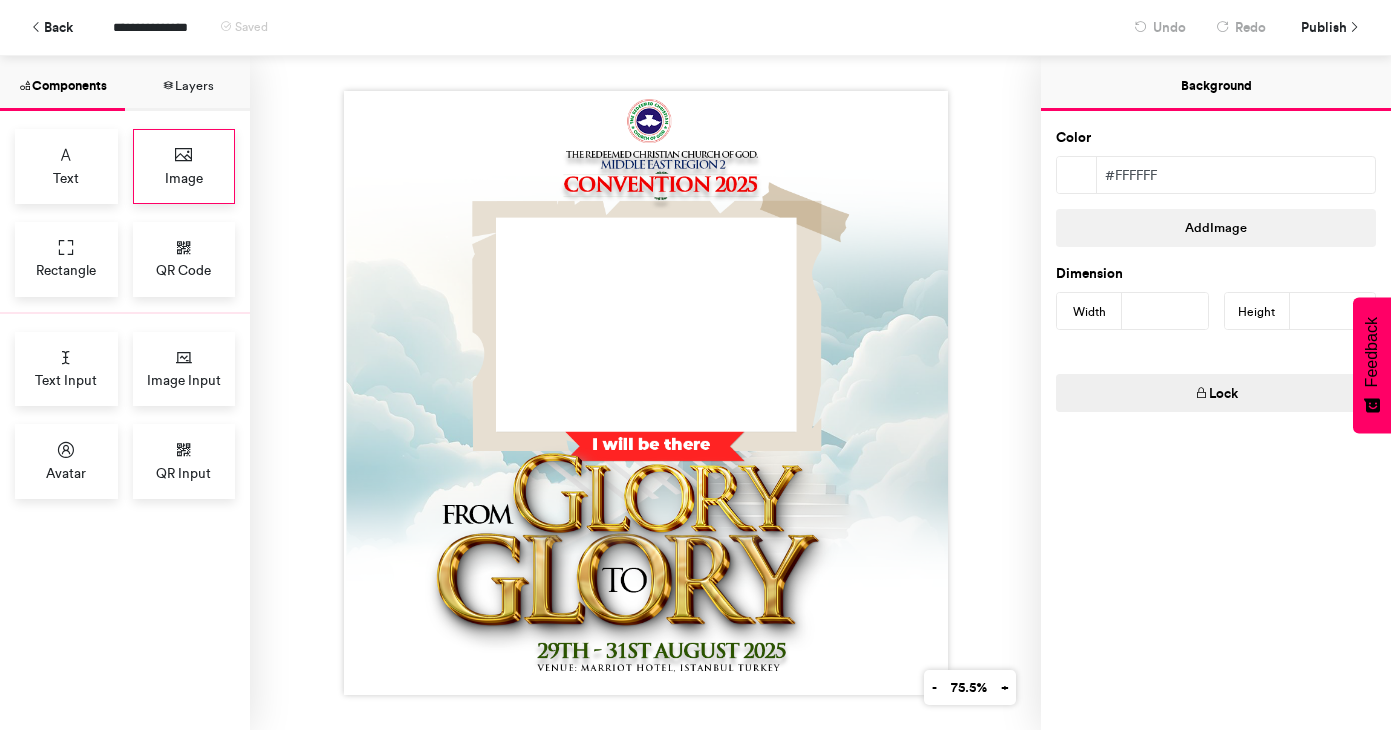 click at bounding box center [184, 155] 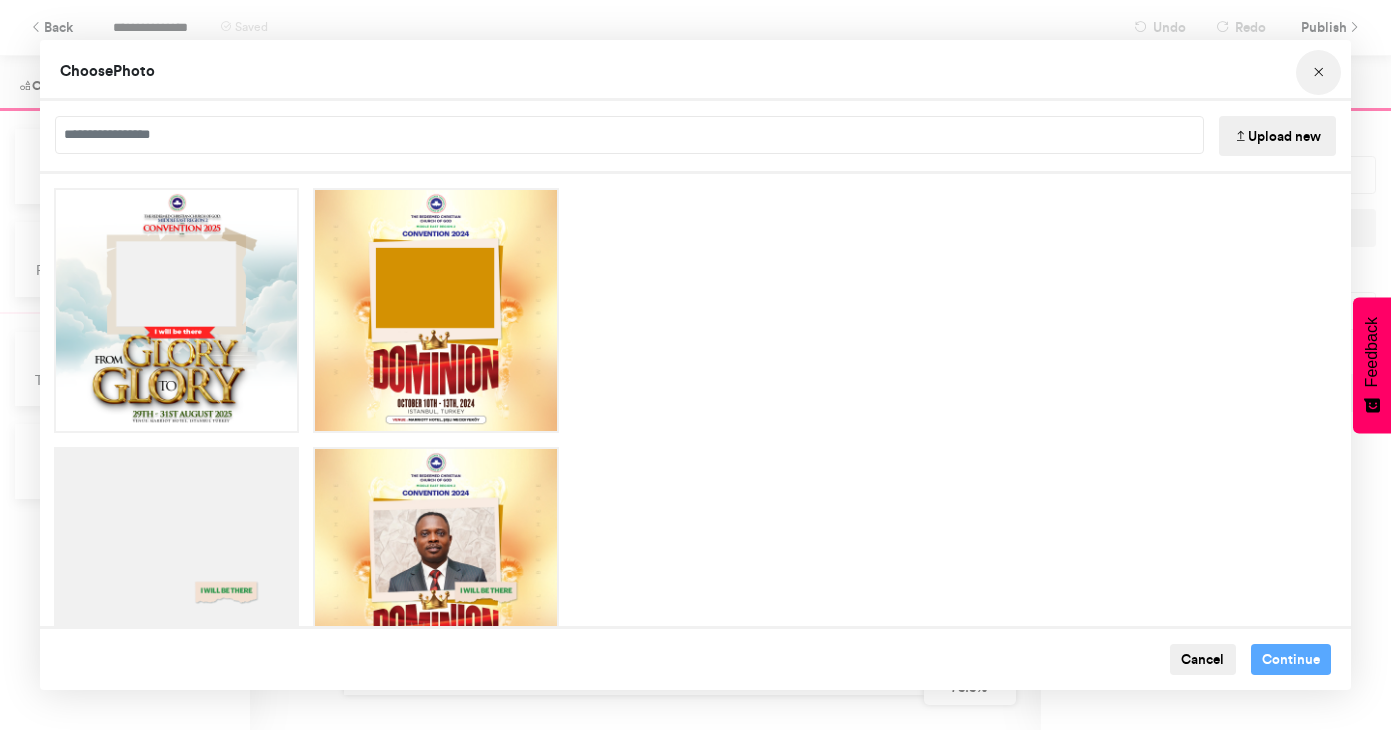 click at bounding box center [1319, 73] 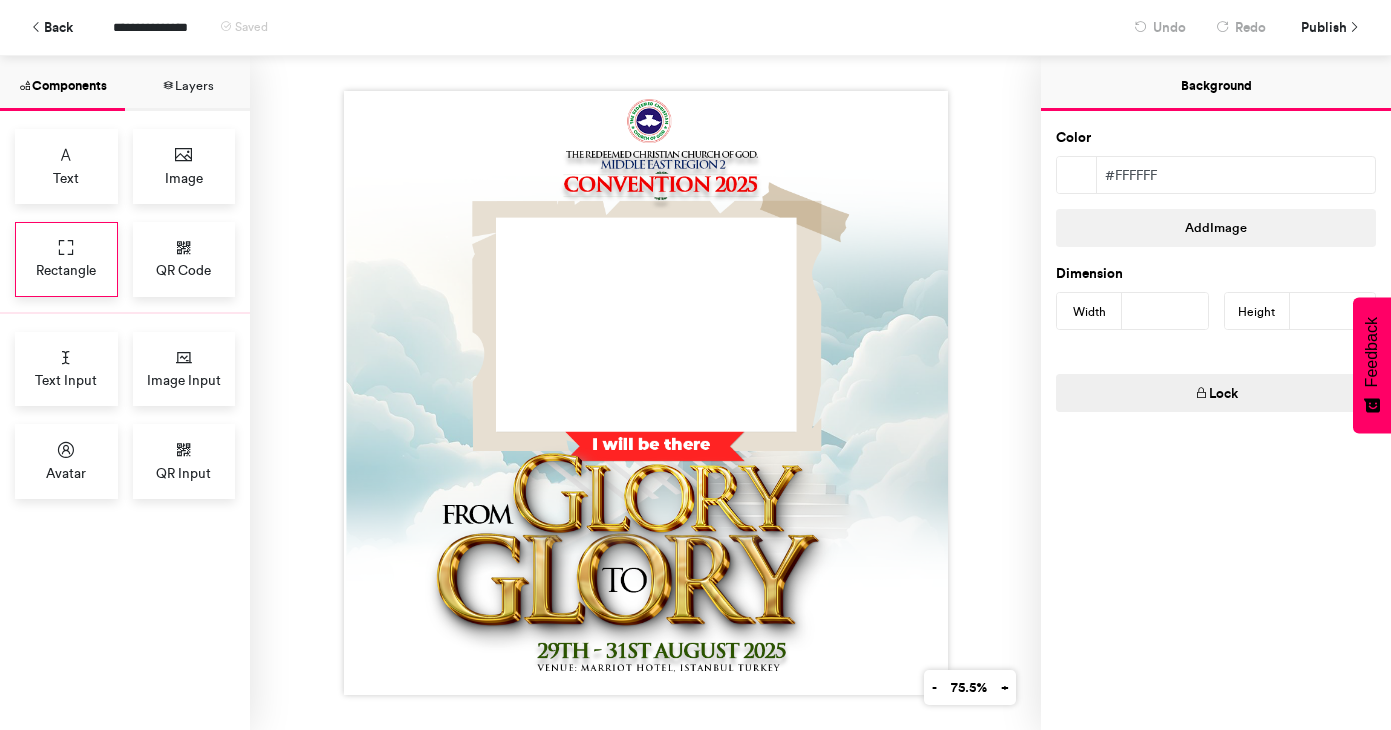 click at bounding box center [66, 248] 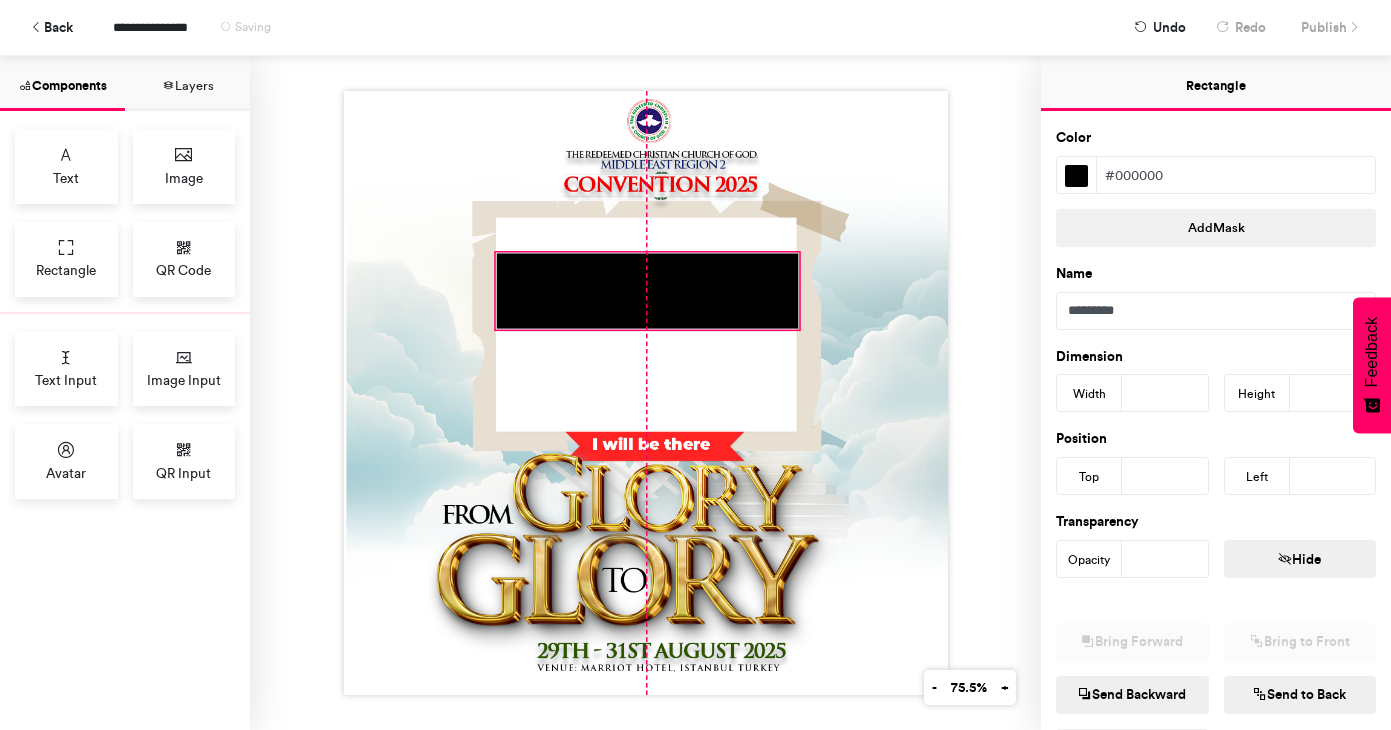 drag, startPoint x: 641, startPoint y: 308, endPoint x: 636, endPoint y: 319, distance: 12.083046 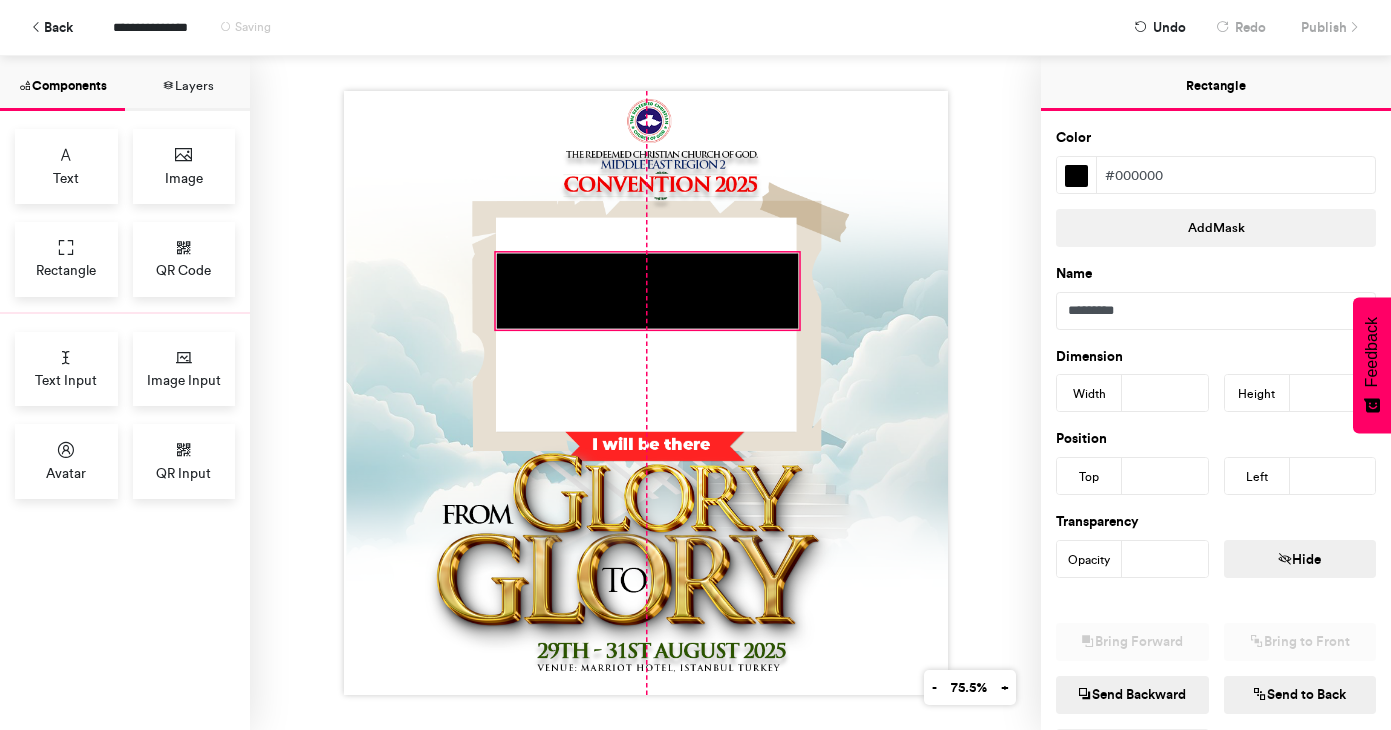 click at bounding box center (646, 393) 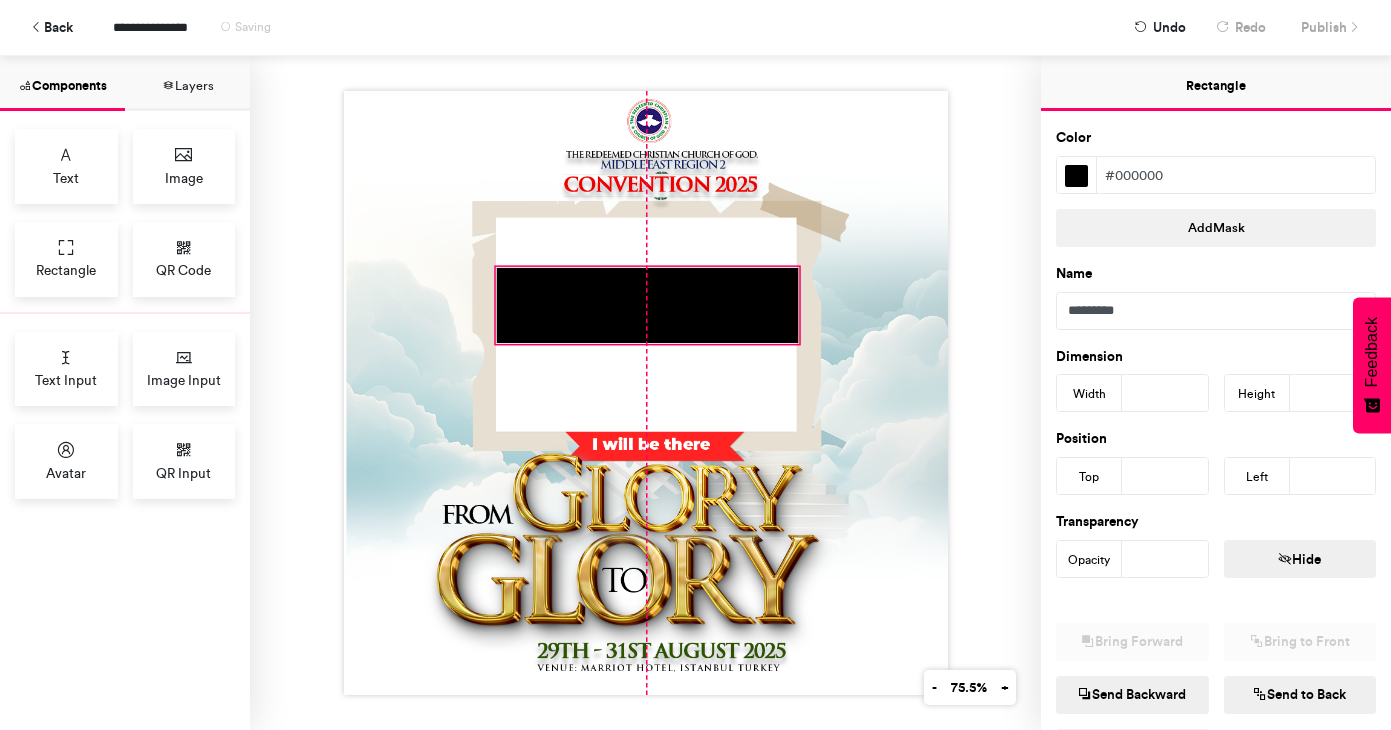 click at bounding box center [646, 393] 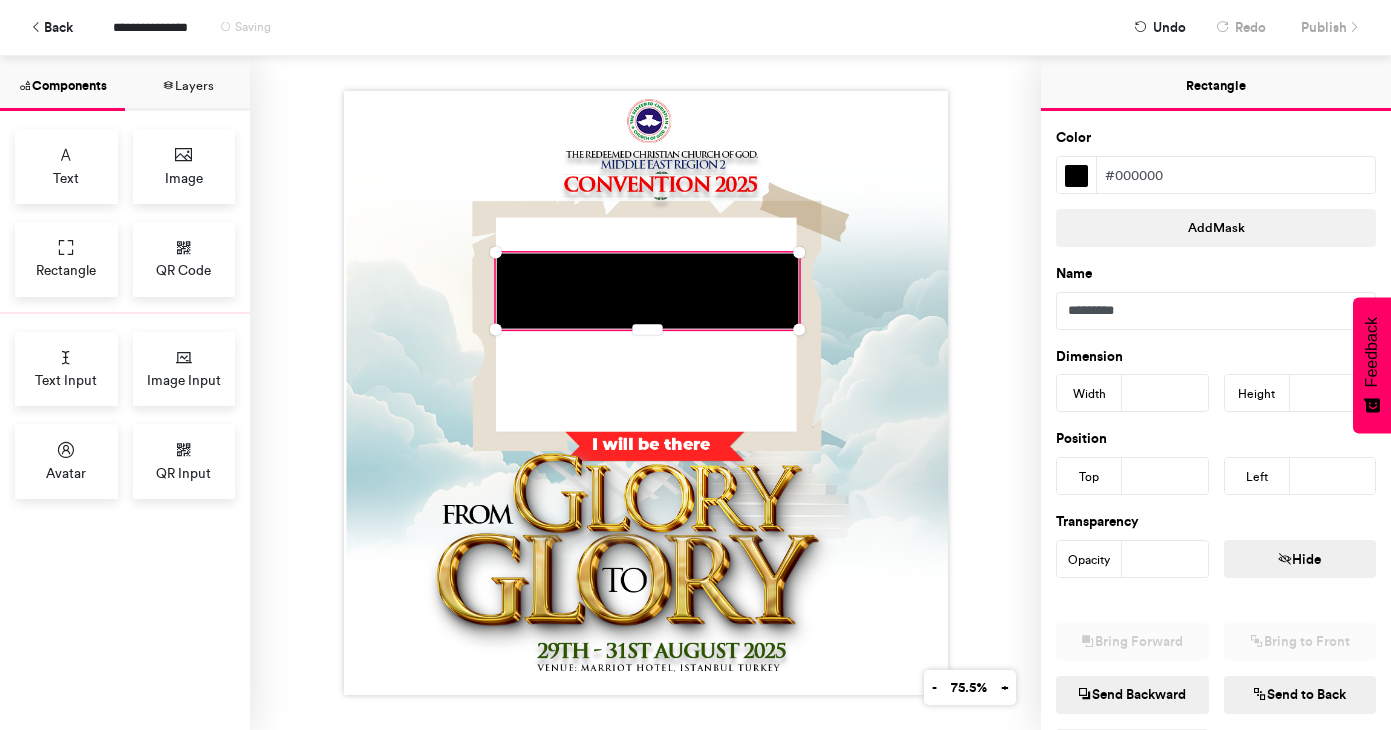 click at bounding box center (646, 393) 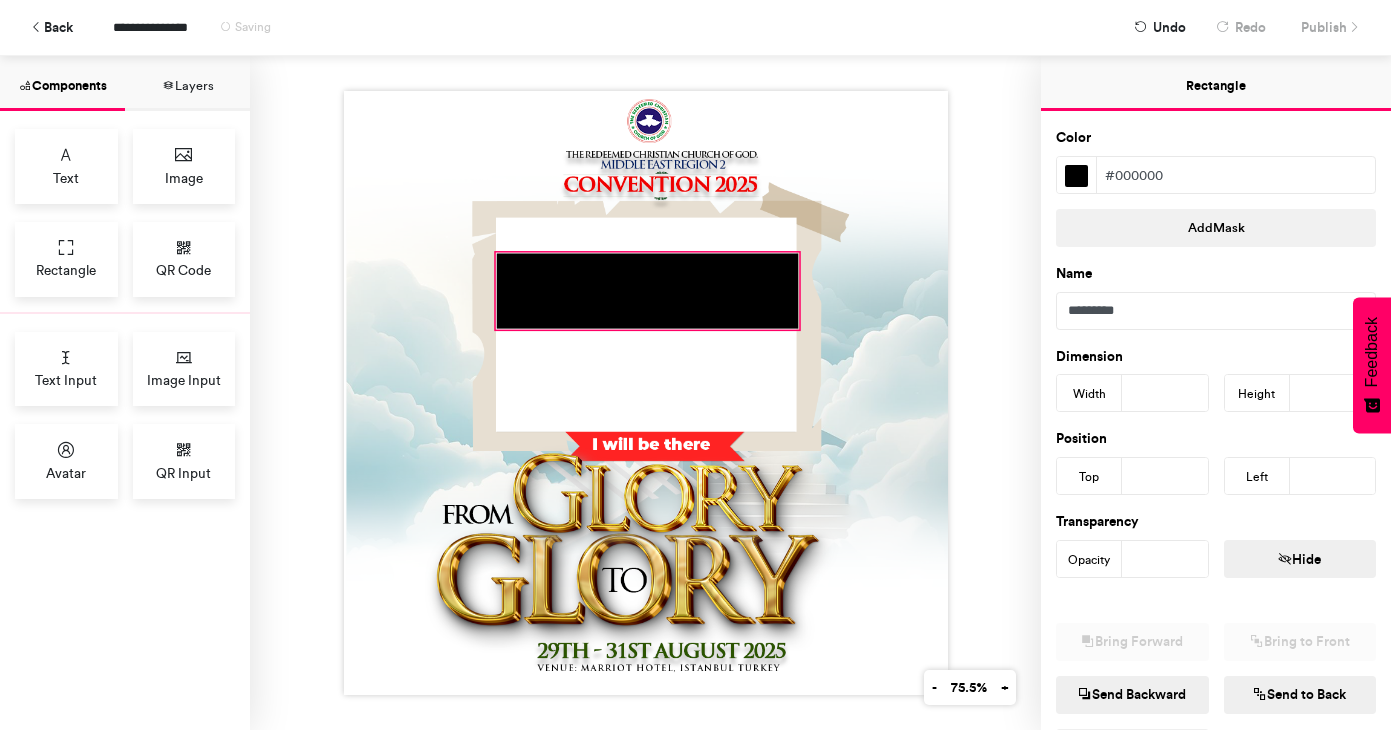 click at bounding box center (646, 393) 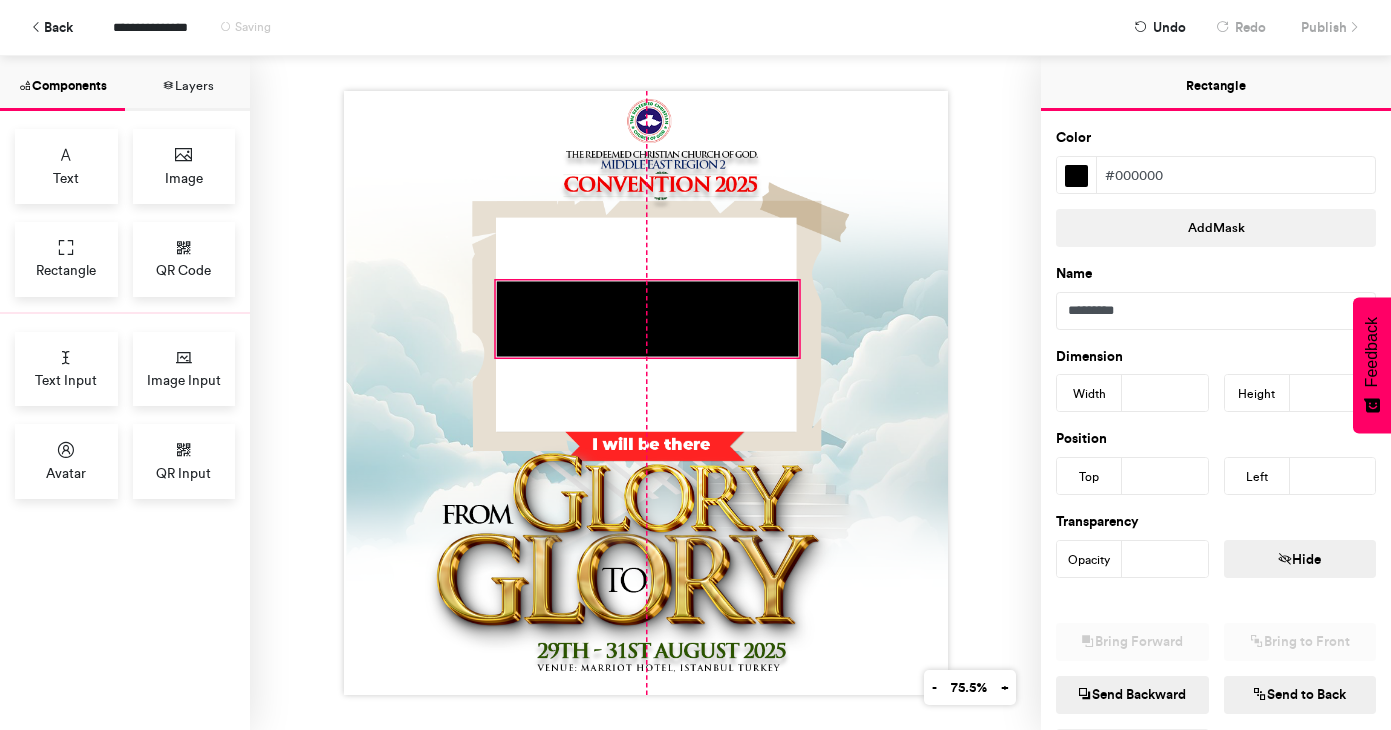 drag, startPoint x: 635, startPoint y: 319, endPoint x: 634, endPoint y: 332, distance: 13.038404 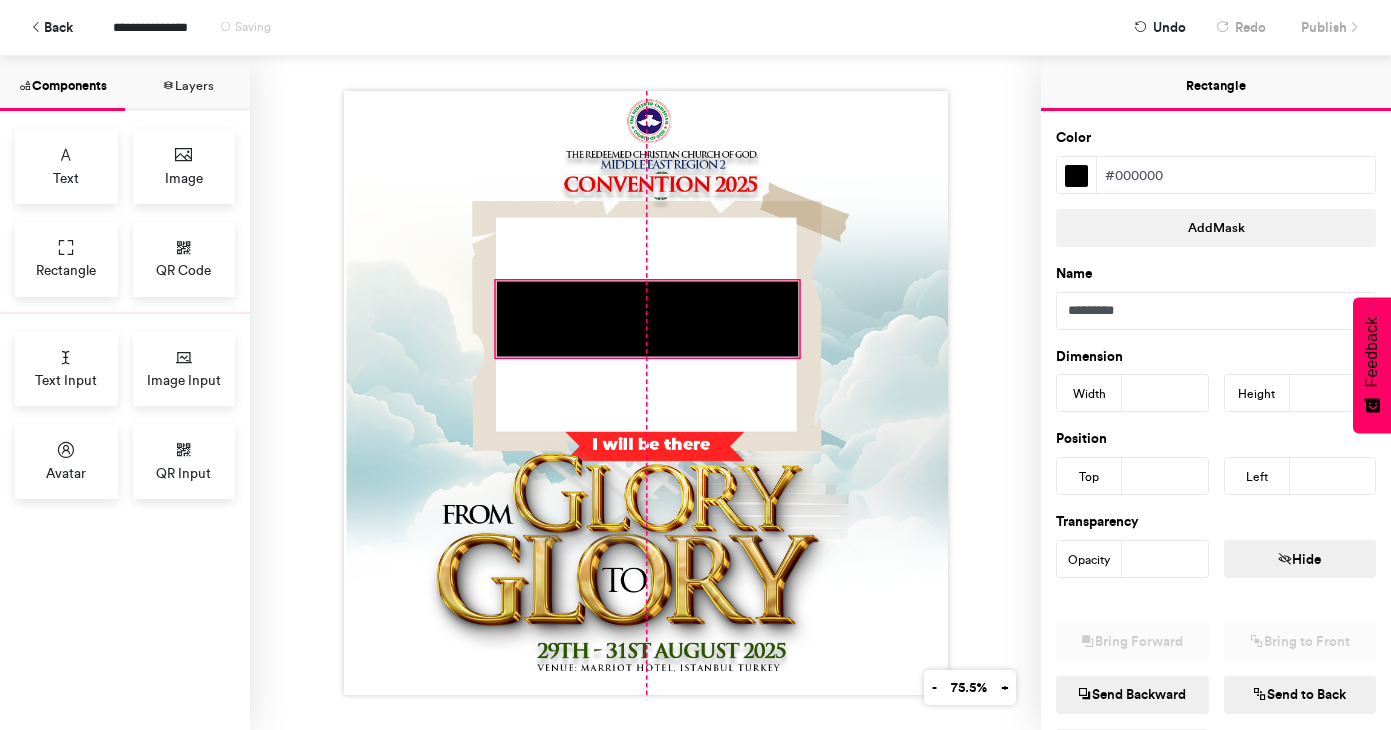 click at bounding box center [646, 393] 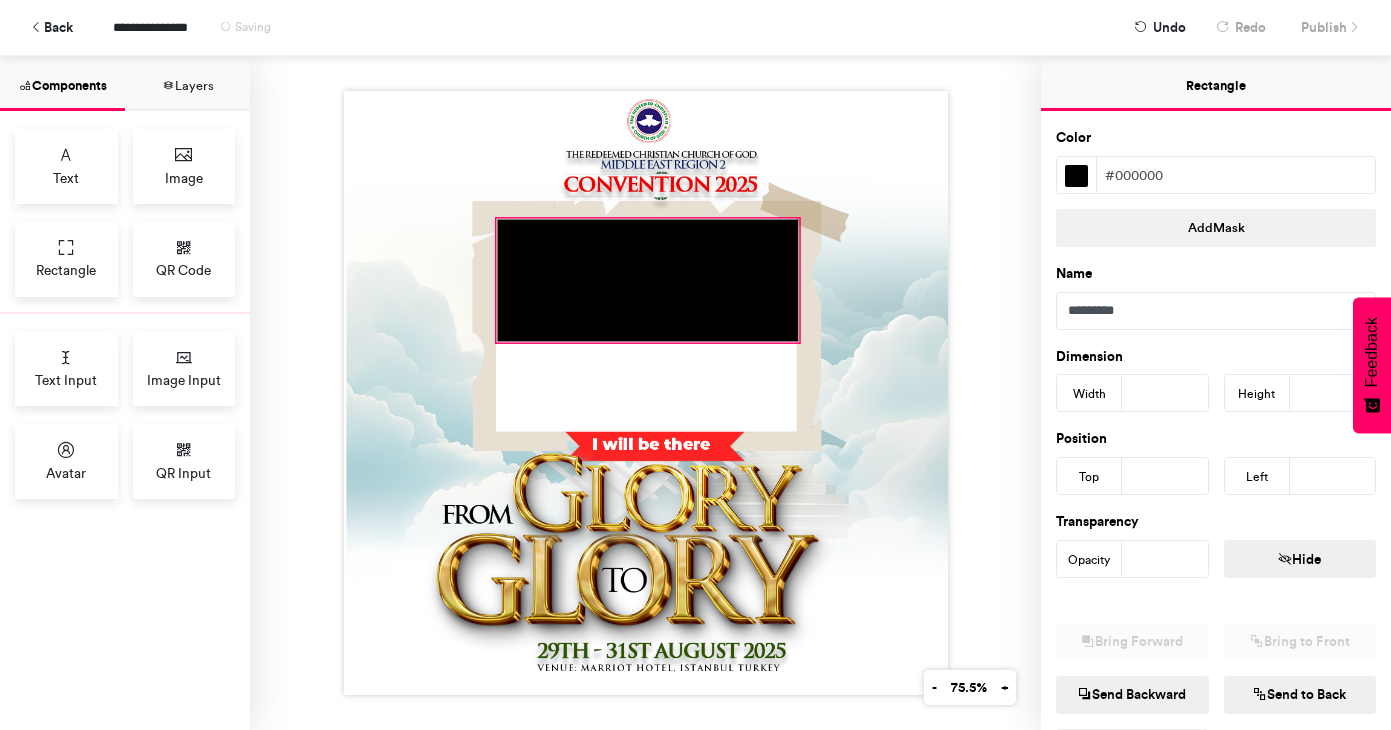 drag, startPoint x: 487, startPoint y: 258, endPoint x: 488, endPoint y: 211, distance: 47.010635 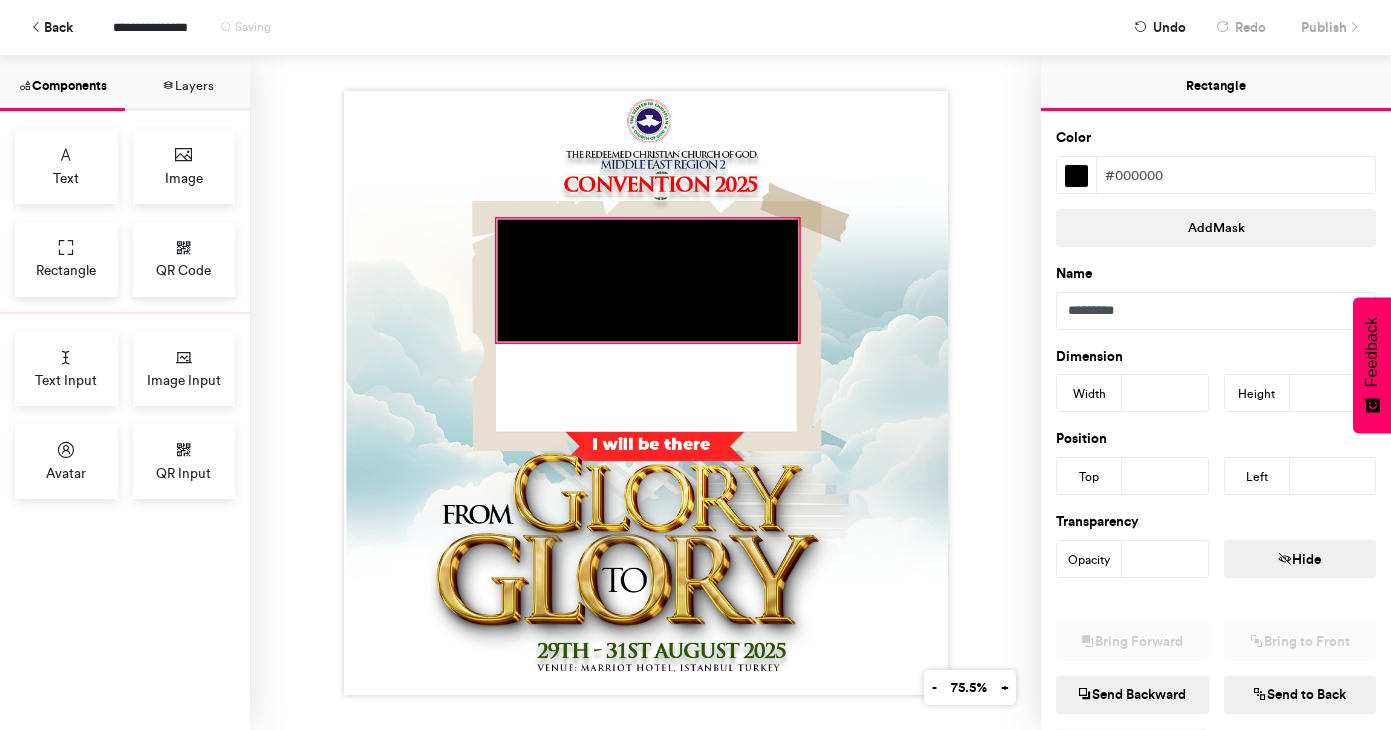 click at bounding box center [646, 393] 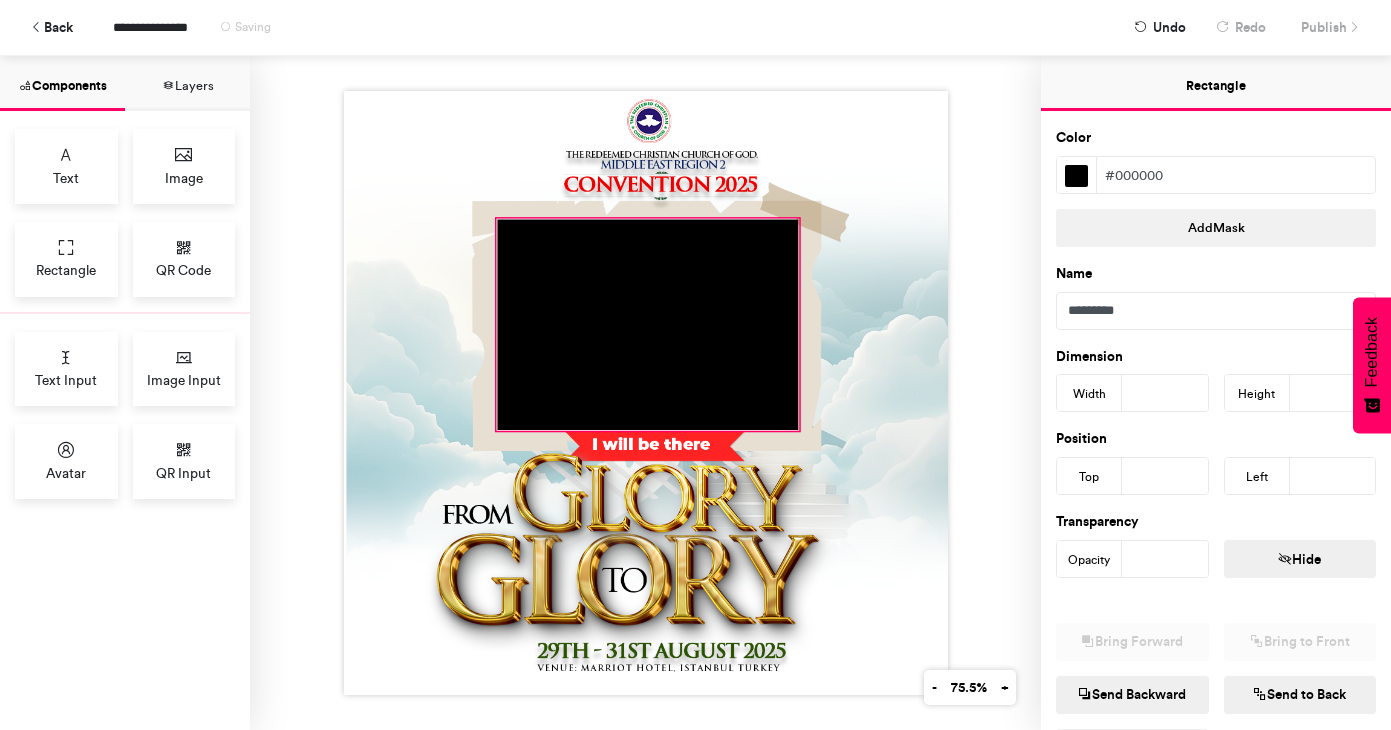 drag, startPoint x: 486, startPoint y: 330, endPoint x: 486, endPoint y: 418, distance: 88 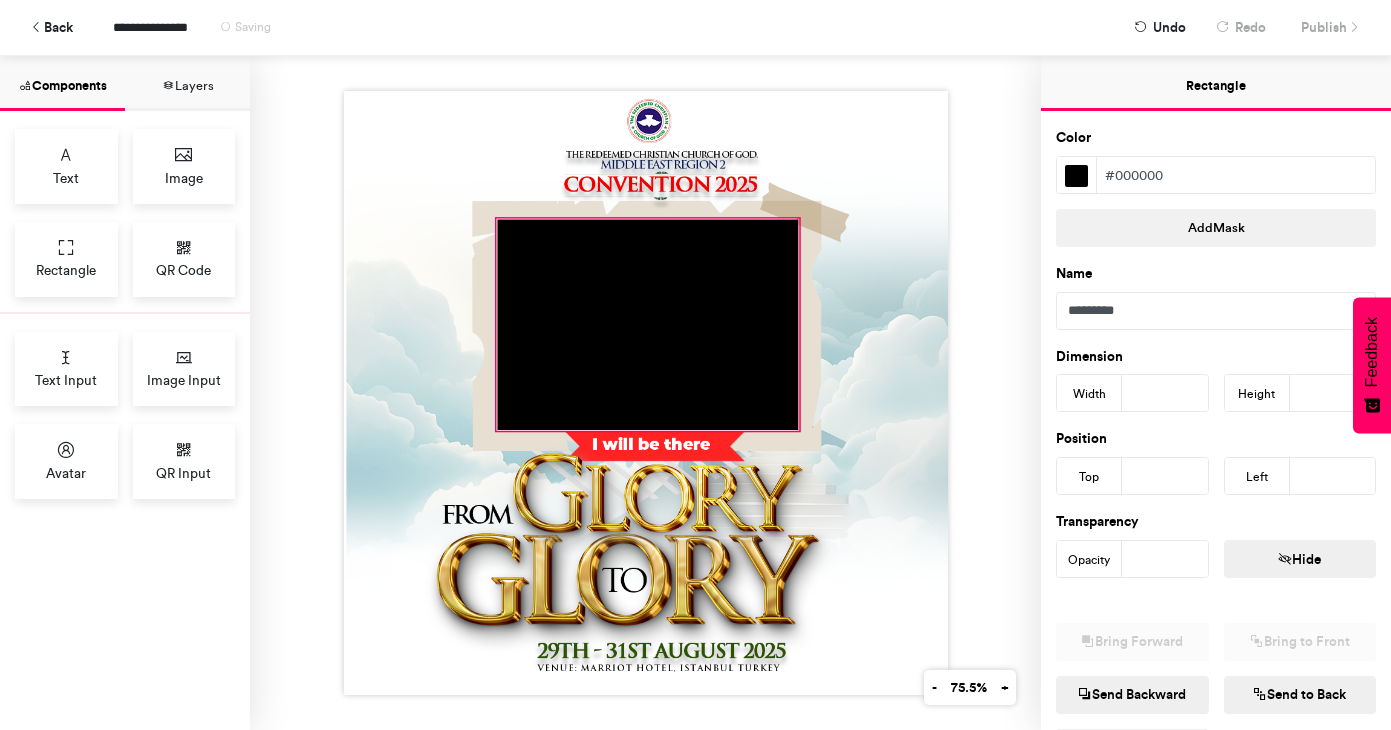 click at bounding box center [646, 393] 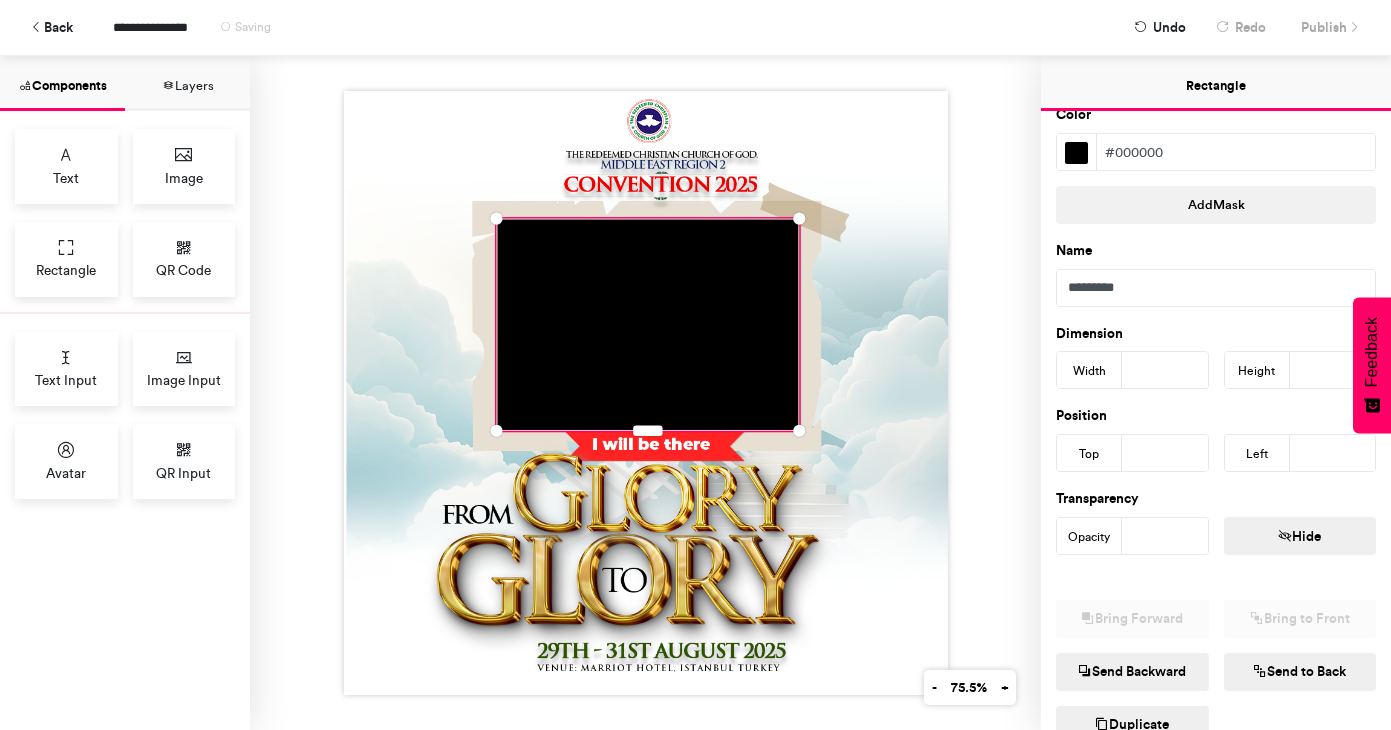 scroll, scrollTop: 0, scrollLeft: 0, axis: both 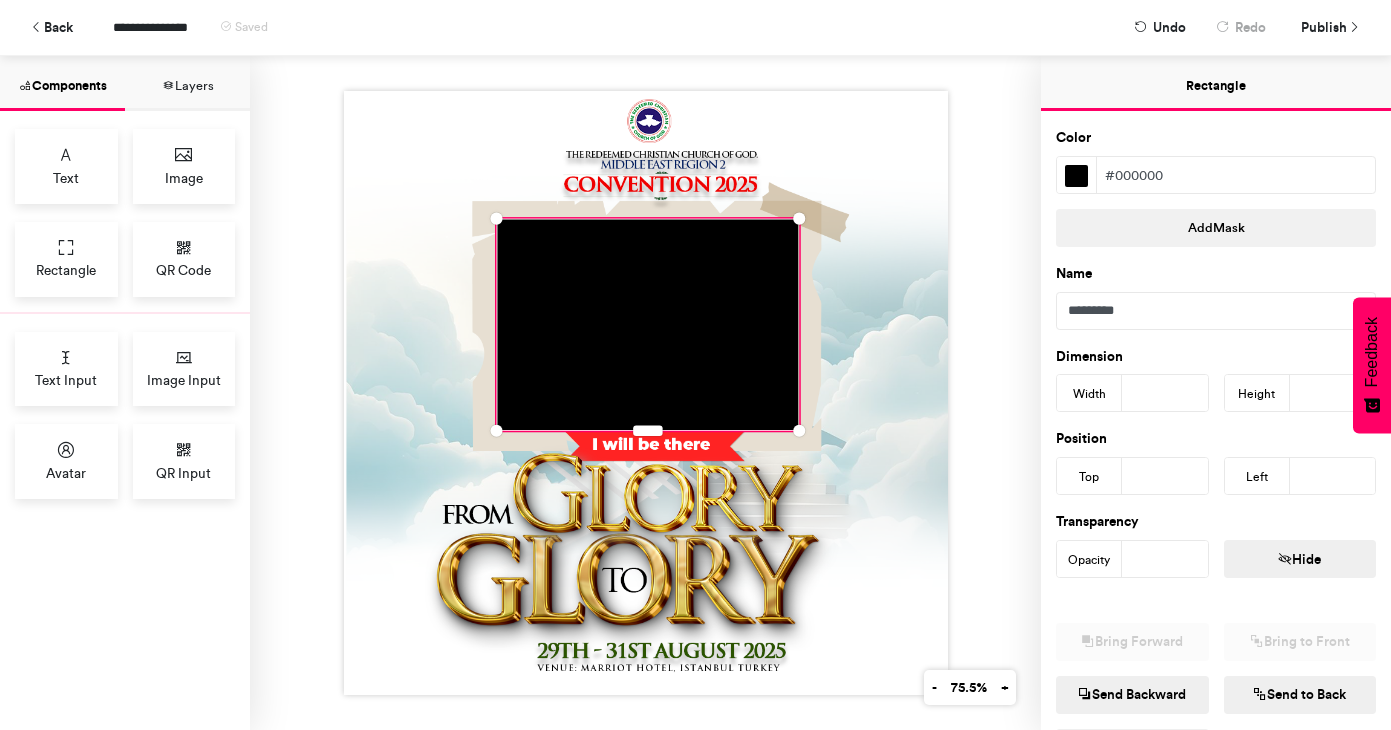 click at bounding box center (1076, 176) 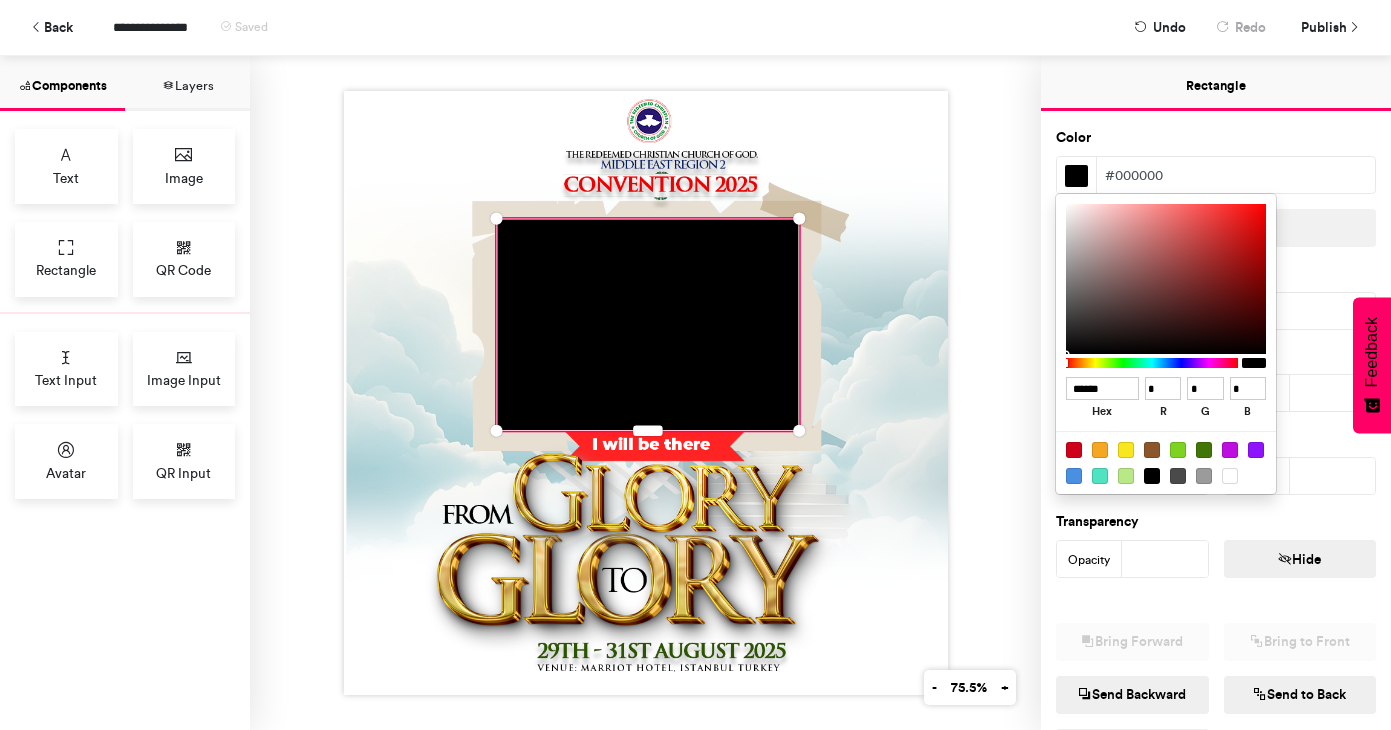 type on "******" 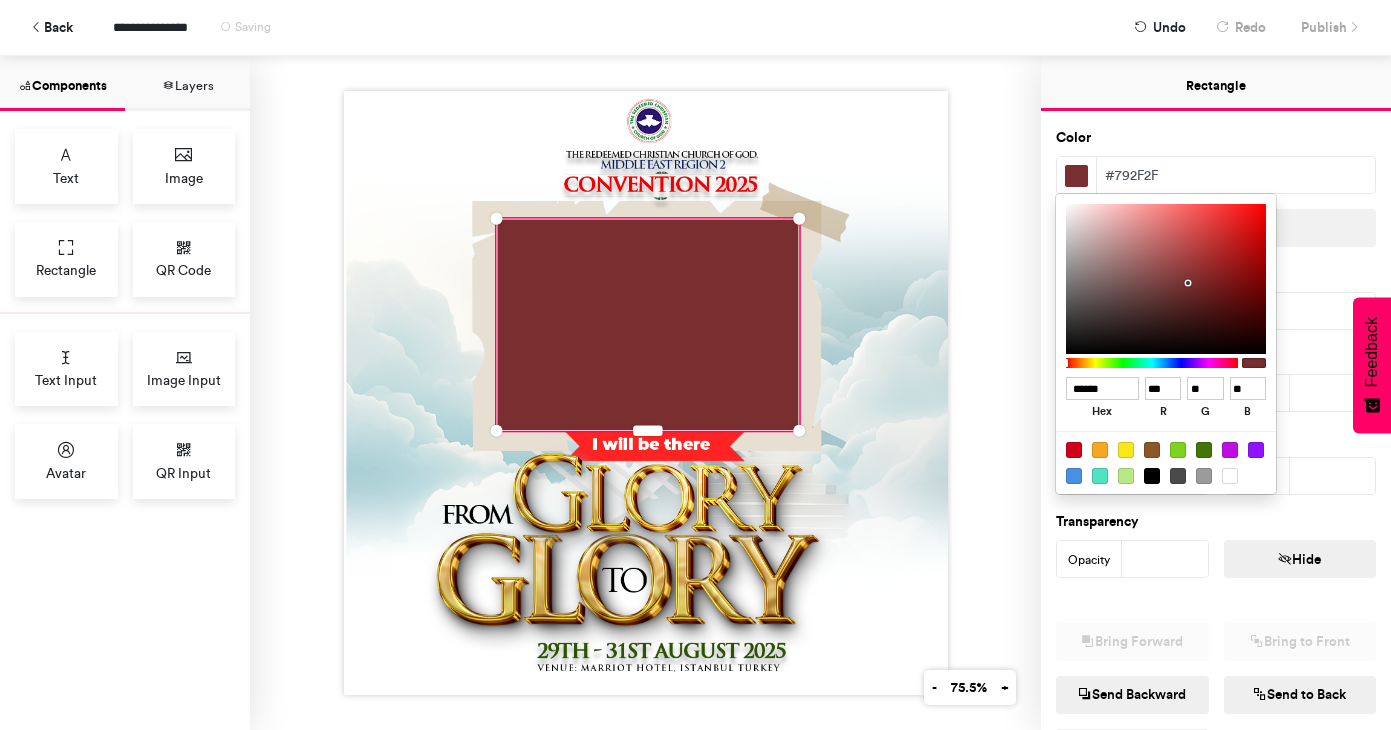 type on "******" 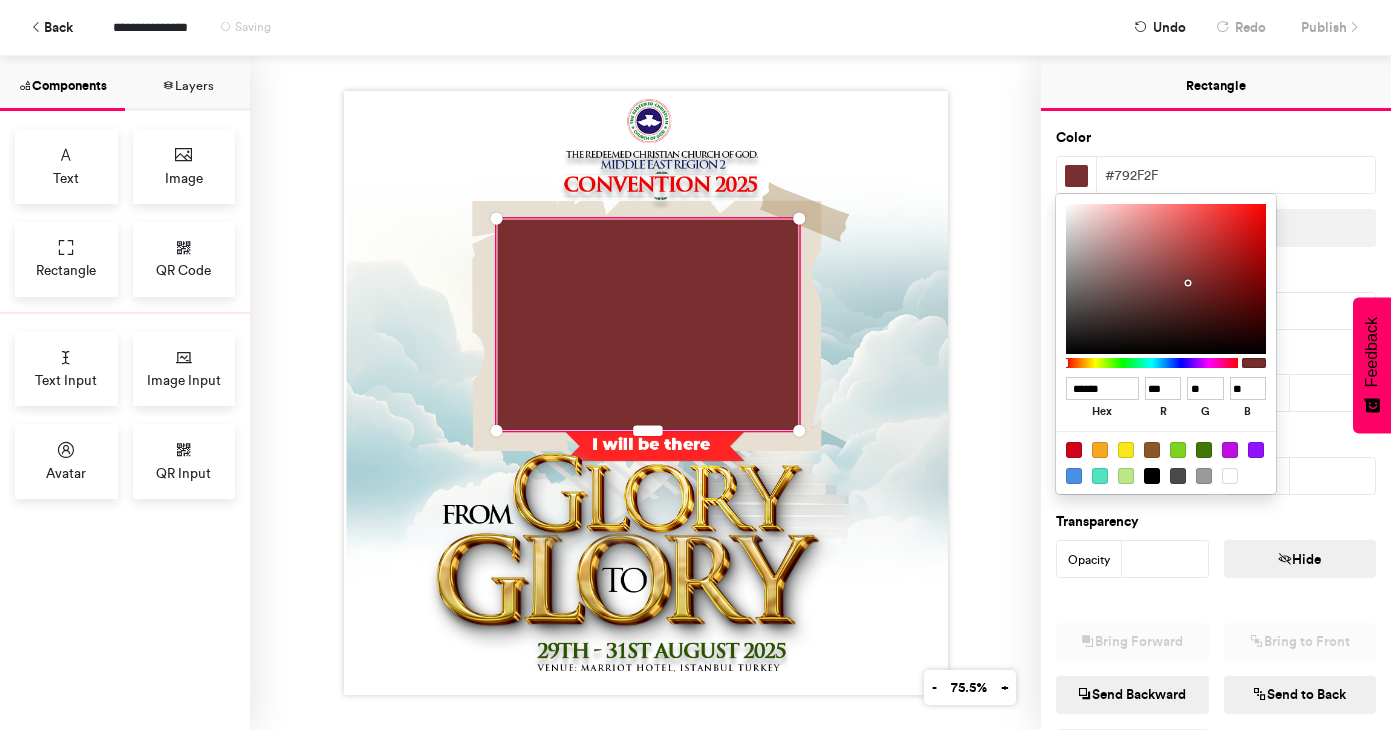 type on "***" 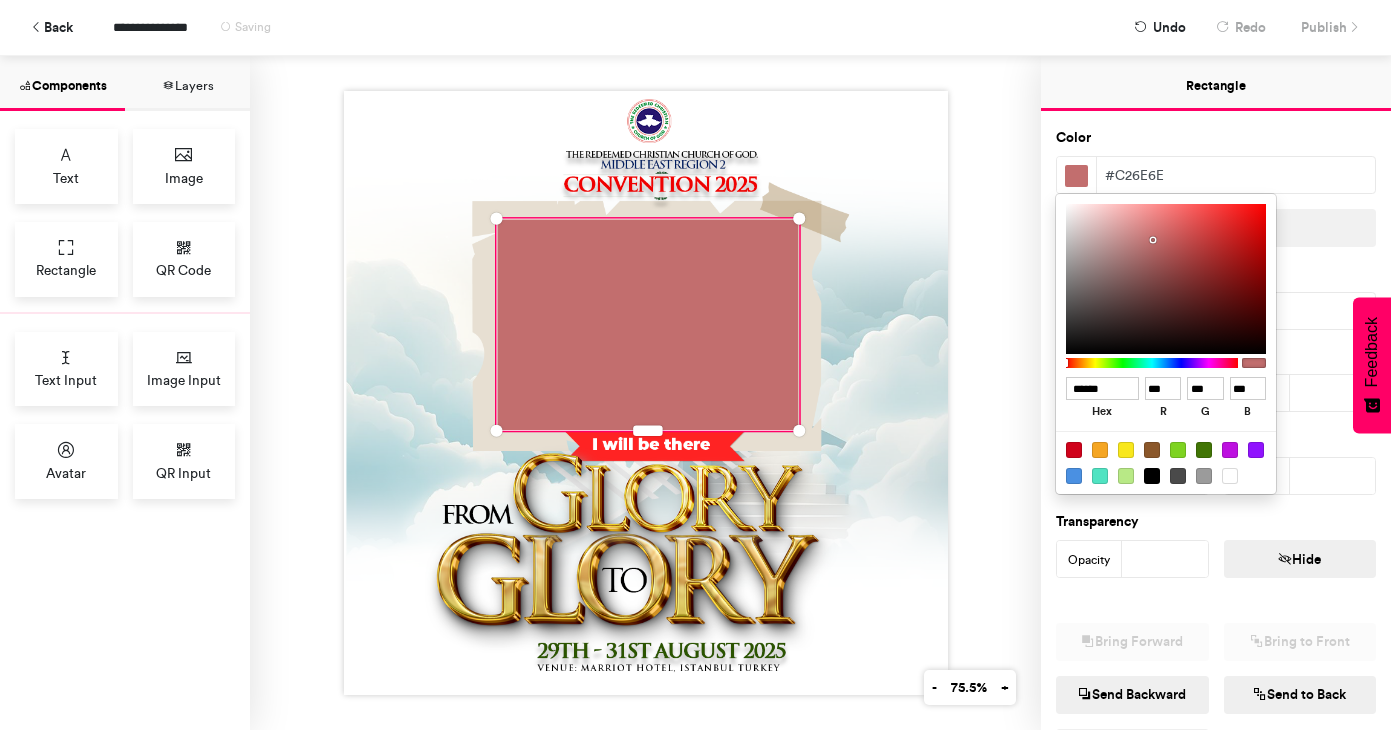 type on "******" 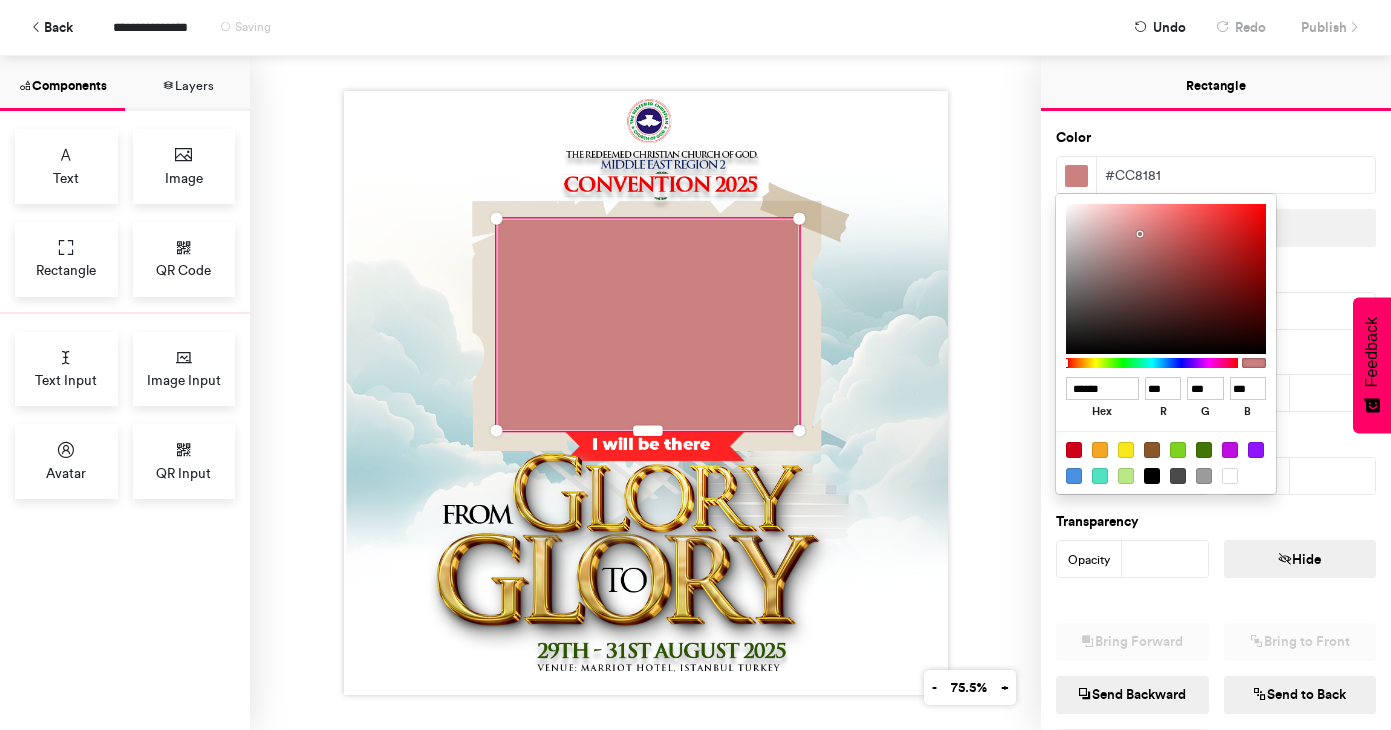 type on "******" 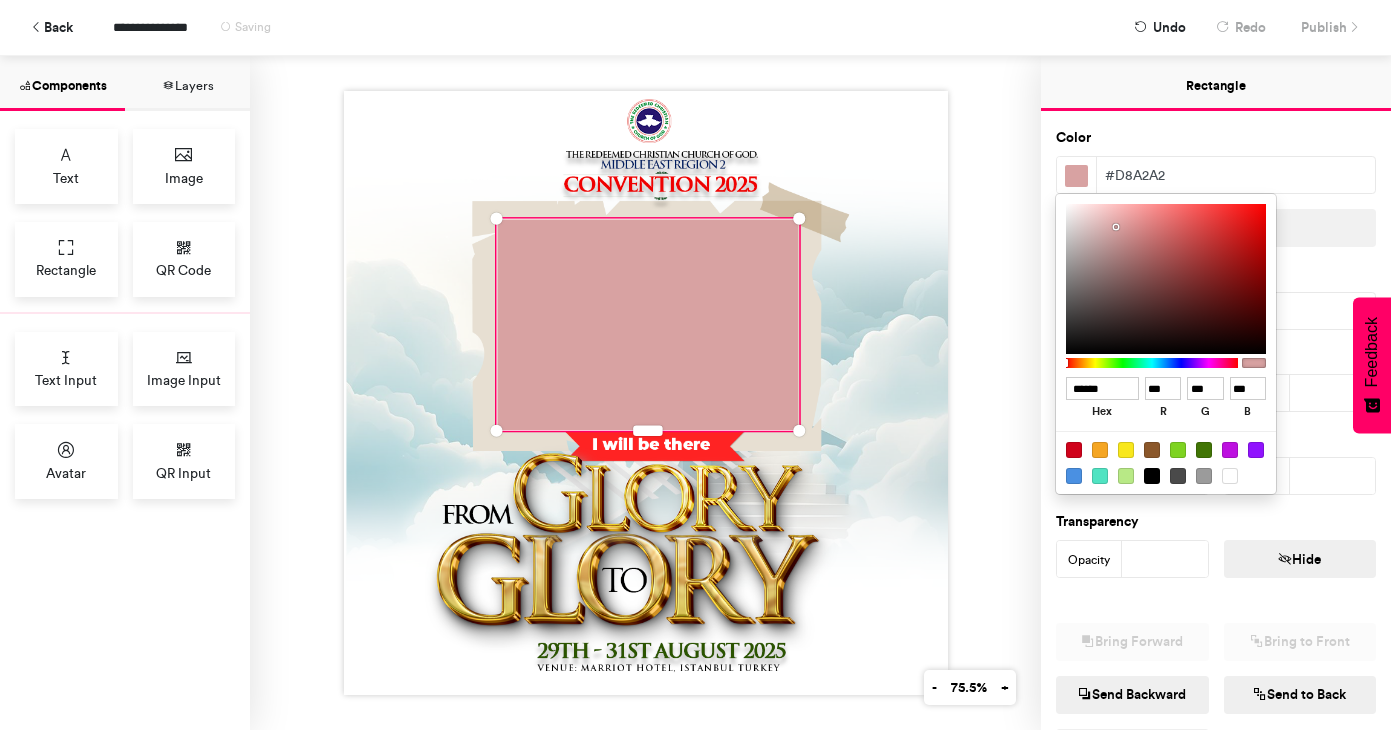 type on "******" 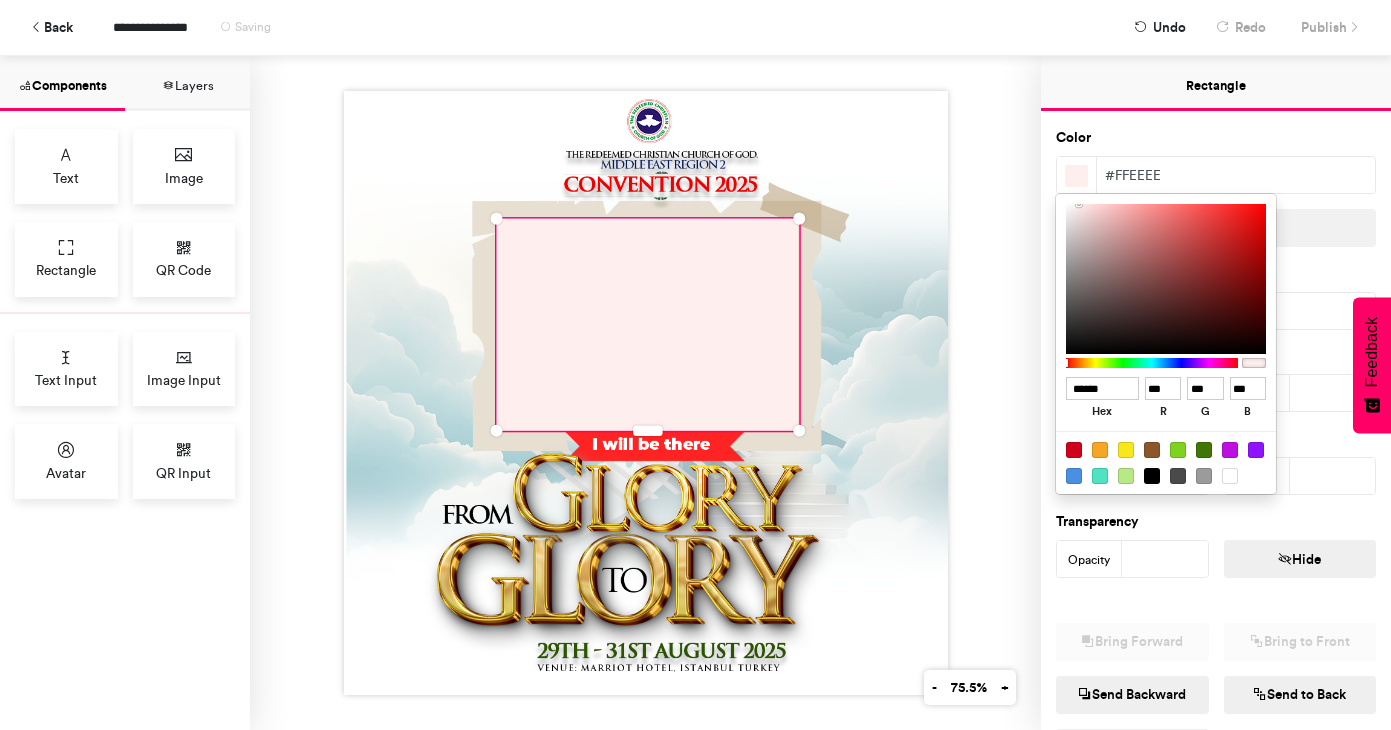 type on "******" 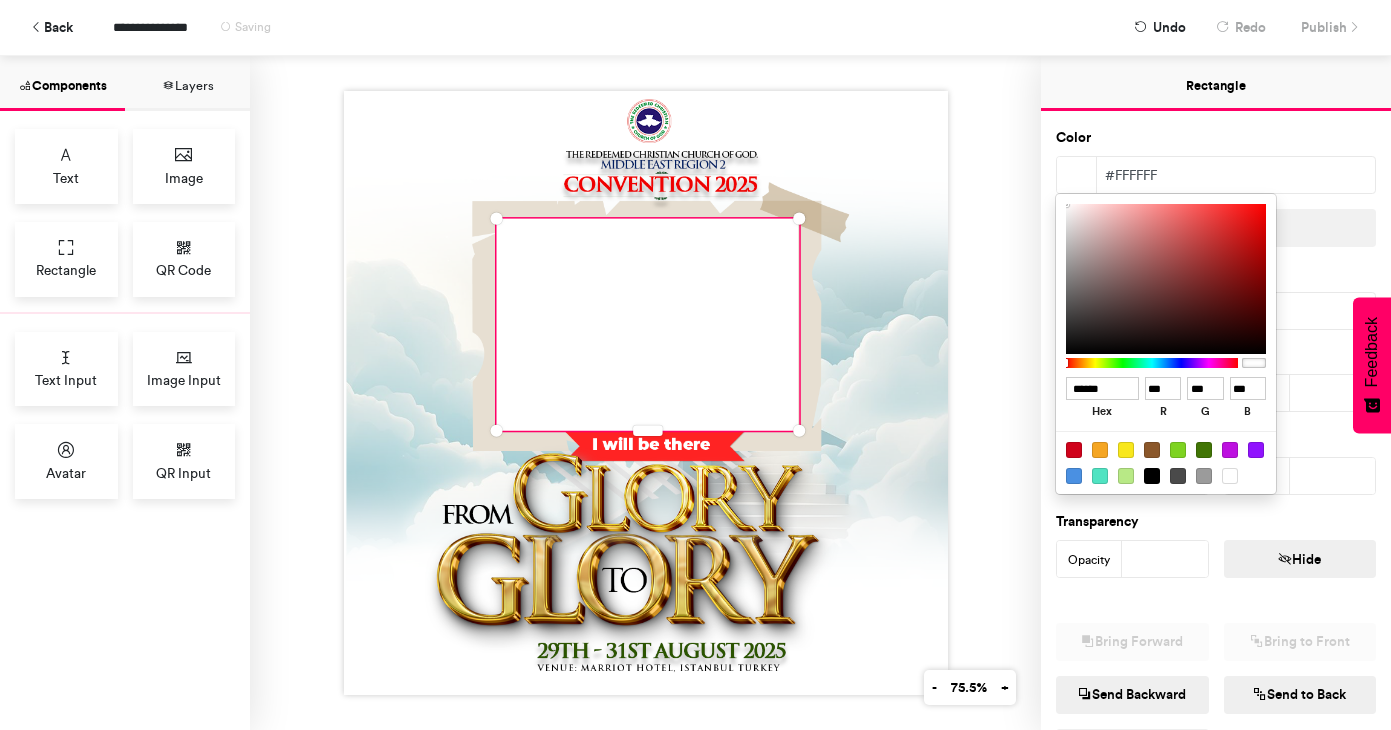 drag, startPoint x: 1189, startPoint y: 282, endPoint x: 1030, endPoint y: 187, distance: 185.2188 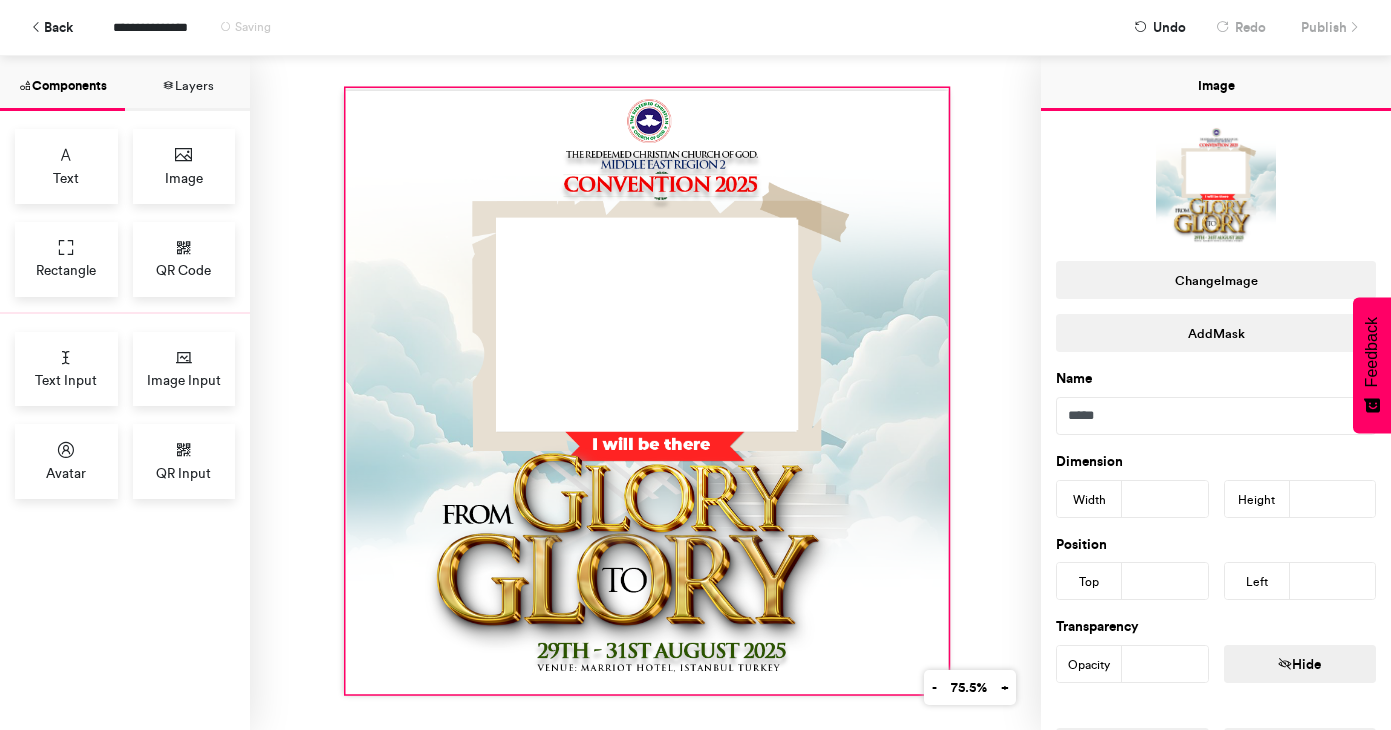 click at bounding box center [647, 391] 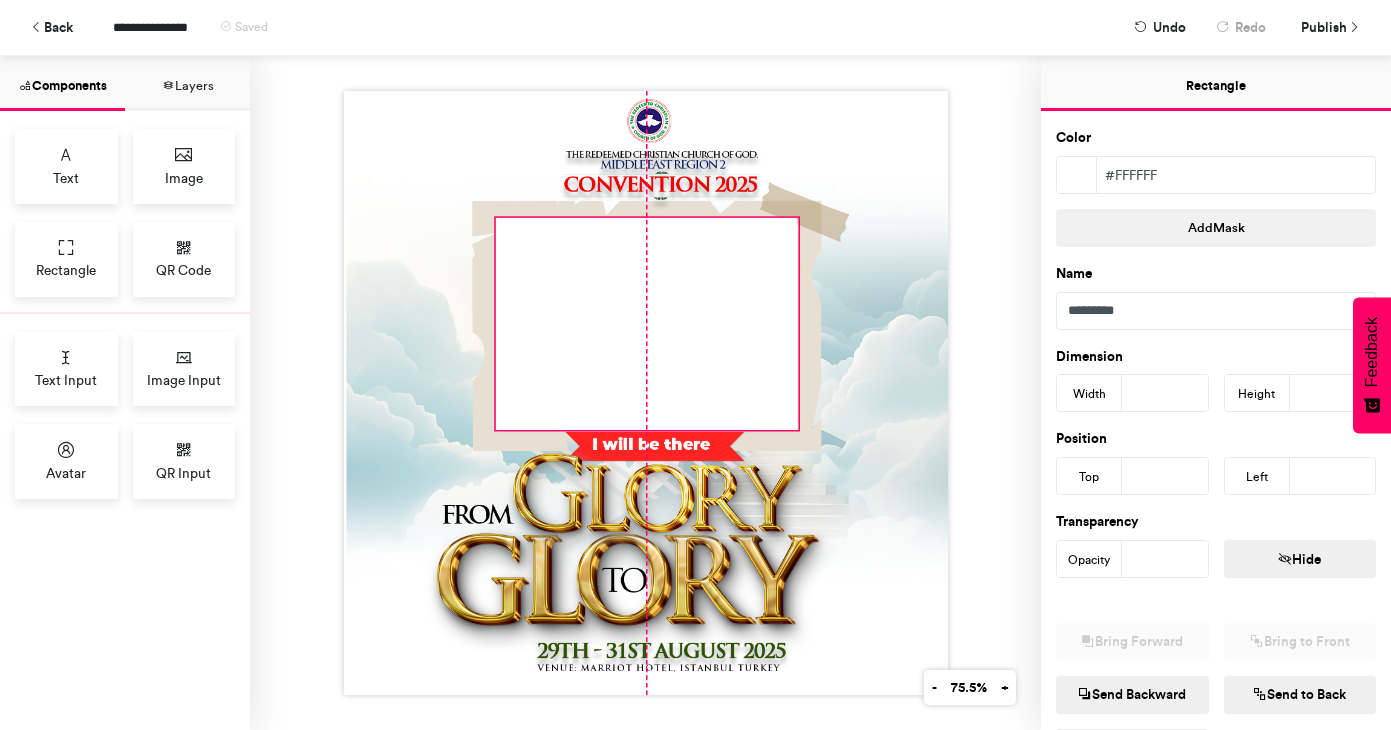 click at bounding box center (646, 324) 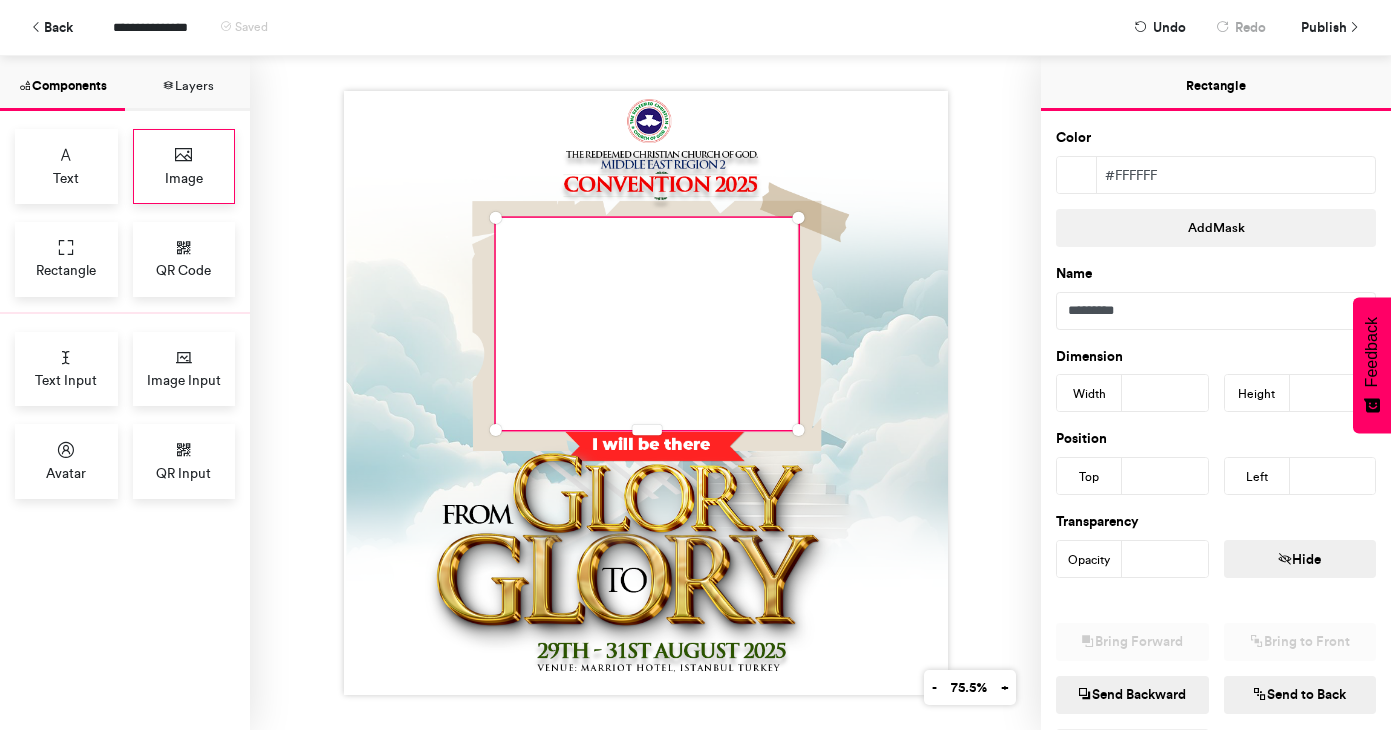 click on "Image" at bounding box center [184, 166] 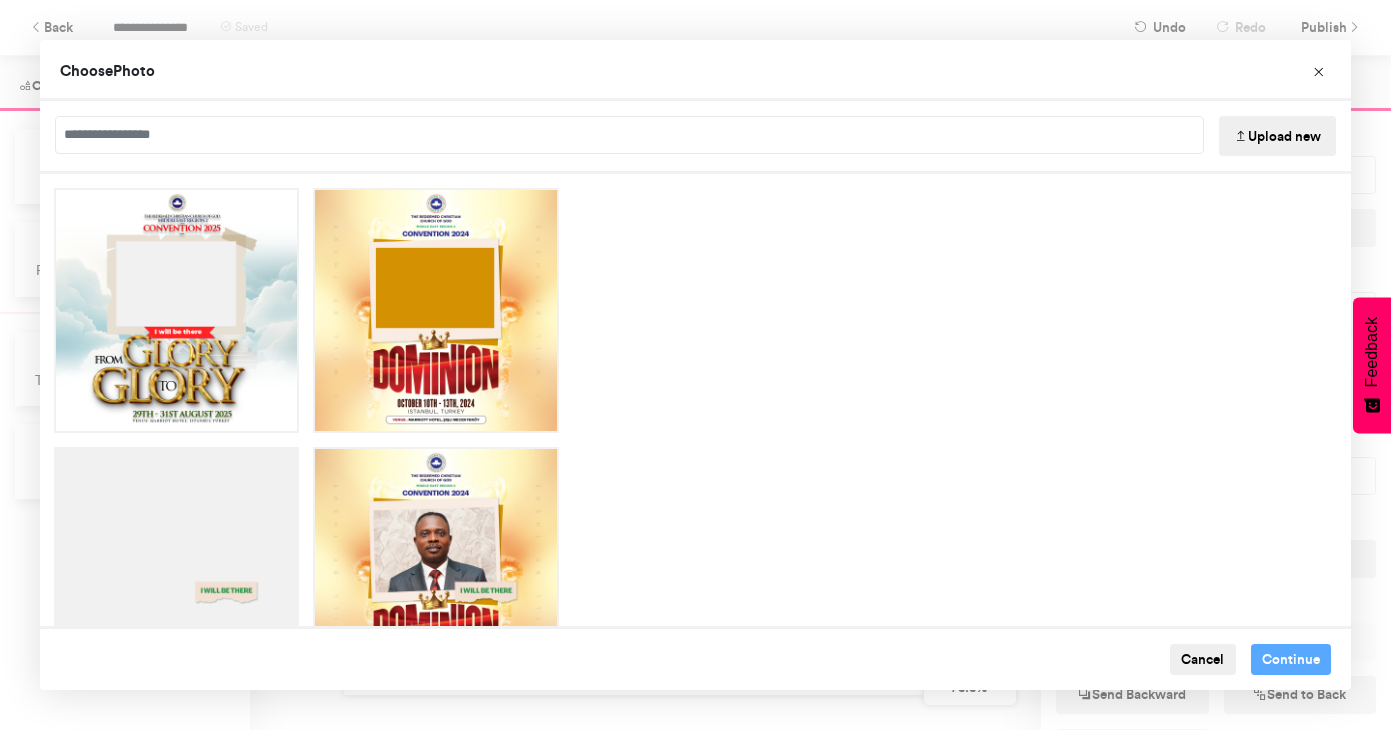 click on "Cancel" at bounding box center [1203, 660] 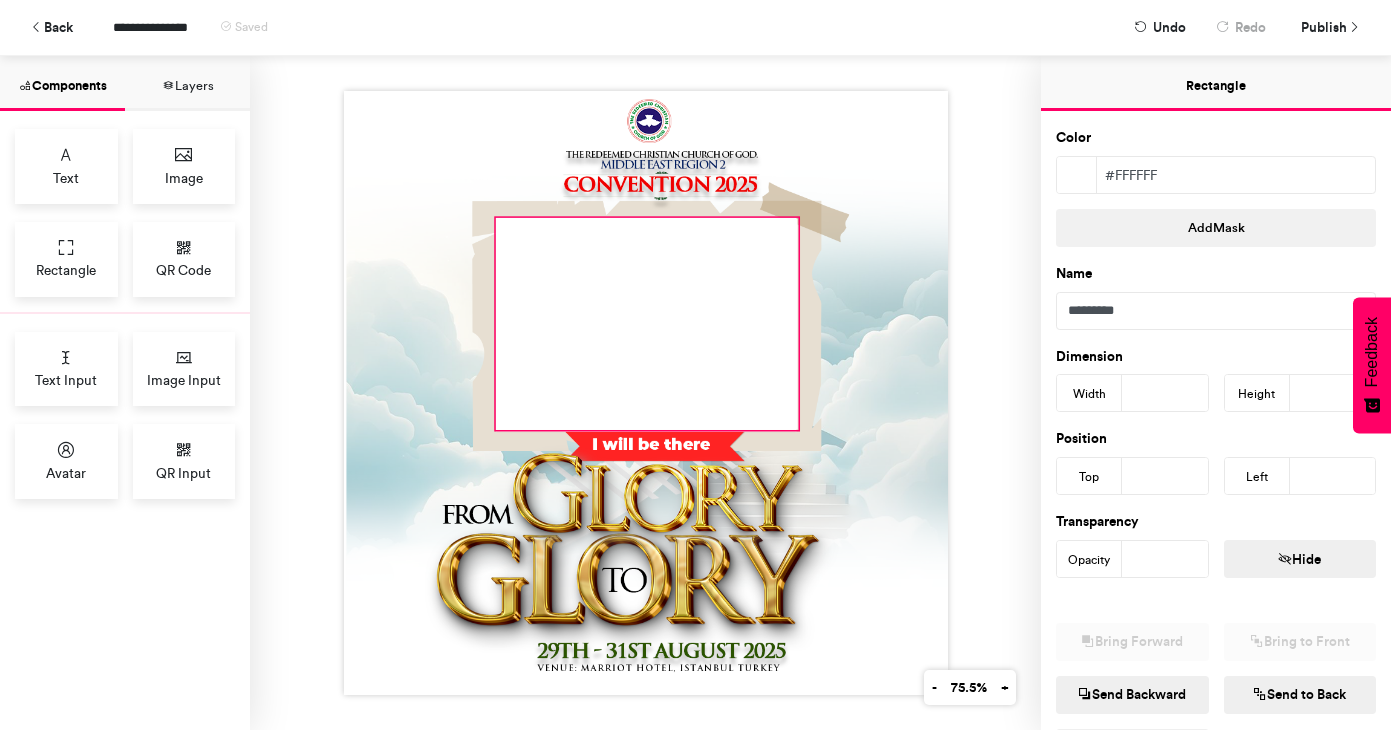 click at bounding box center [646, 324] 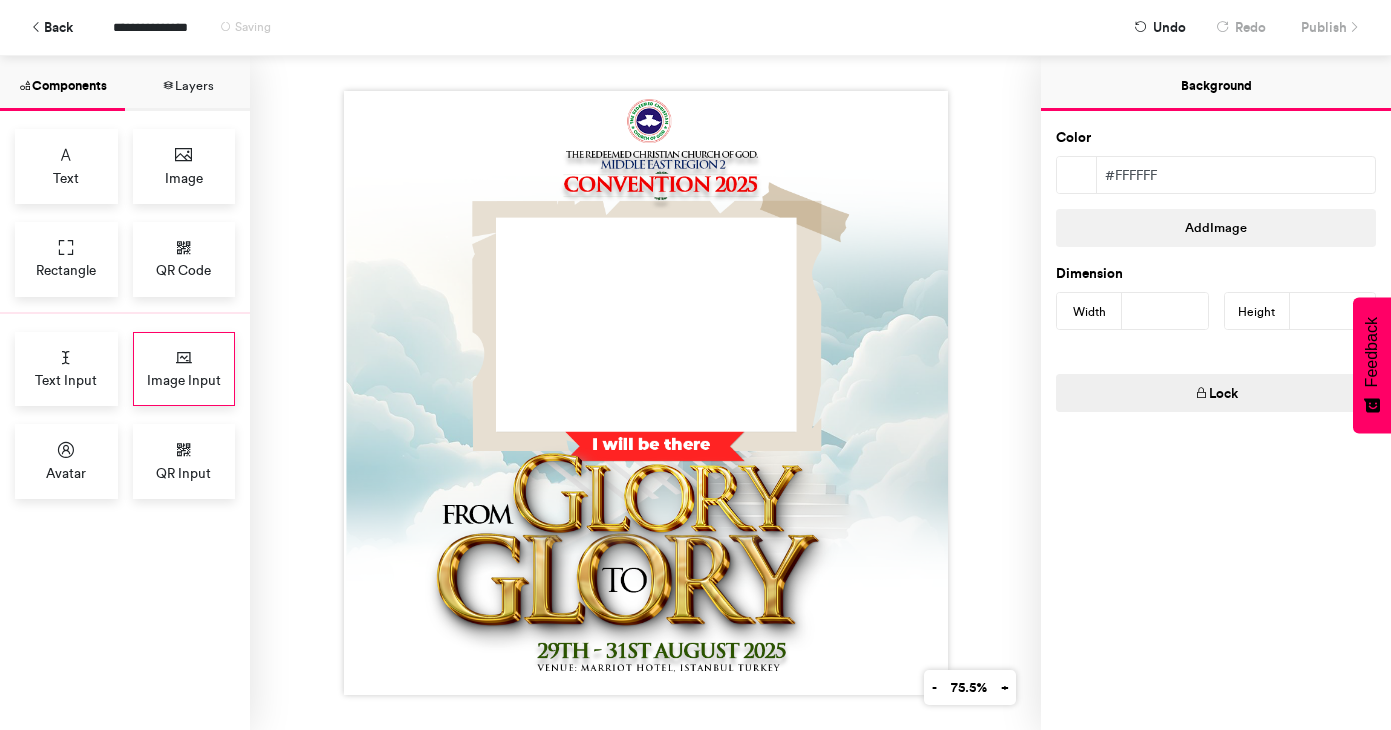 click at bounding box center [184, 358] 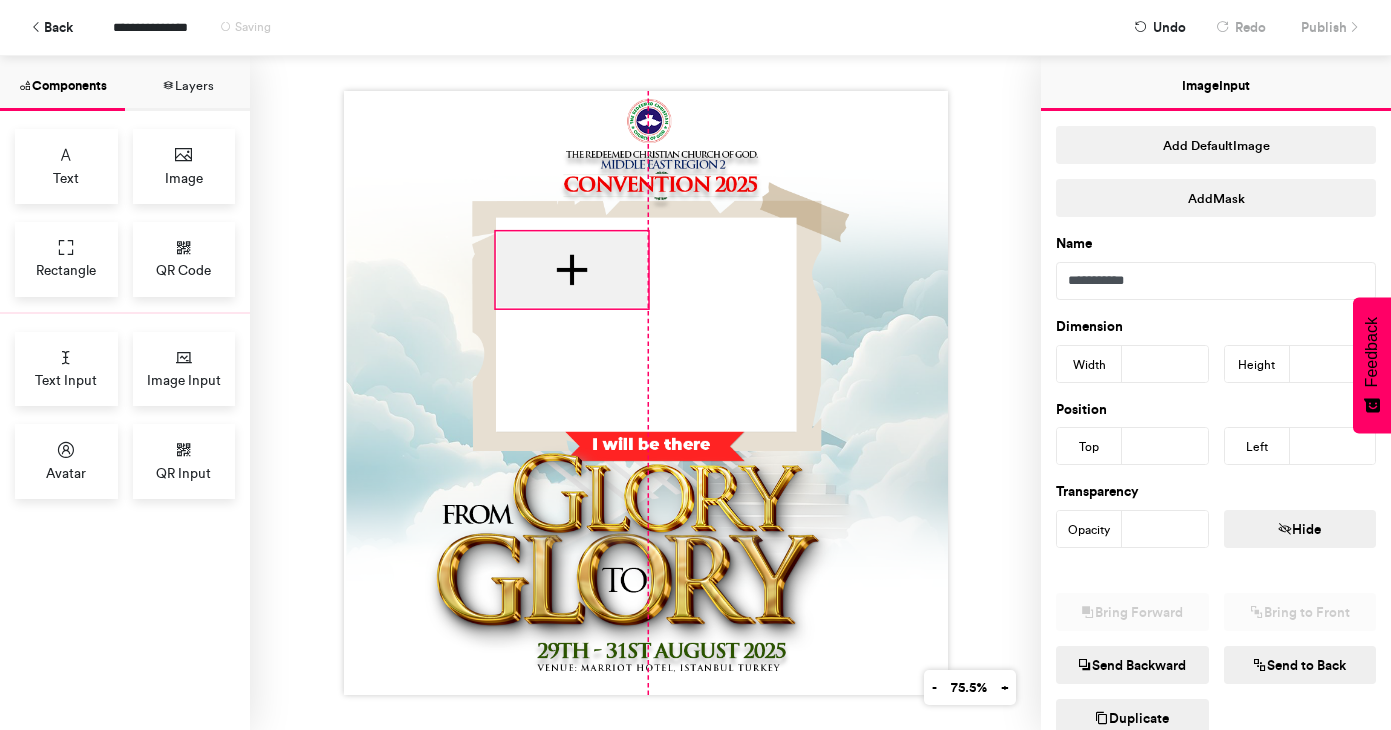 drag, startPoint x: 562, startPoint y: 289, endPoint x: 569, endPoint y: 279, distance: 12.206555 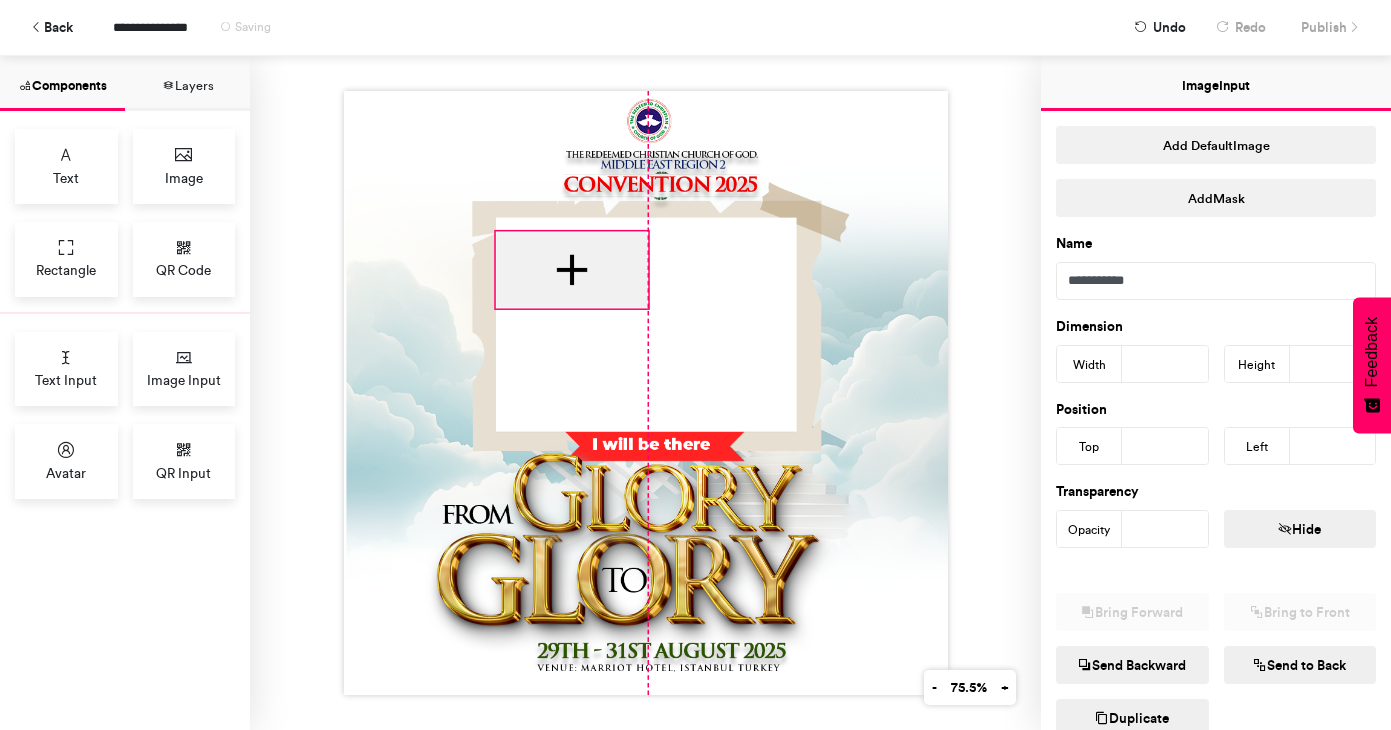 click at bounding box center (571, 270) 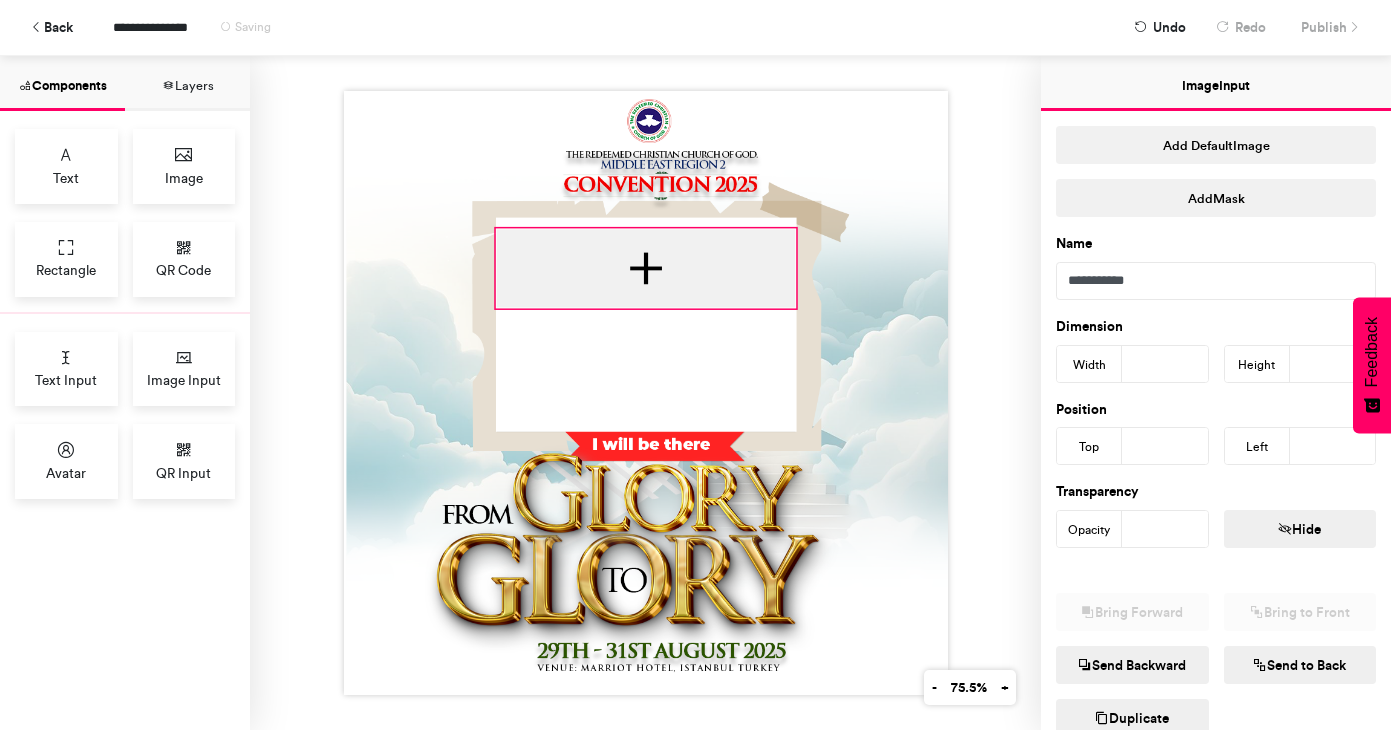 drag, startPoint x: 638, startPoint y: 224, endPoint x: 786, endPoint y: 221, distance: 148.0304 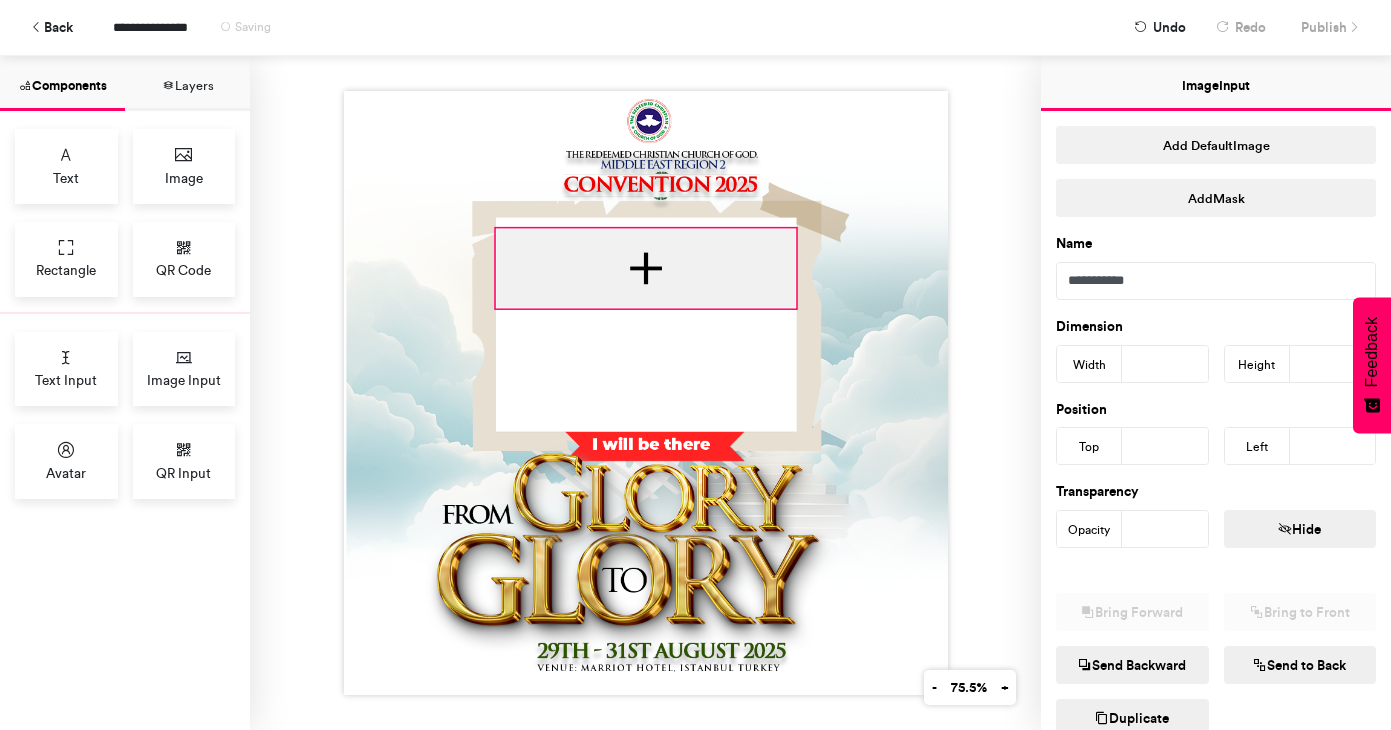 click at bounding box center (646, 393) 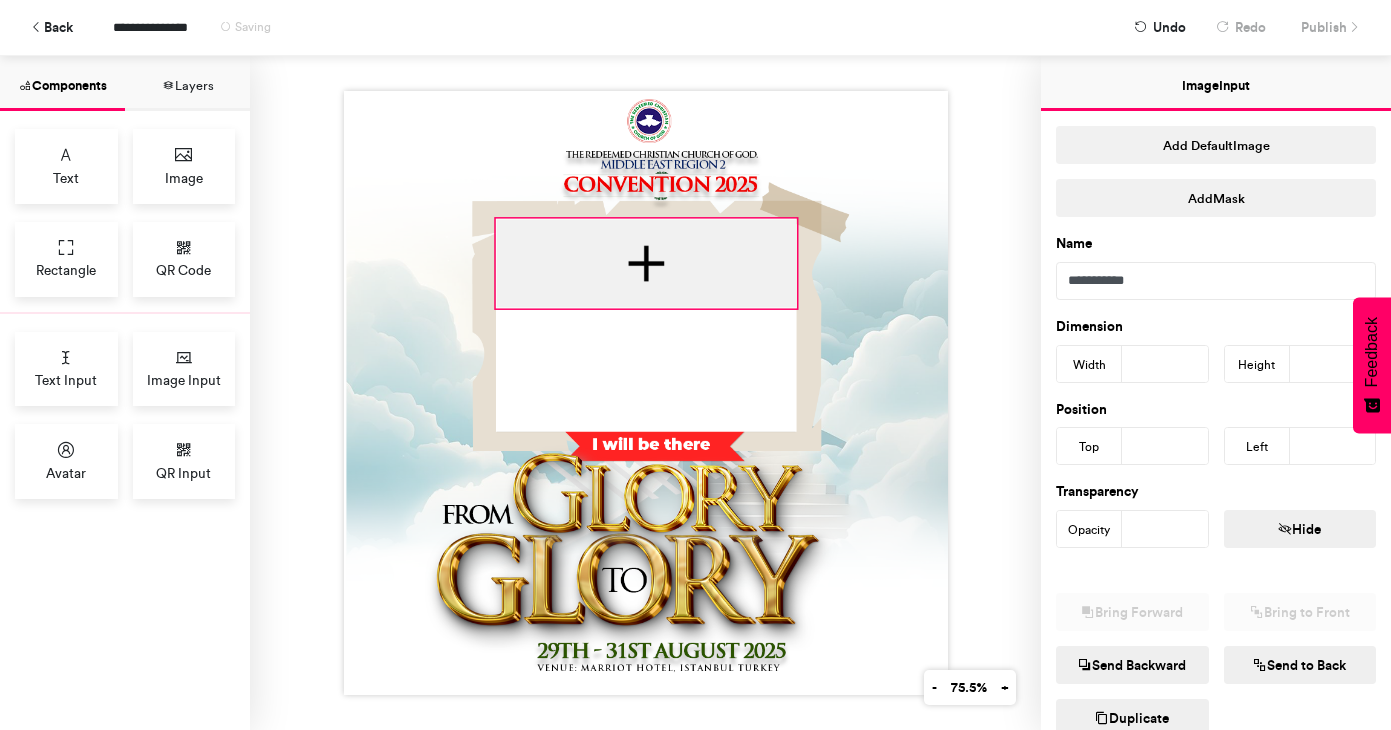 drag, startPoint x: 786, startPoint y: 218, endPoint x: 787, endPoint y: 208, distance: 10.049875 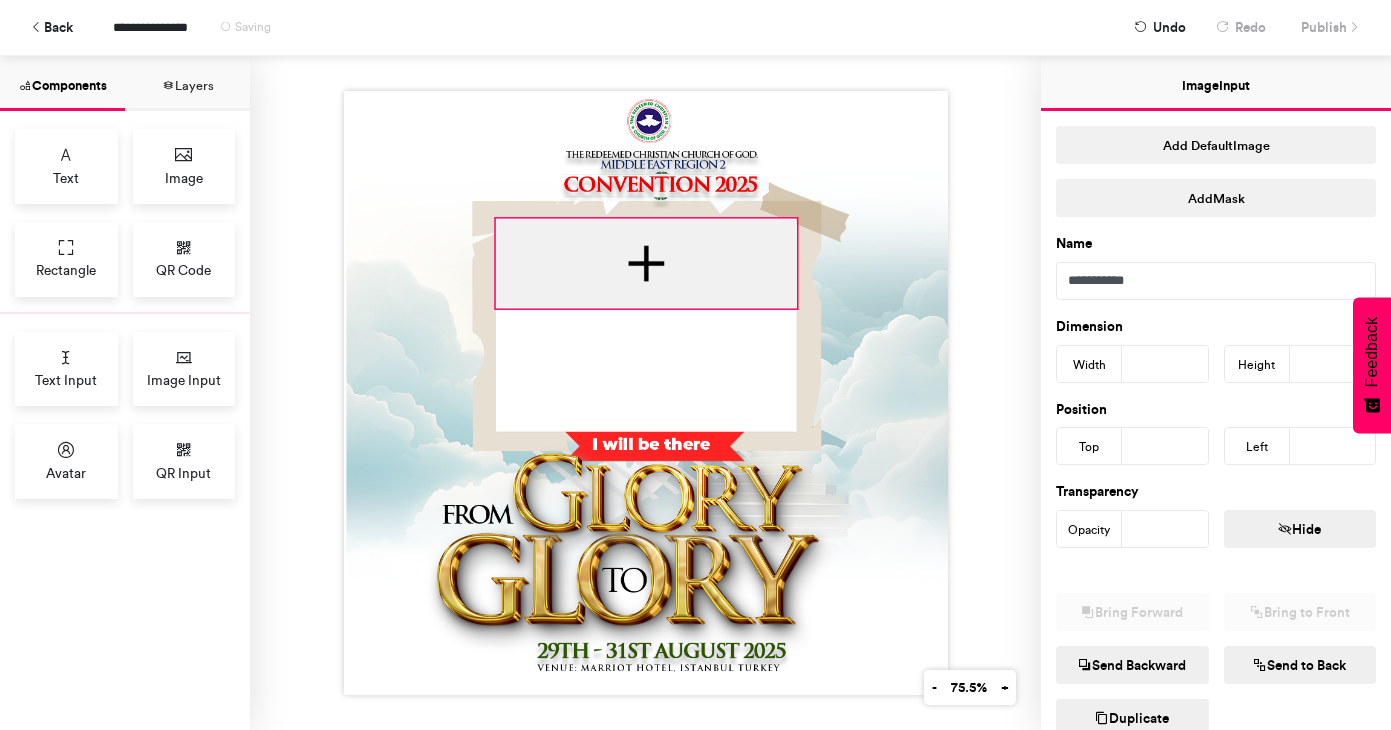 click at bounding box center [646, 393] 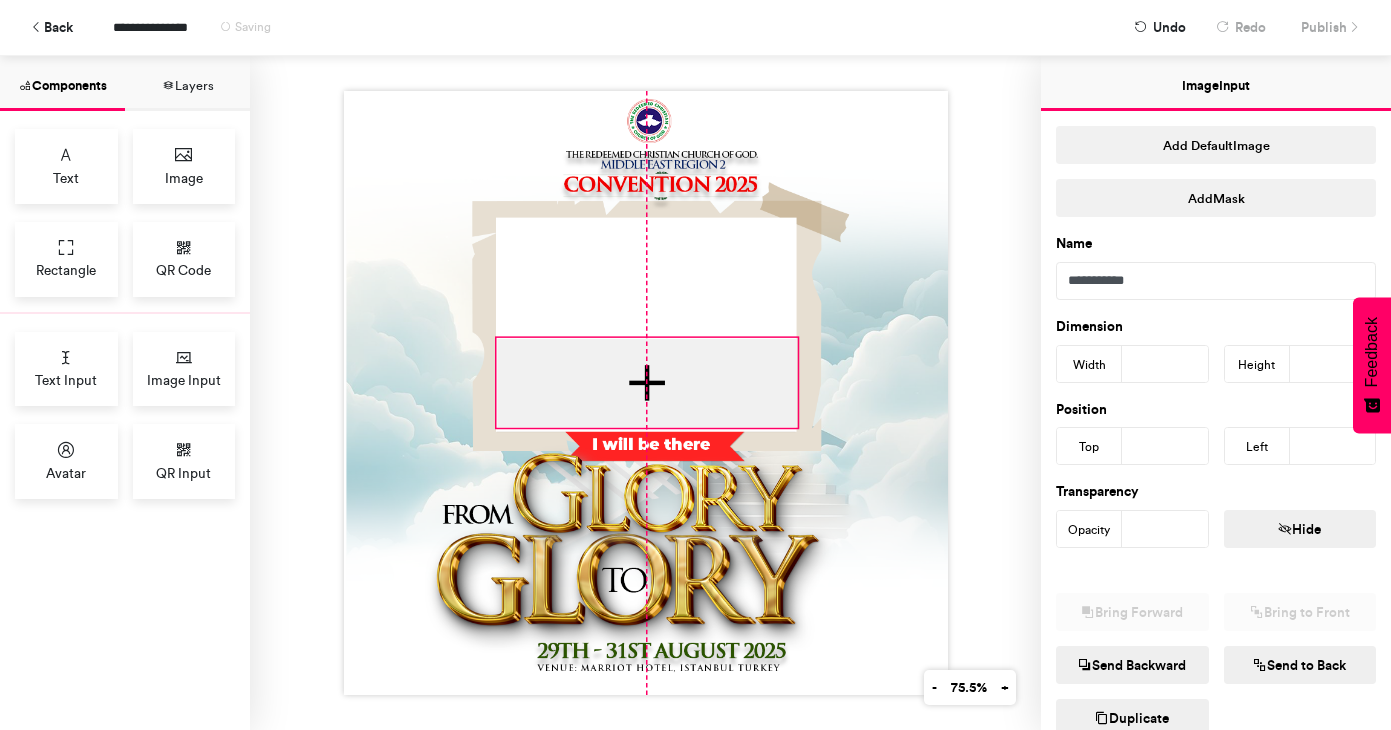drag, startPoint x: 636, startPoint y: 304, endPoint x: 634, endPoint y: 423, distance: 119.01681 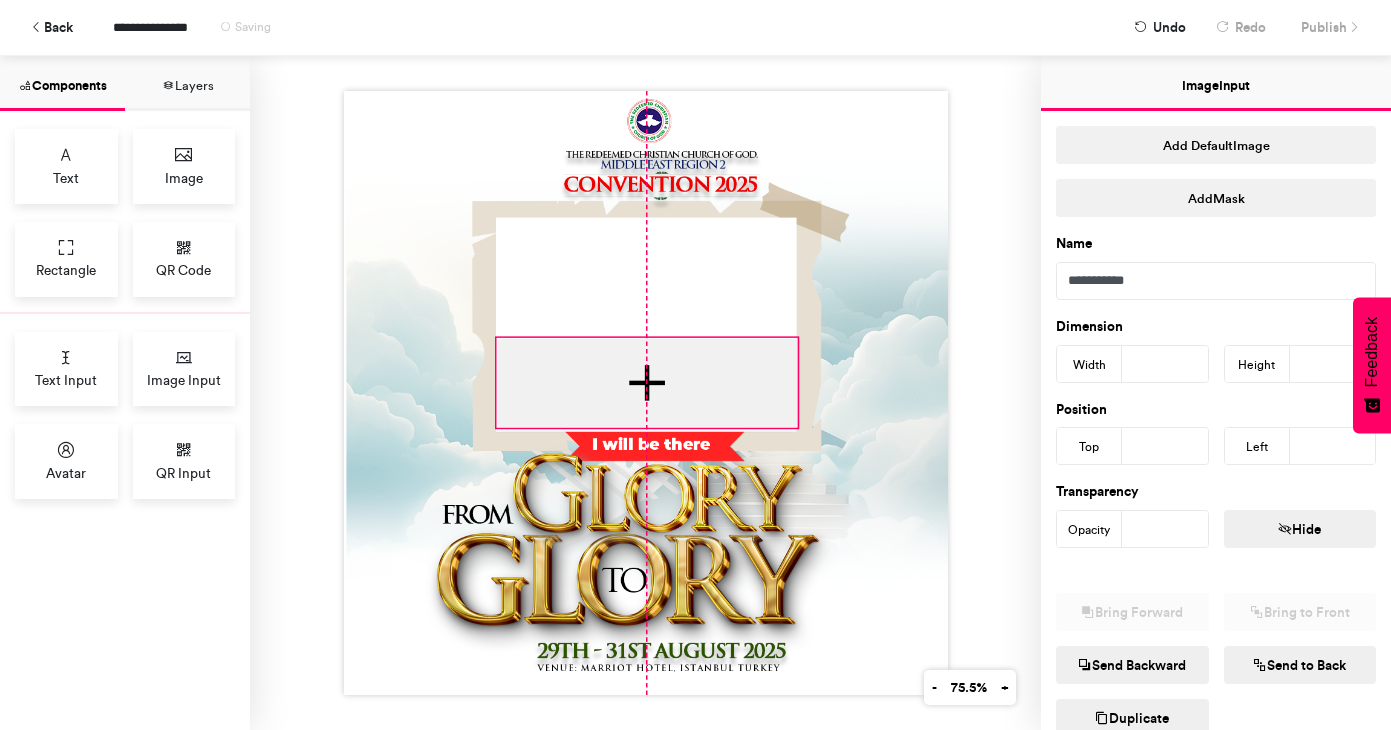 click at bounding box center [646, 393] 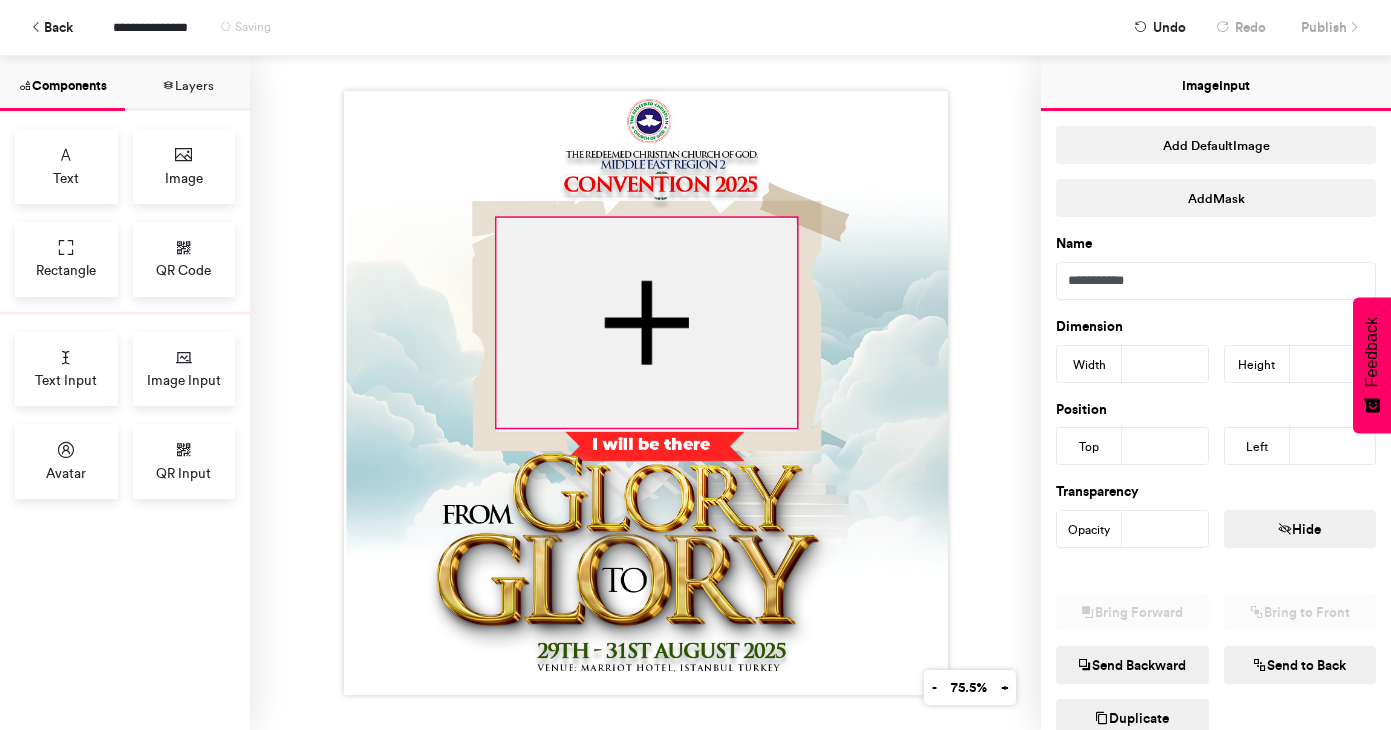 drag, startPoint x: 786, startPoint y: 330, endPoint x: 785, endPoint y: 210, distance: 120.004166 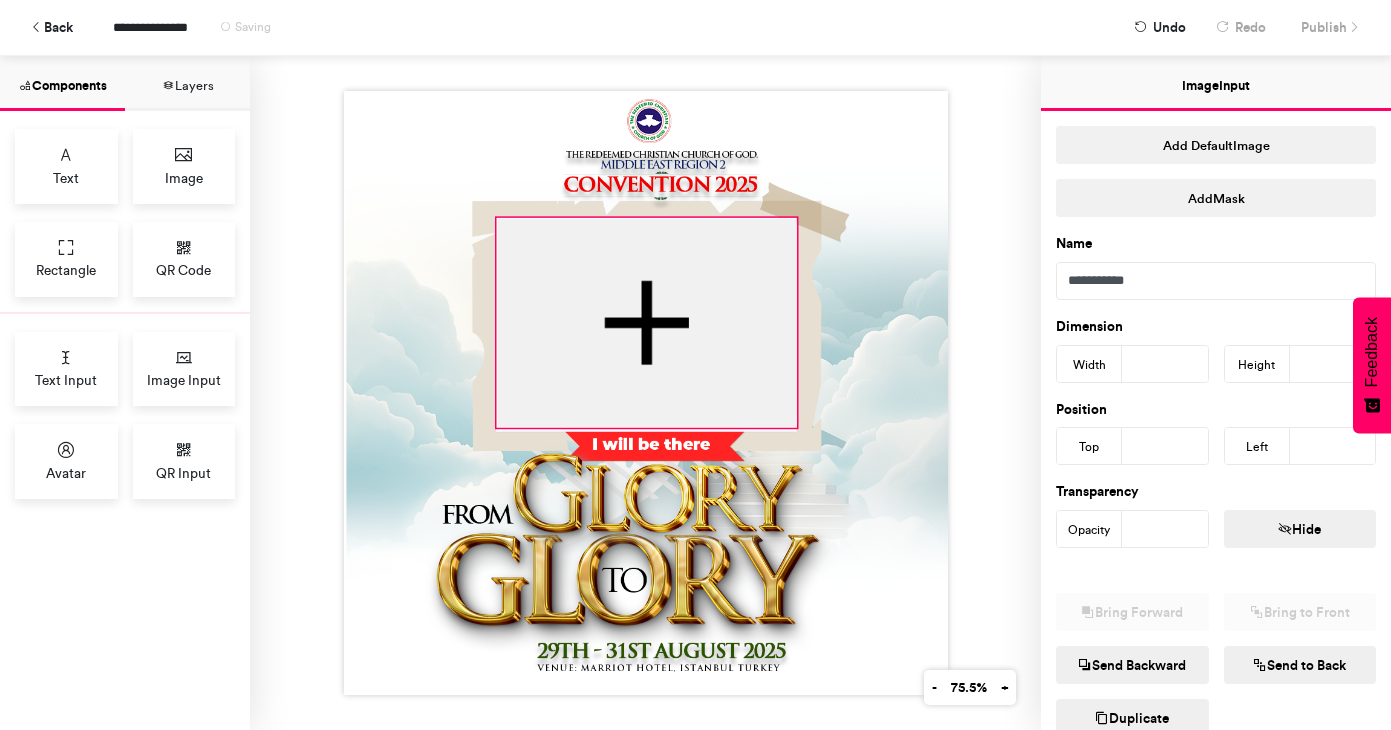 click at bounding box center (646, 393) 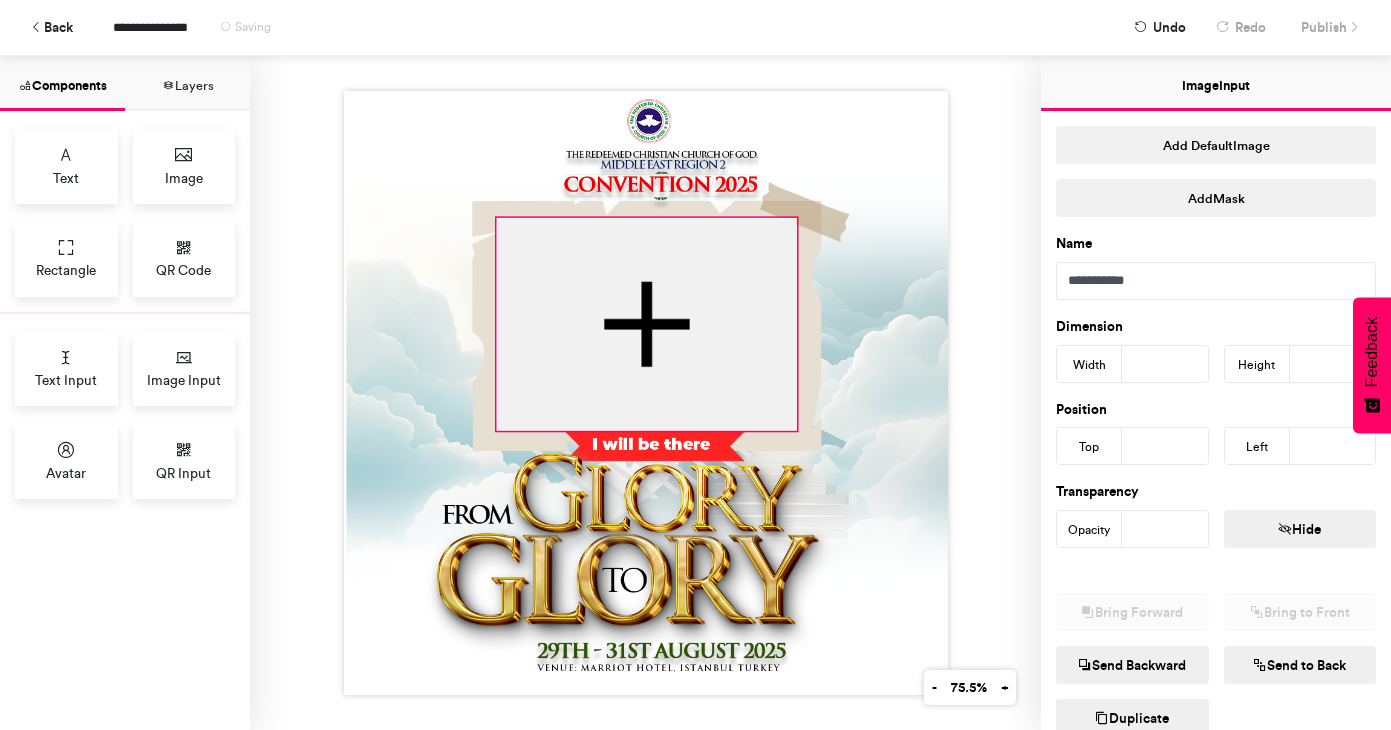 click at bounding box center (646, 393) 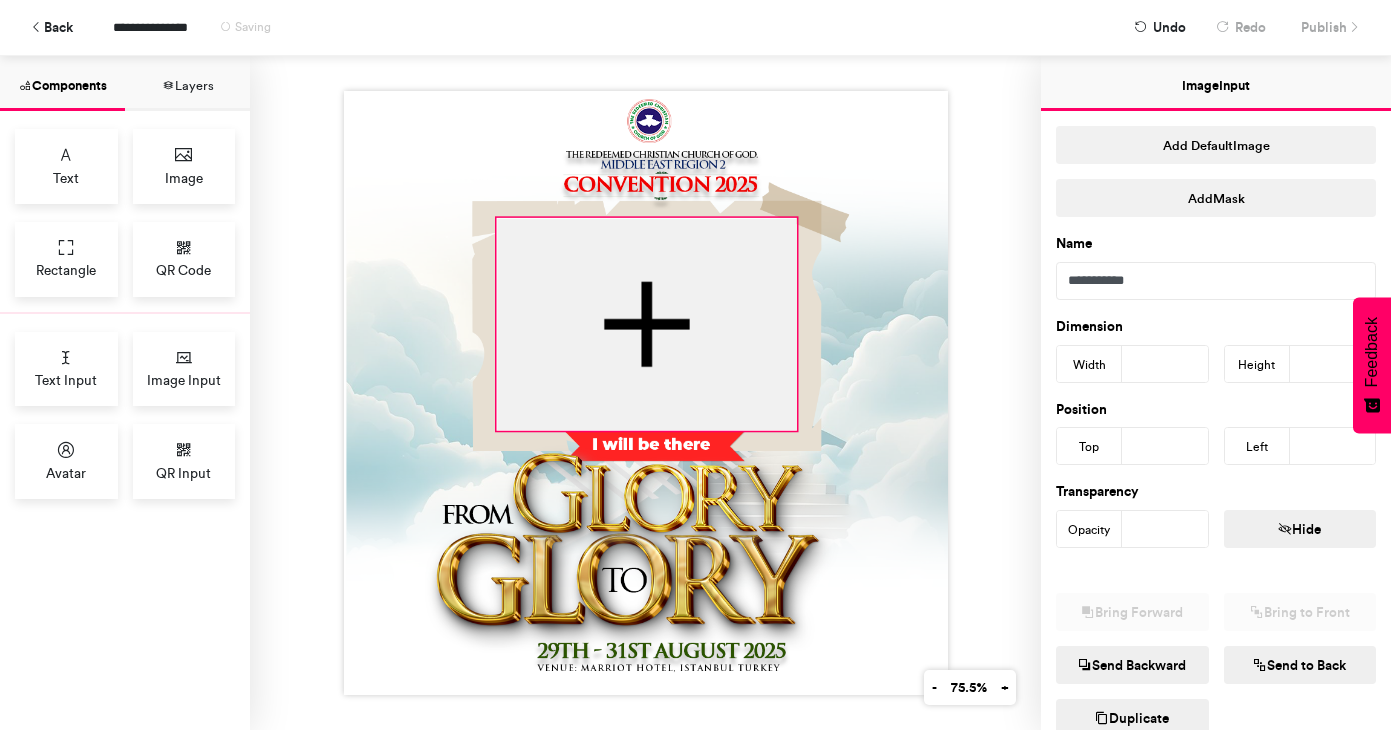 type on "***" 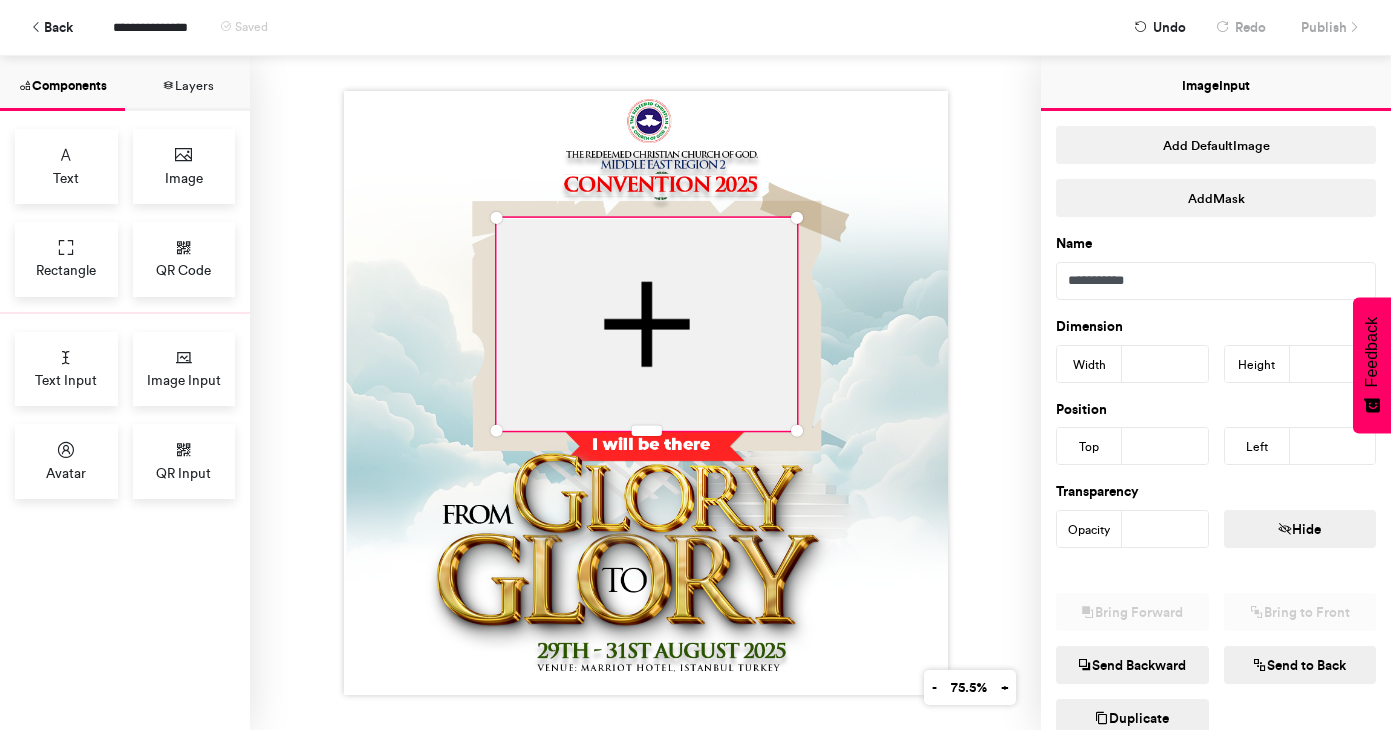 click at bounding box center [645, 393] 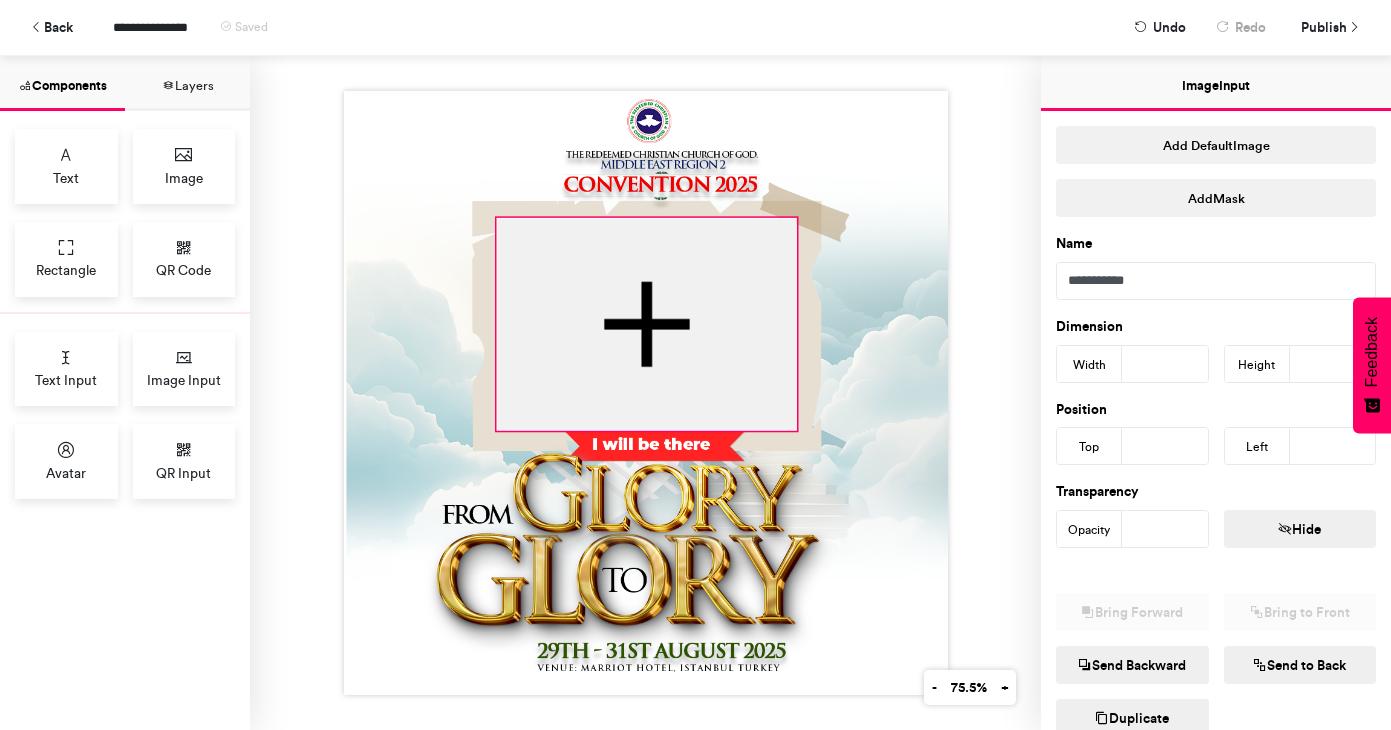 click at bounding box center (646, 324) 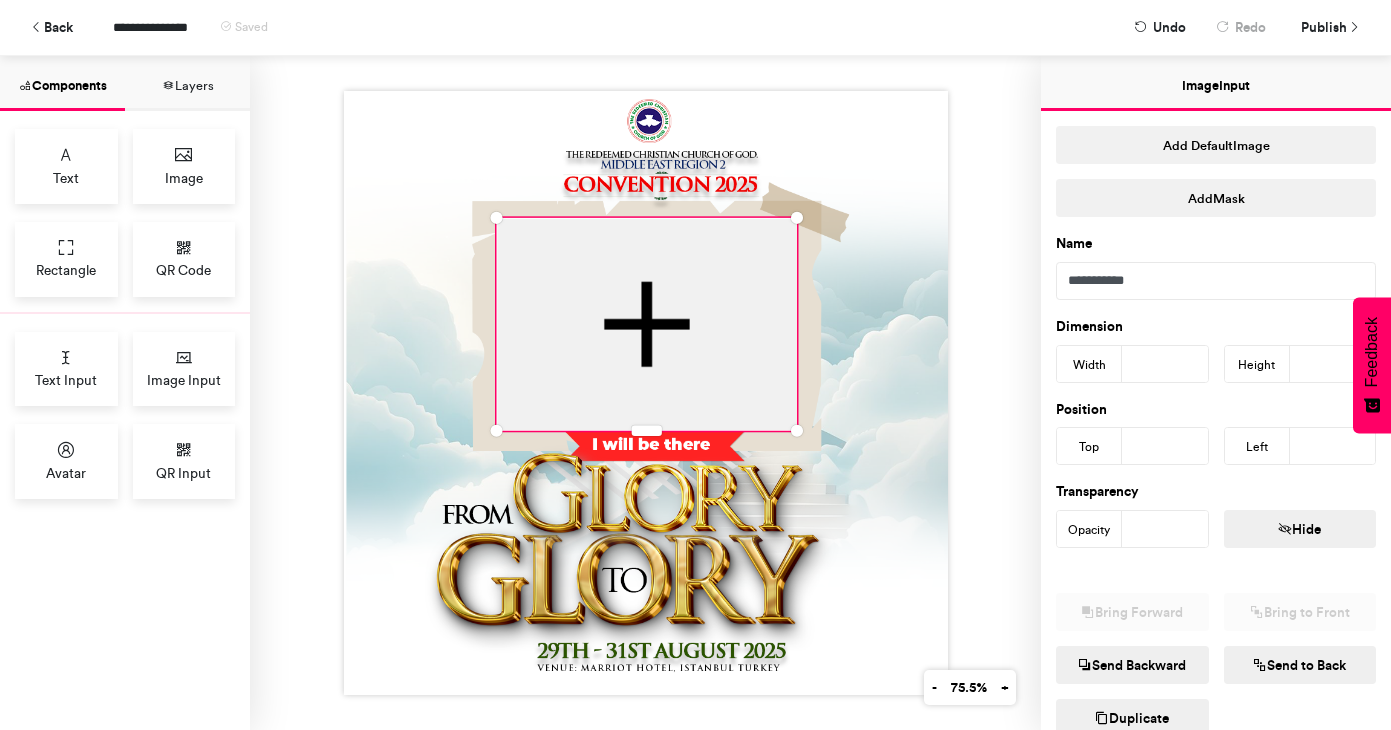 type on "***" 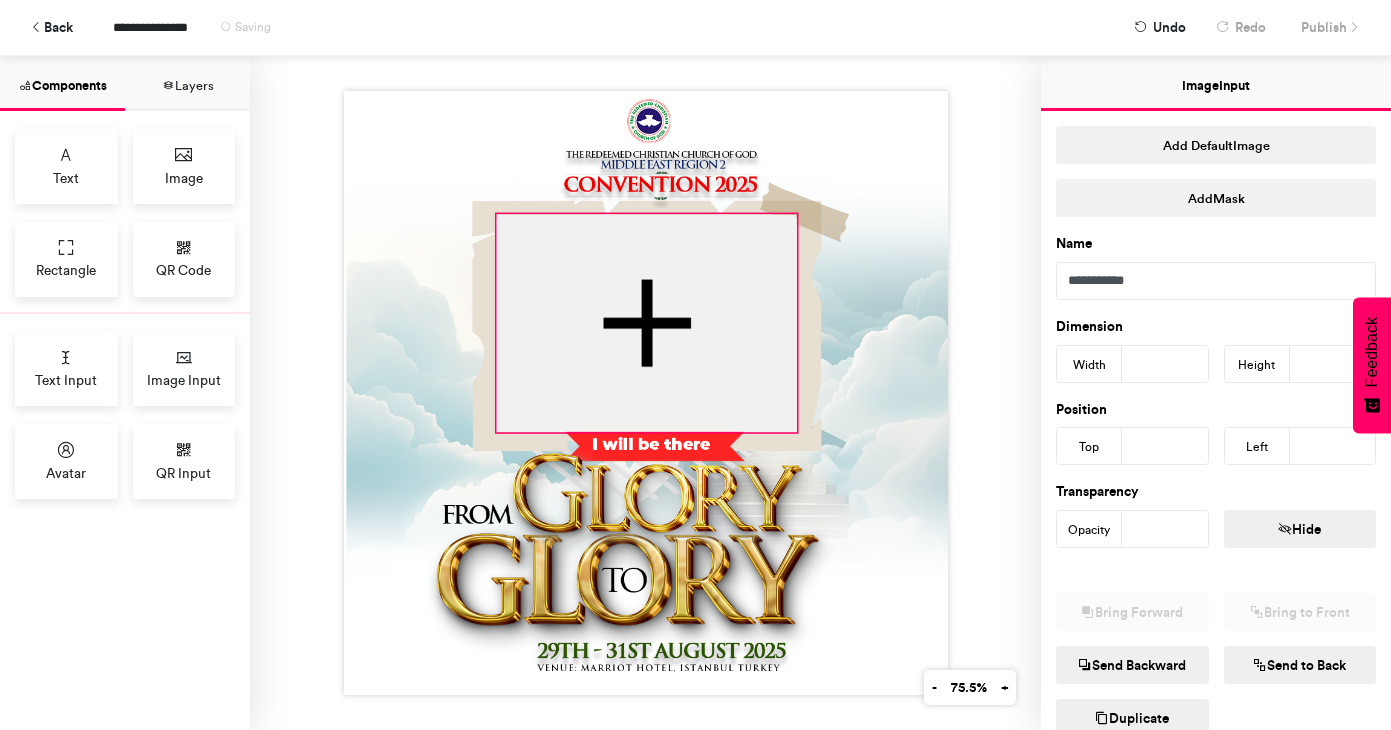 click at bounding box center (646, 393) 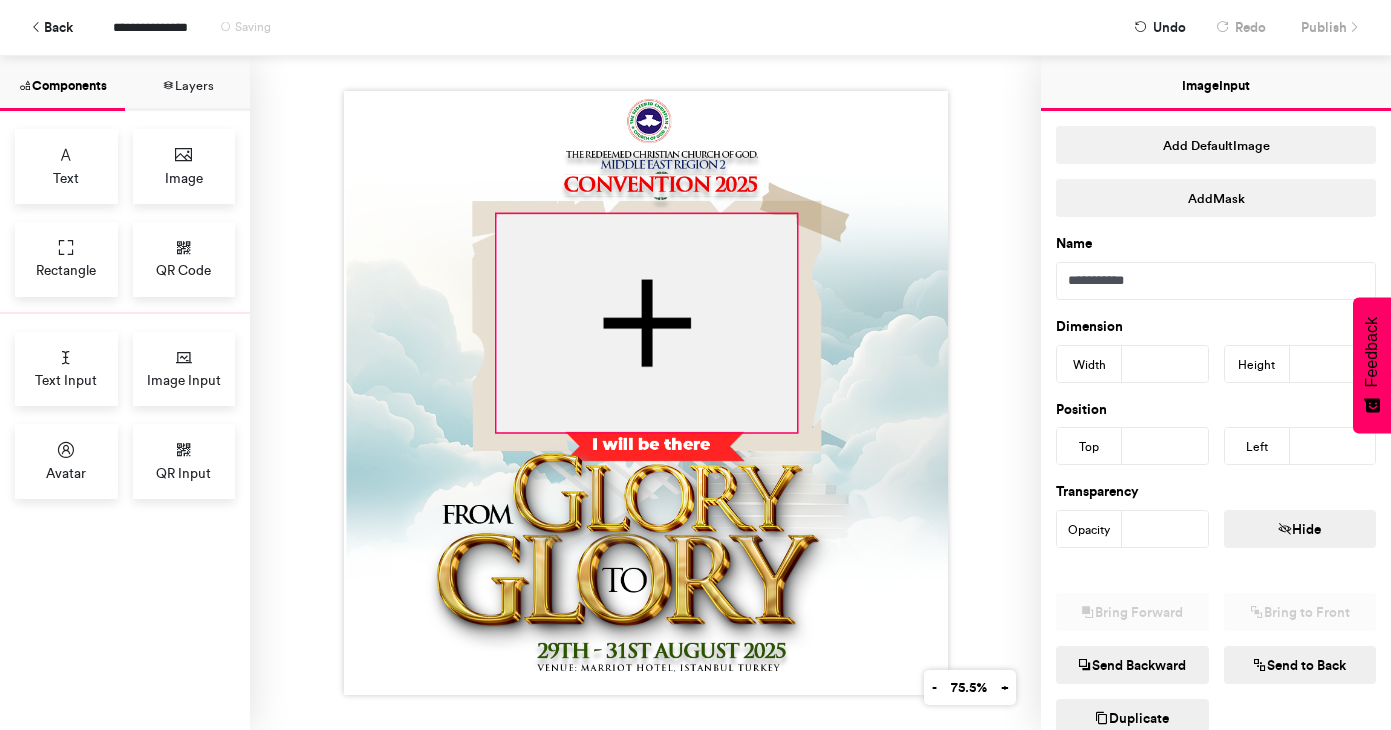 type on "***" 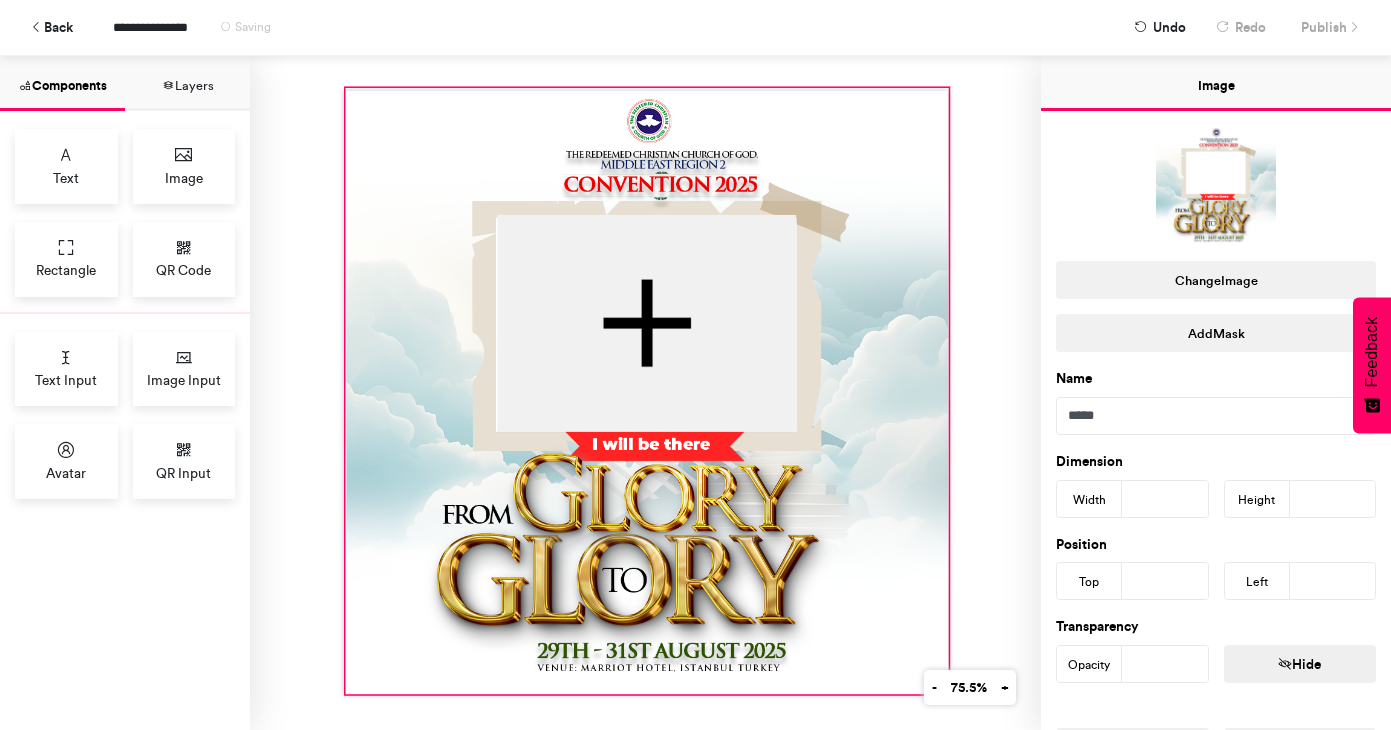 click at bounding box center (647, 391) 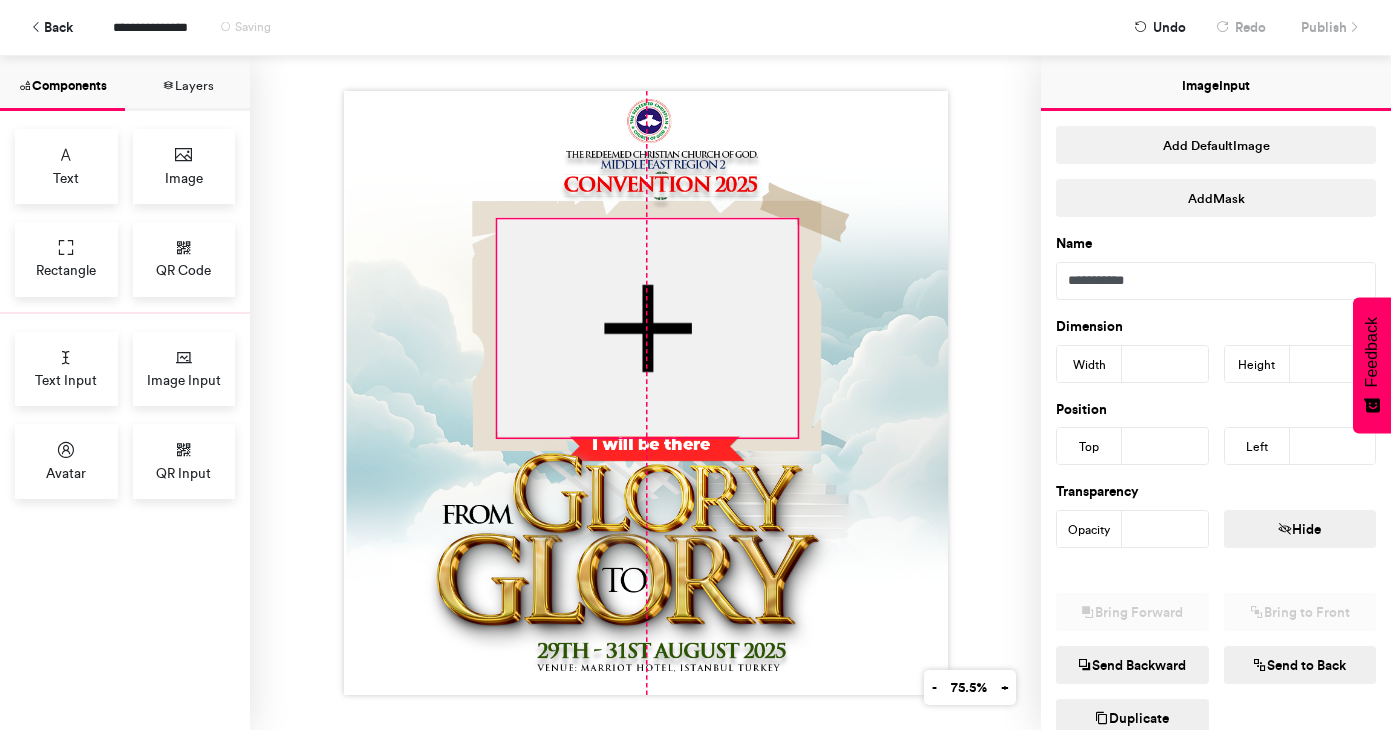 click at bounding box center (647, 328) 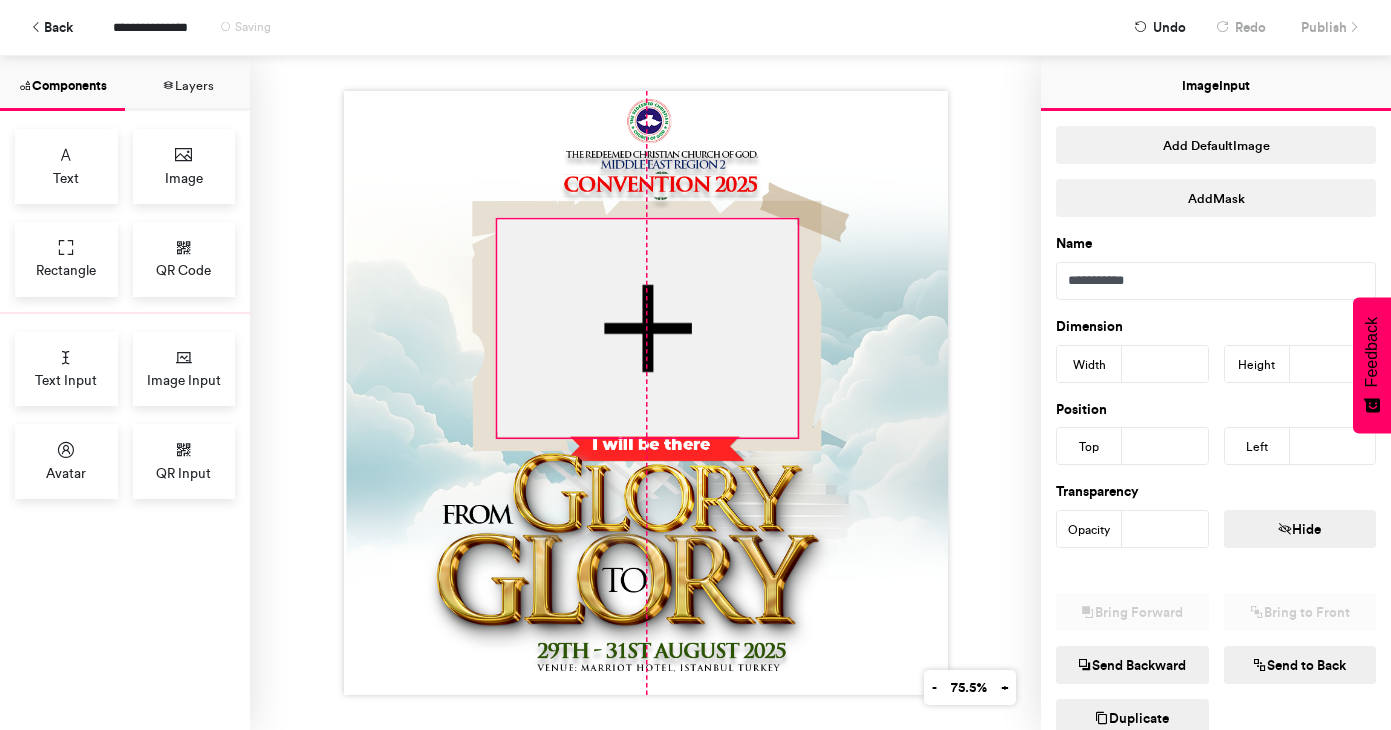 type on "***" 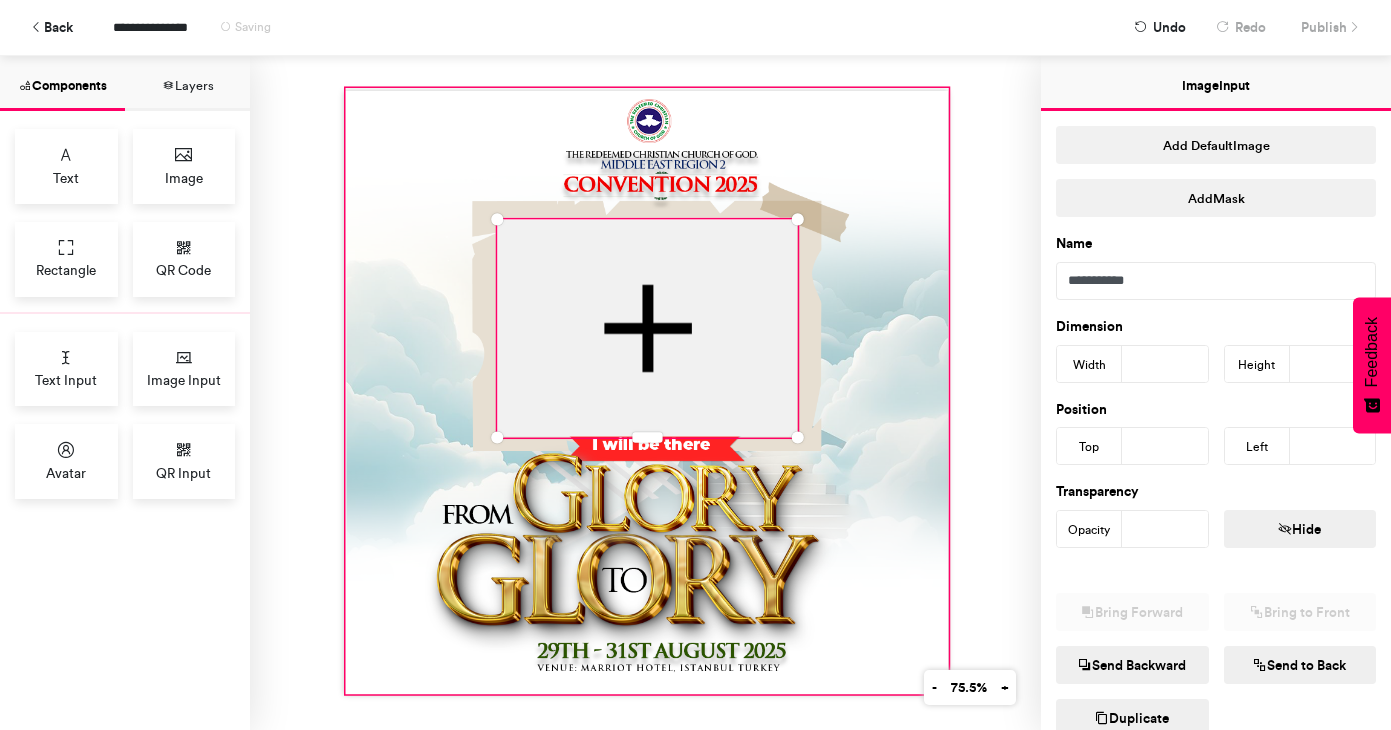 click at bounding box center [647, 391] 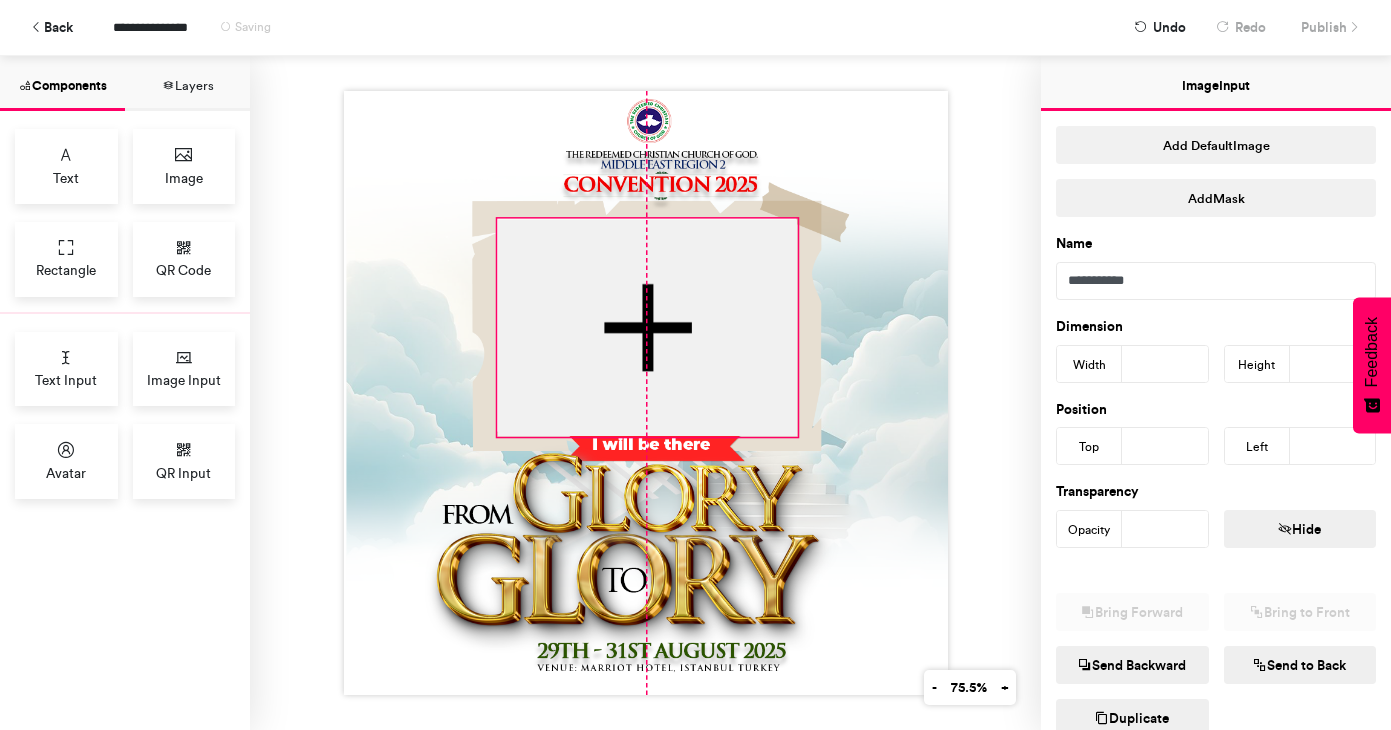 click at bounding box center (647, 327) 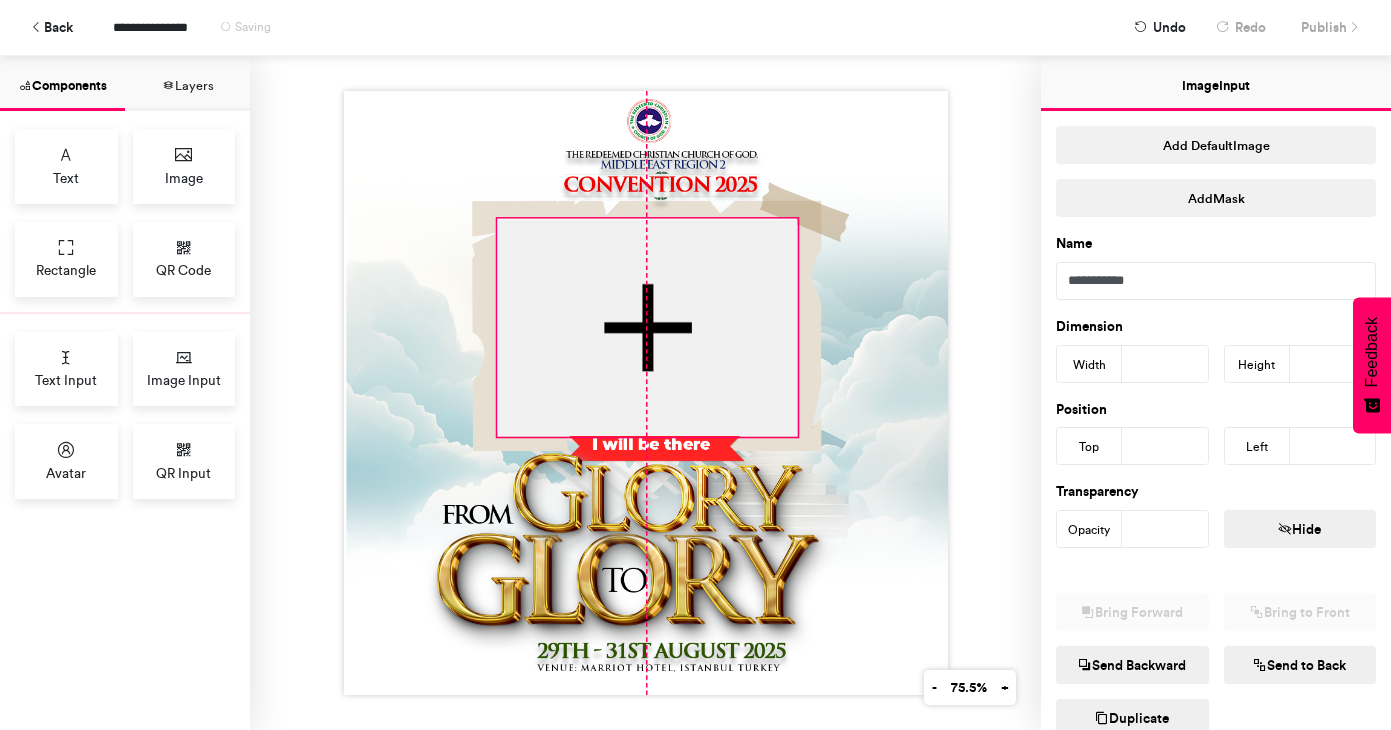 type on "***" 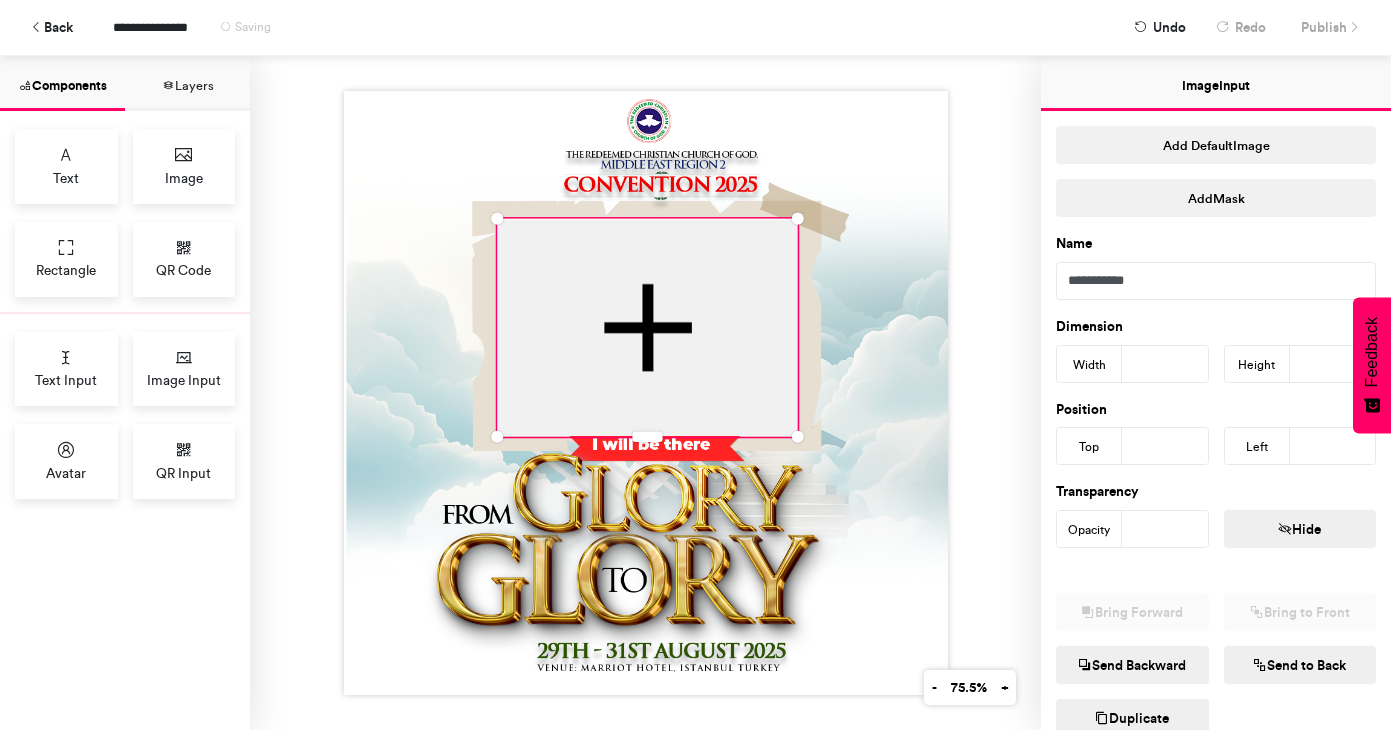 type on "***" 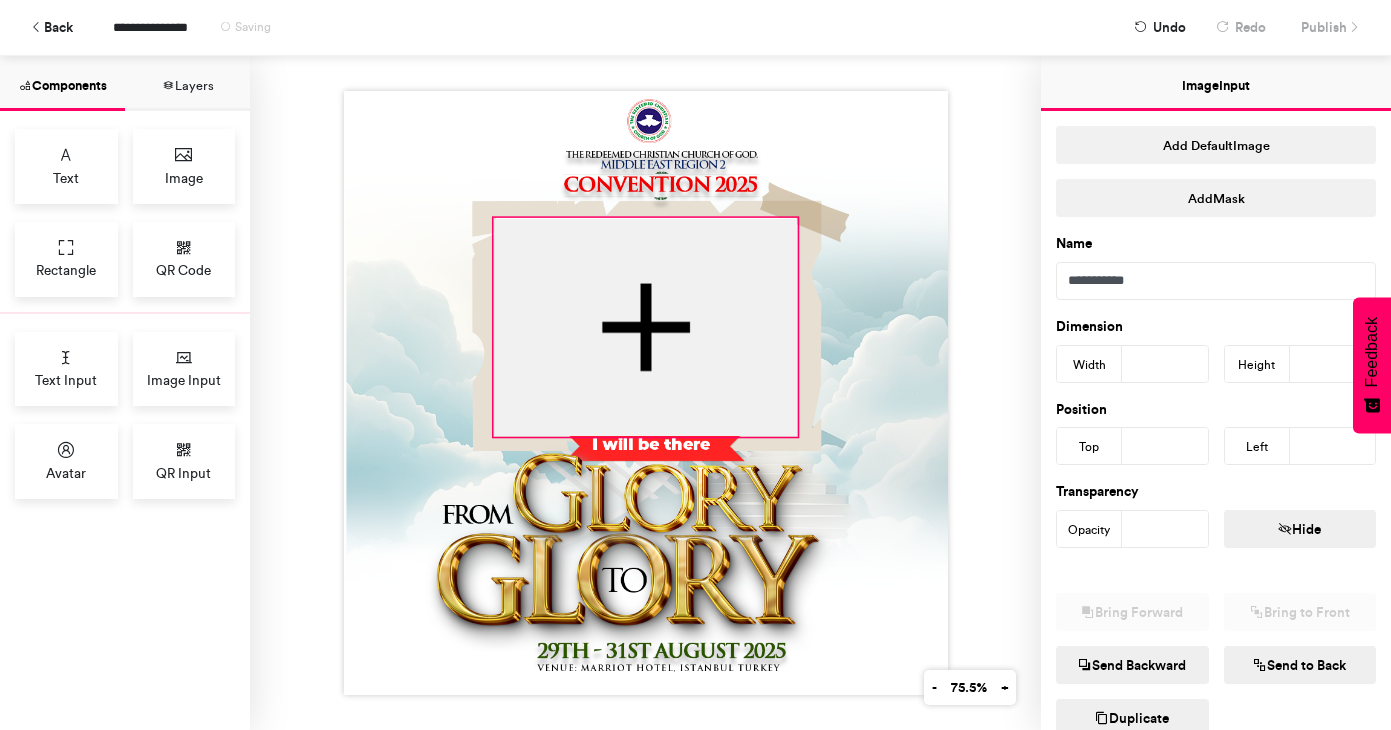 click at bounding box center [646, 393] 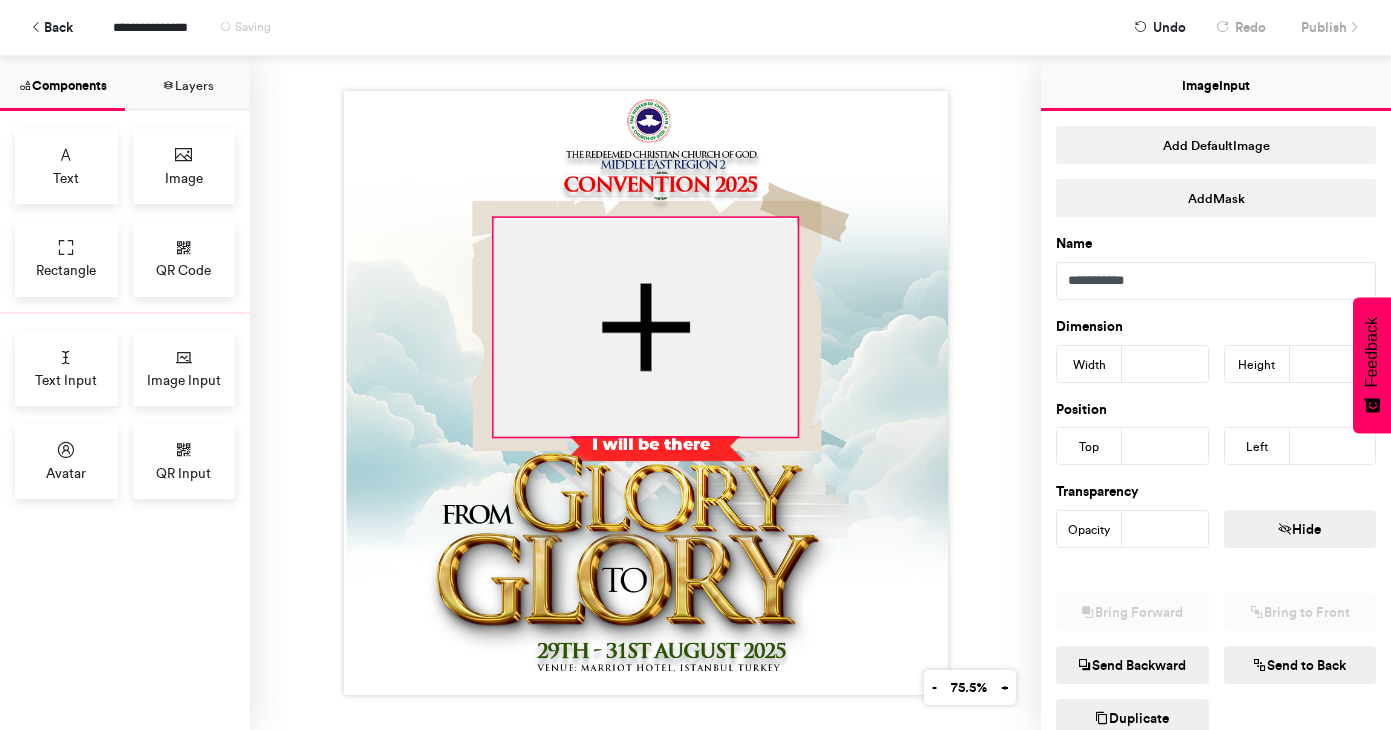 type on "***" 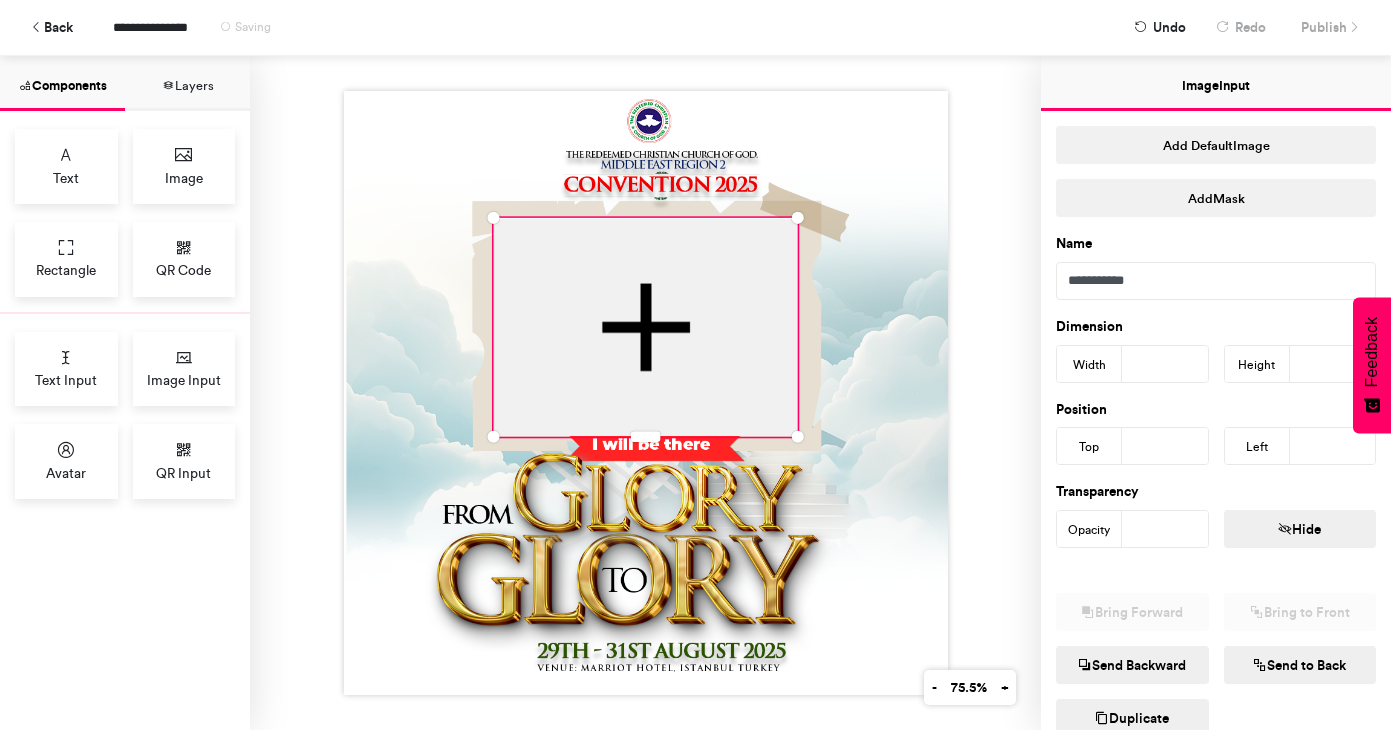 click at bounding box center (645, 393) 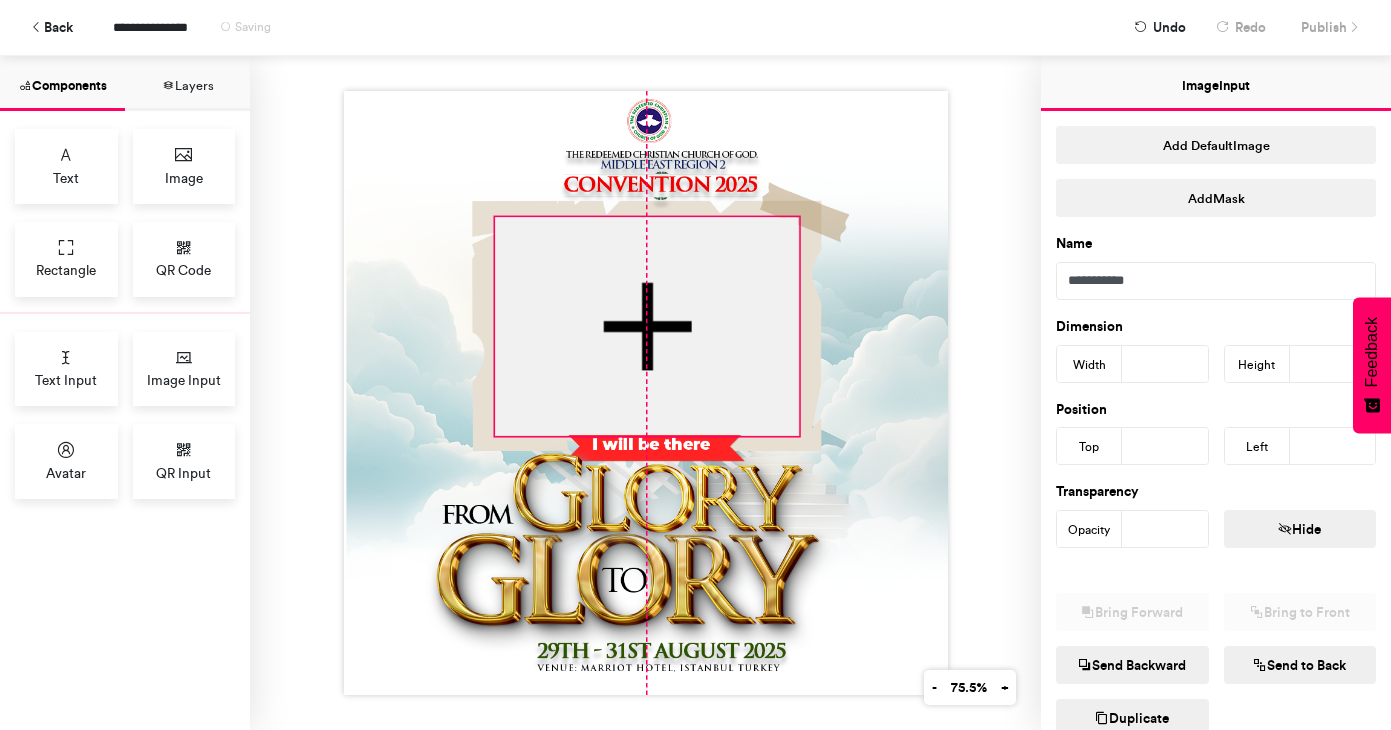 click at bounding box center [646, 326] 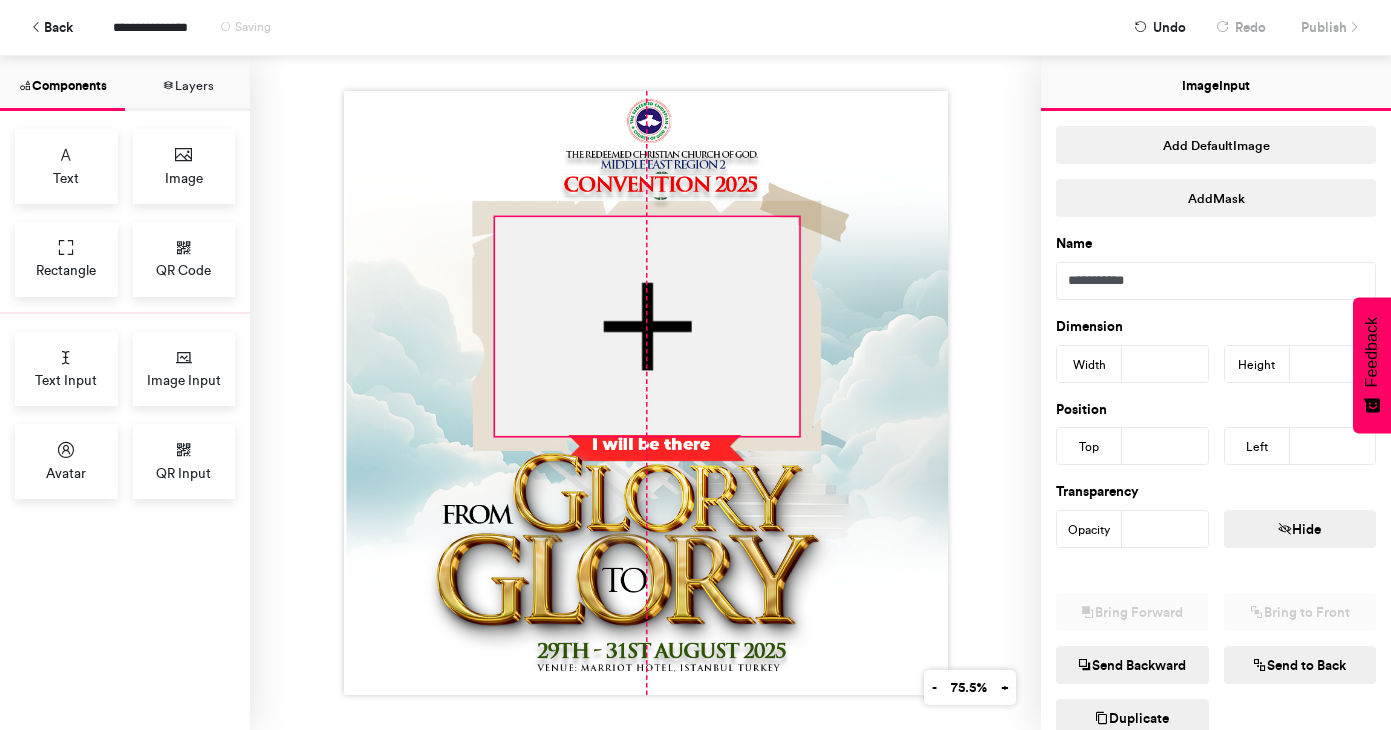 type on "***" 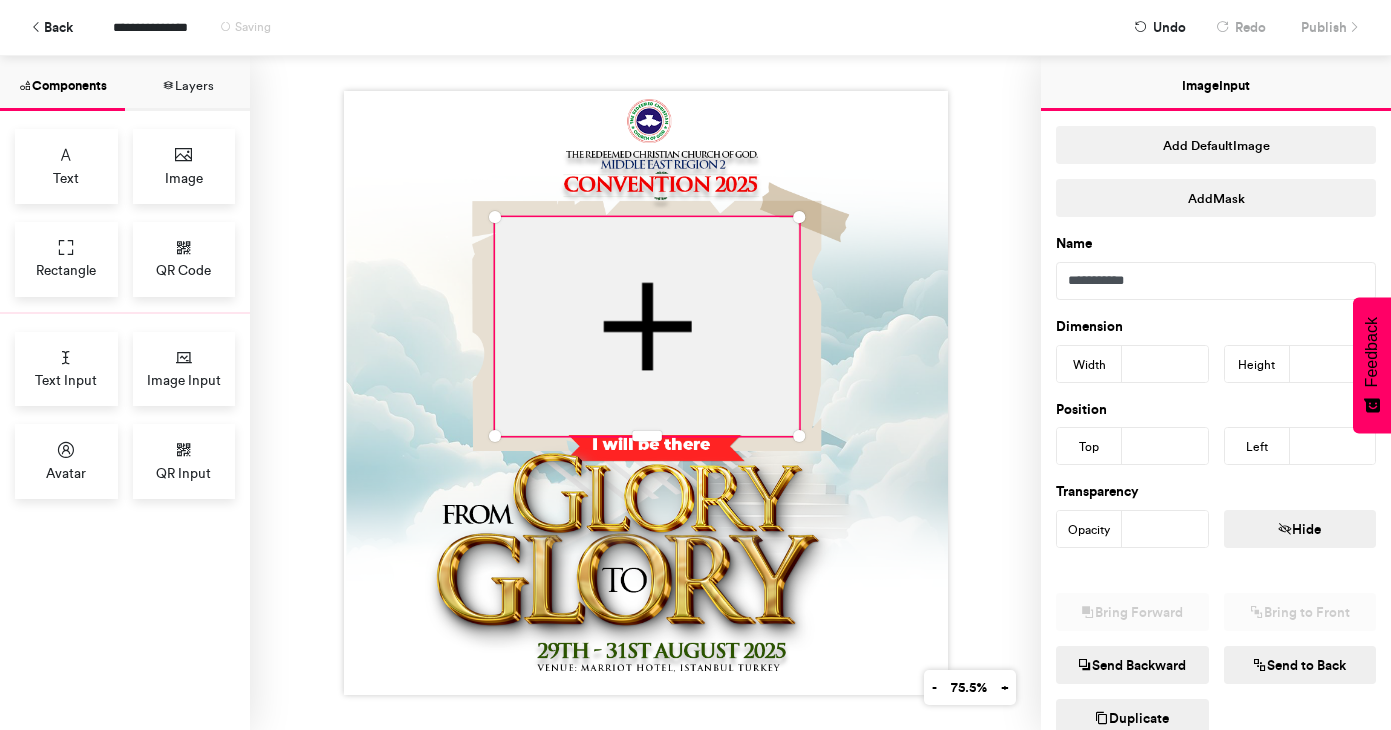 click at bounding box center (645, 393) 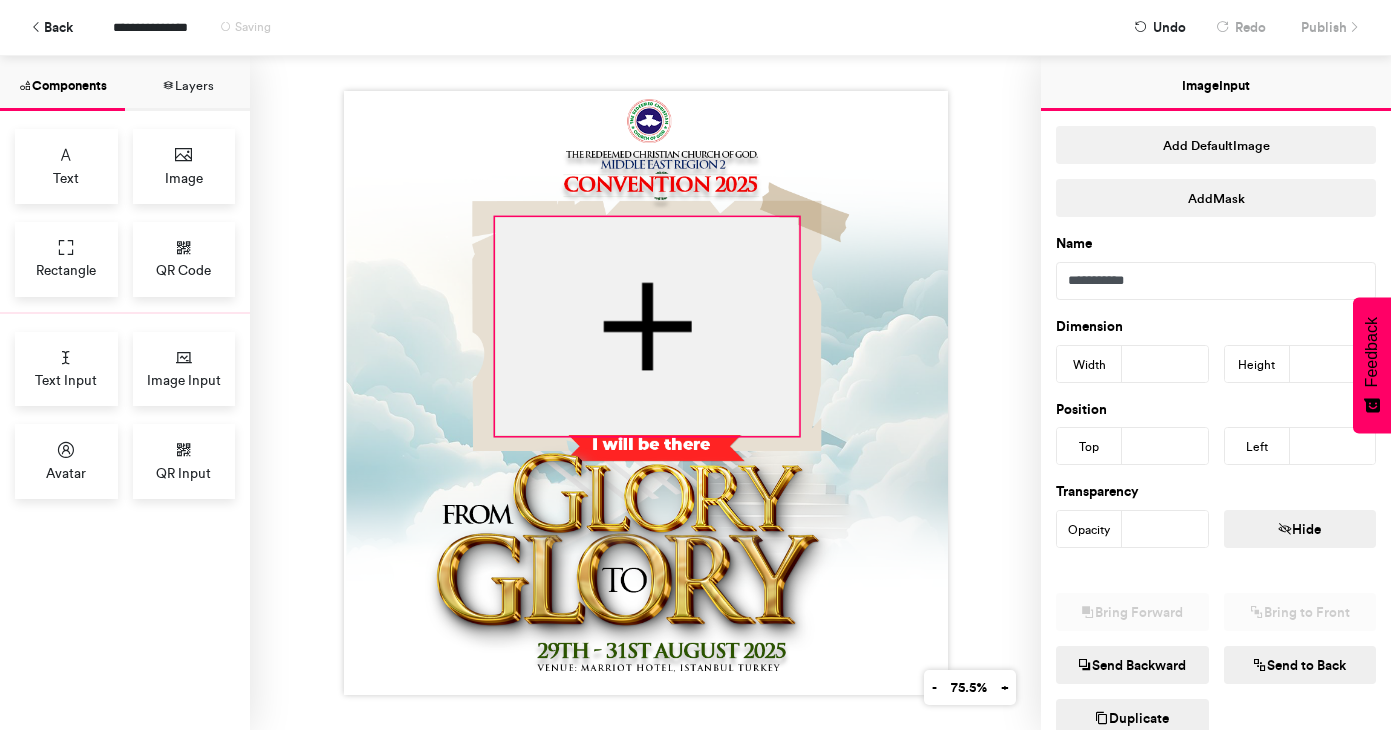 click at bounding box center (646, 326) 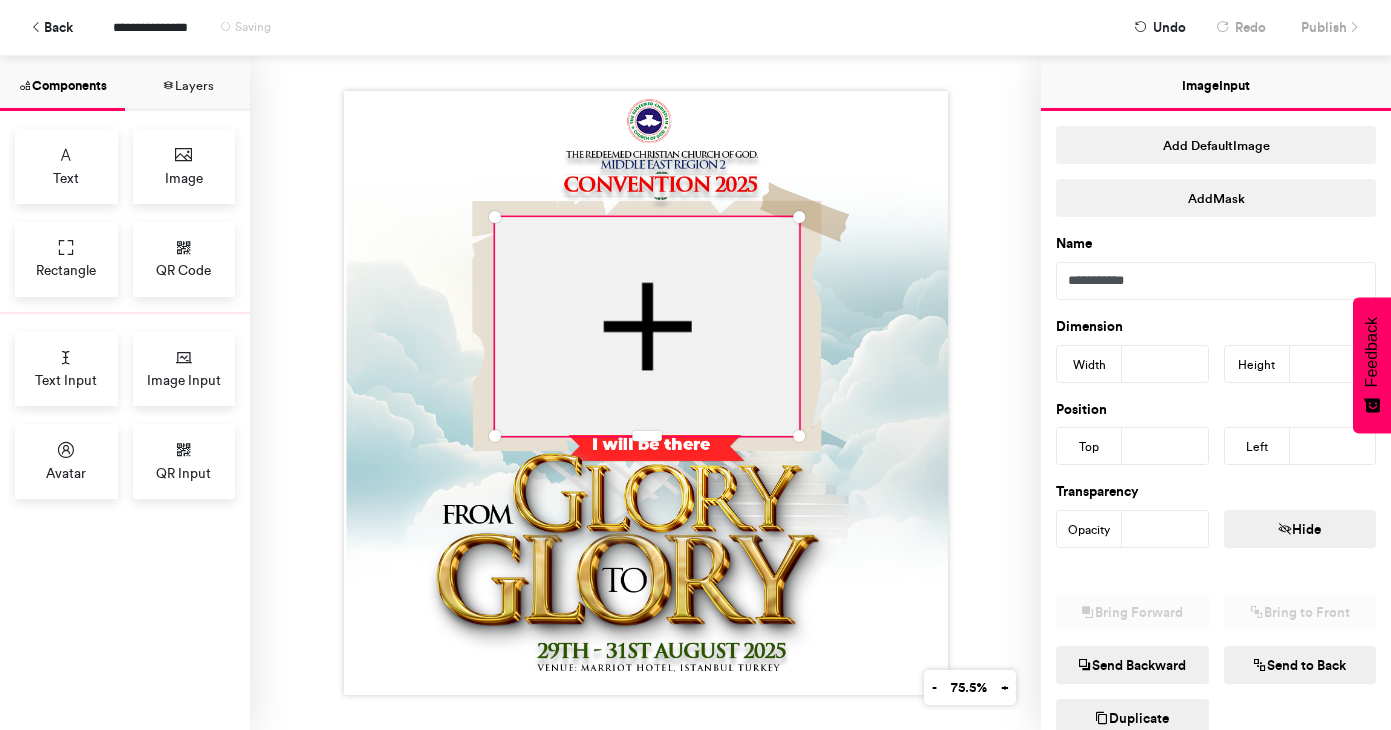 type on "***" 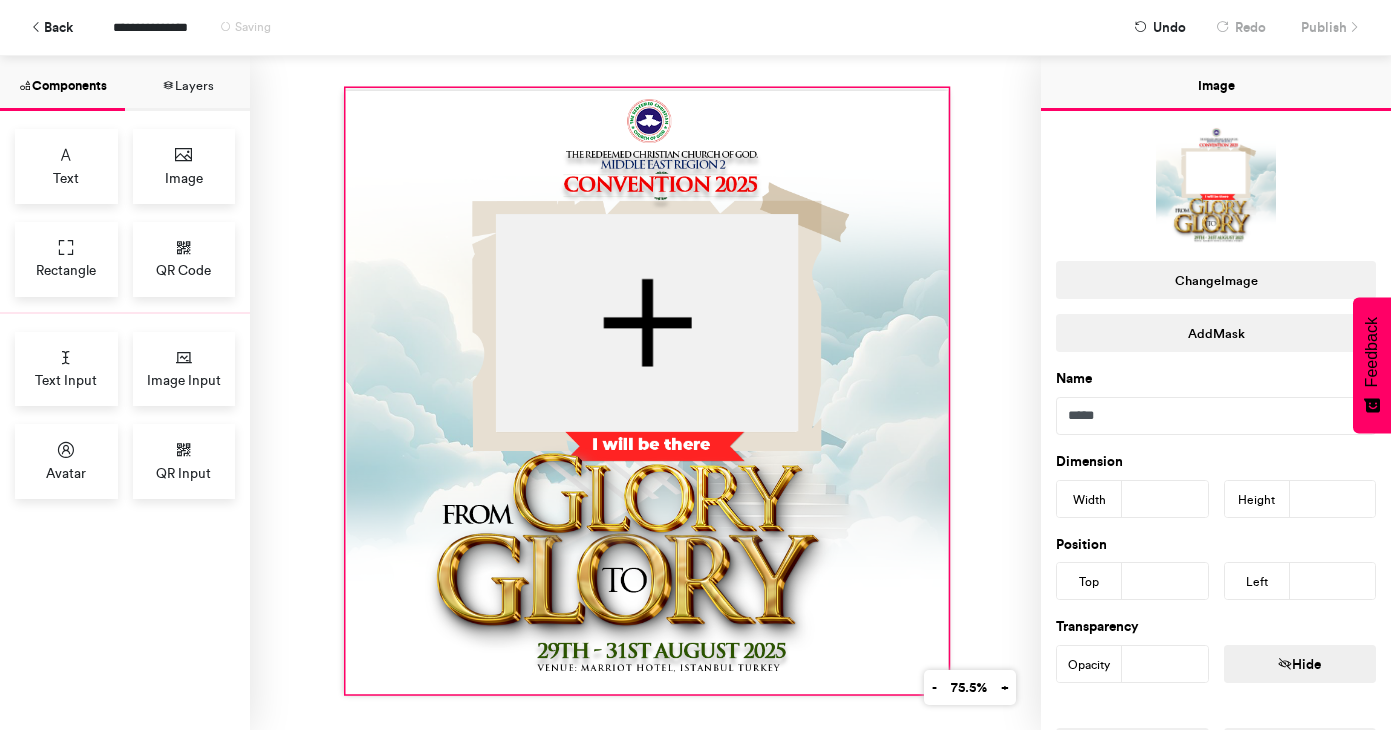 click at bounding box center (647, 391) 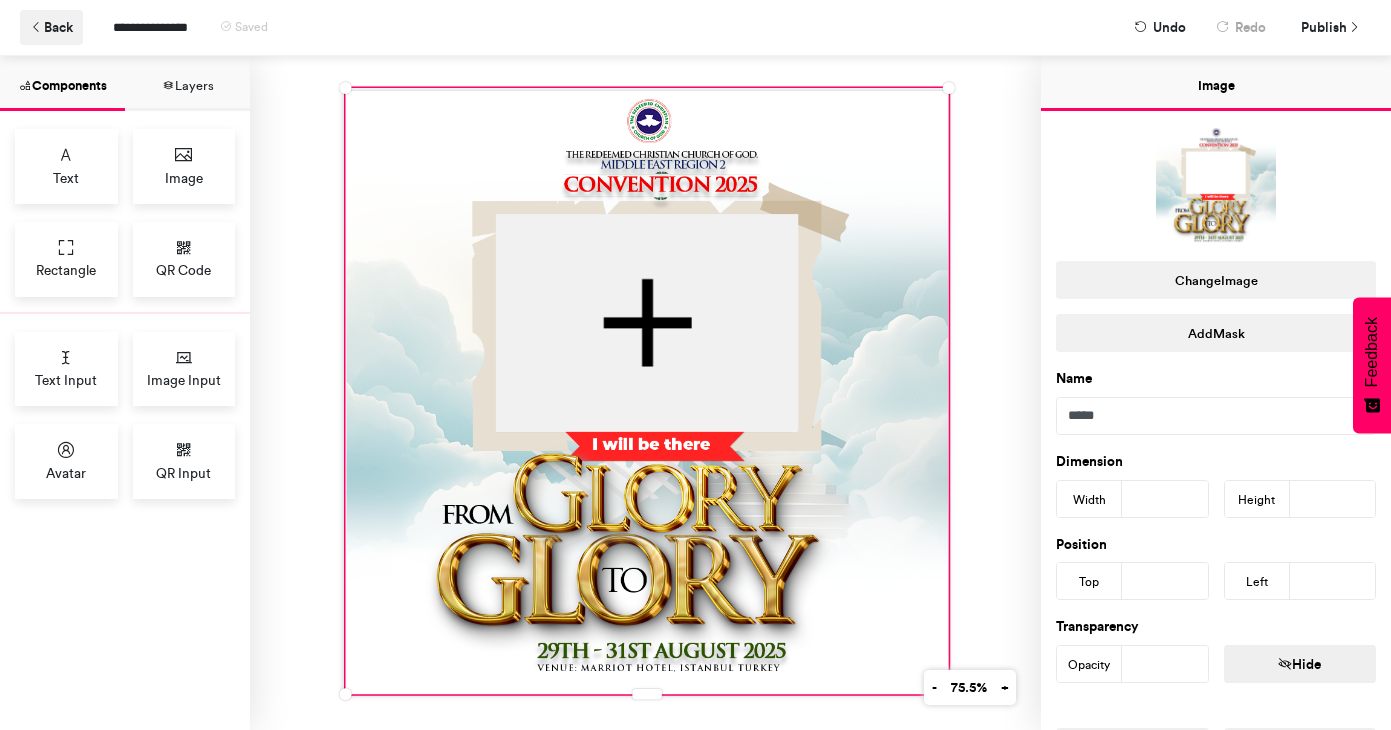 click on "Back" at bounding box center [51, 27] 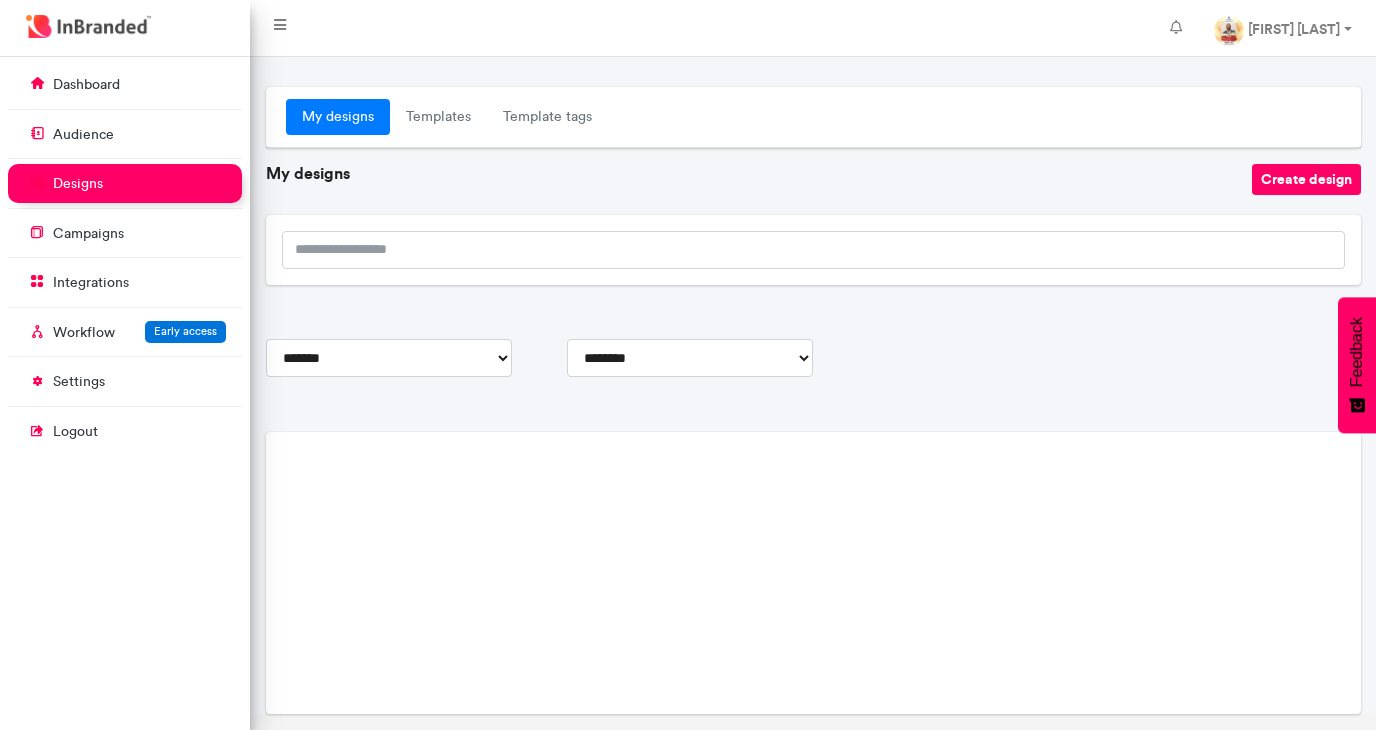 scroll, scrollTop: 130, scrollLeft: 0, axis: vertical 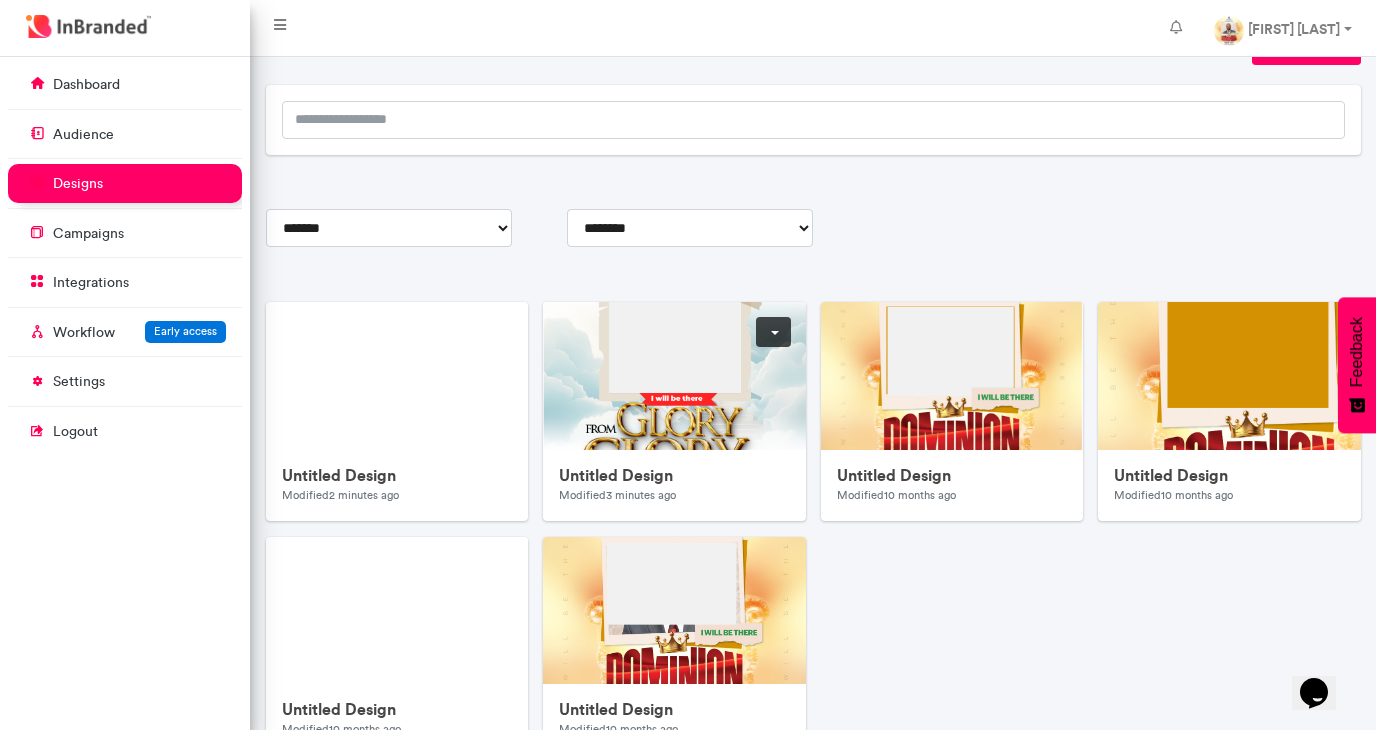 click at bounding box center (943, 702) 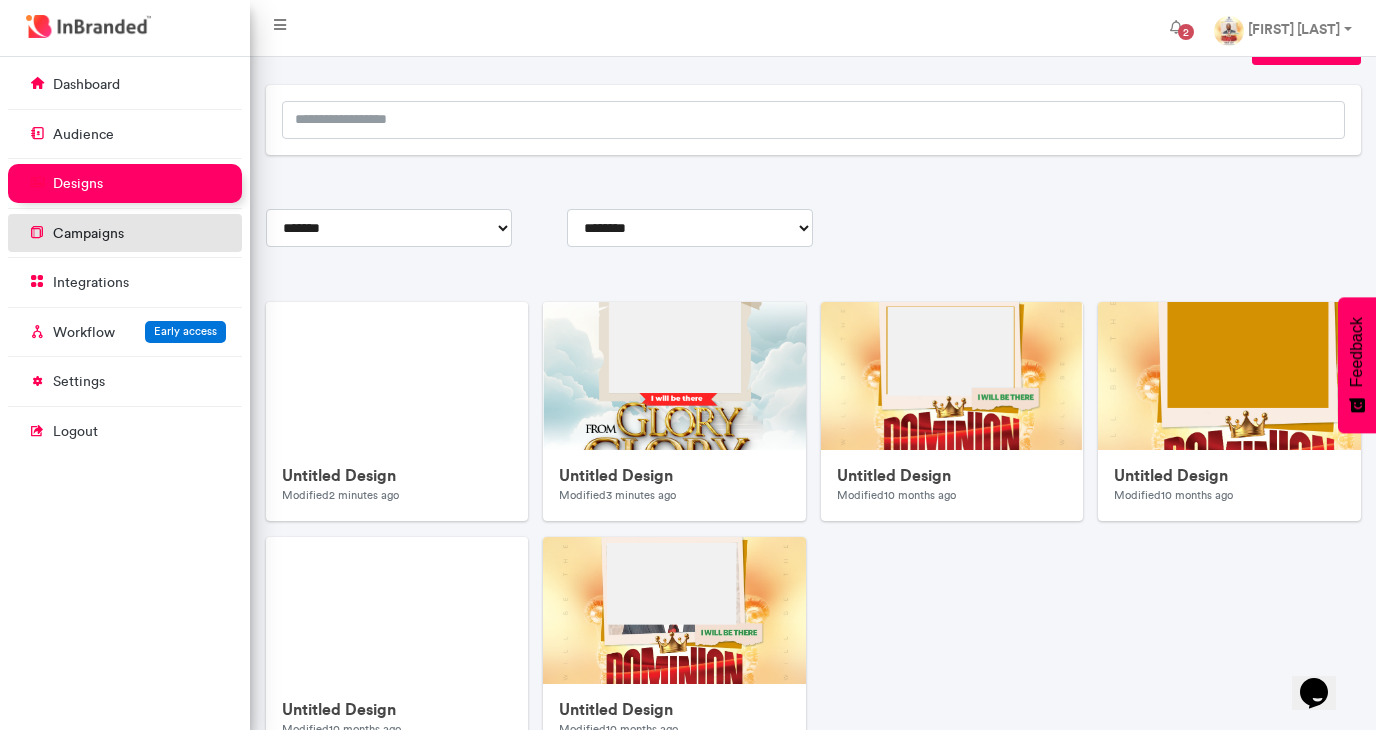 click on "campaigns" at bounding box center (88, 234) 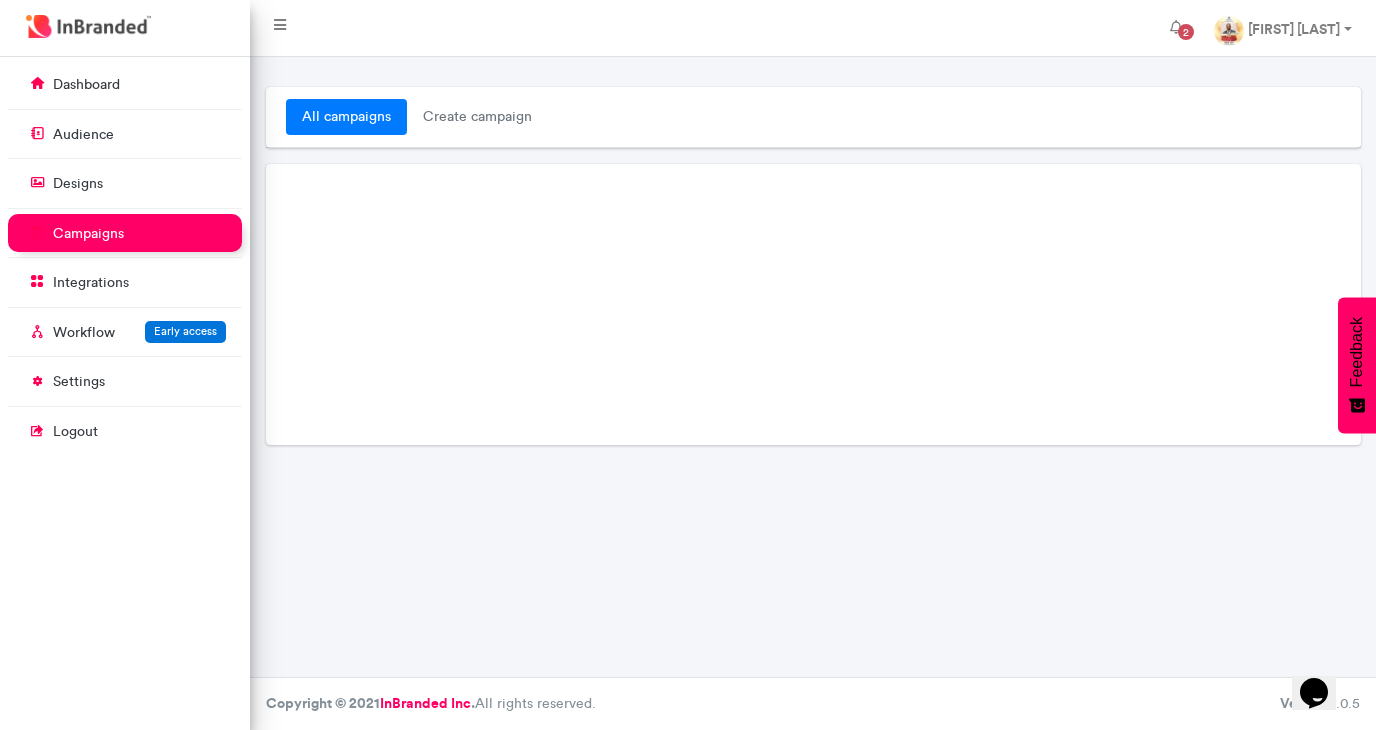 scroll, scrollTop: 0, scrollLeft: 0, axis: both 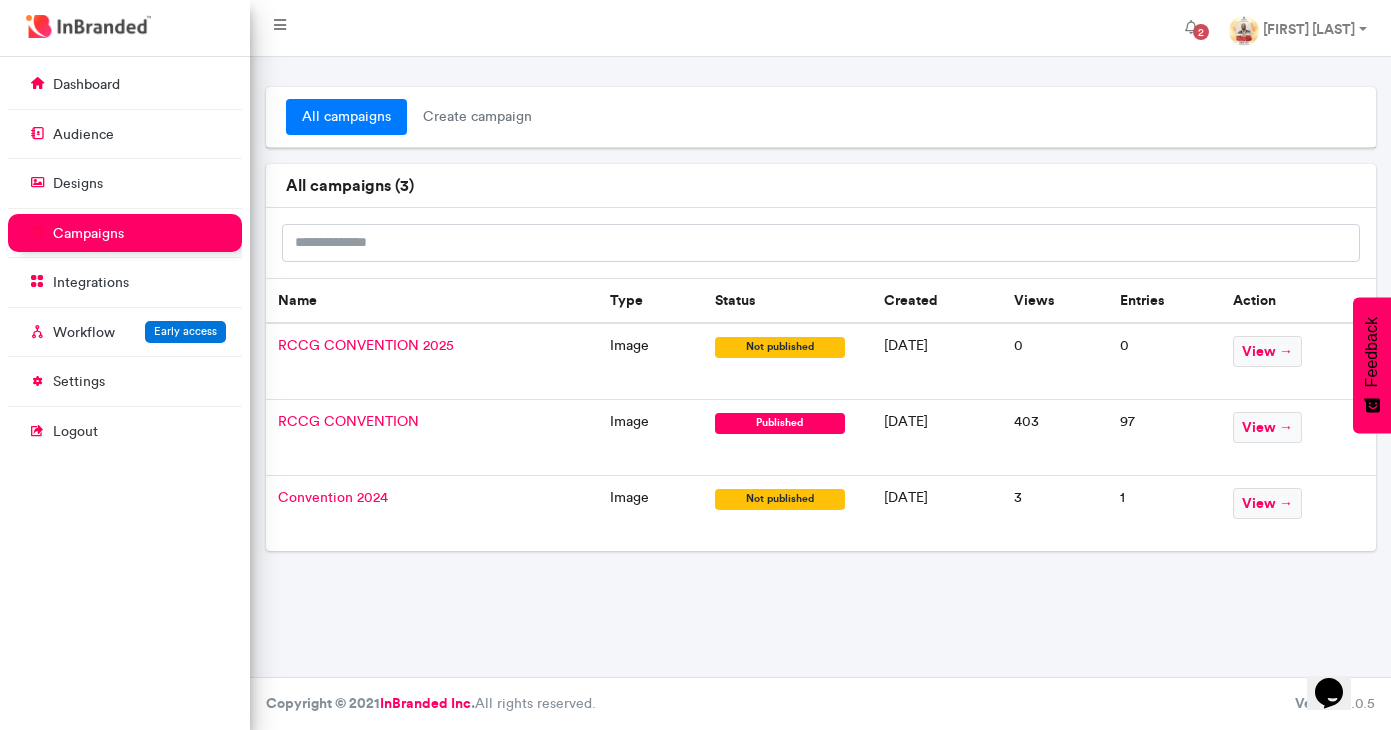 click on "image" at bounding box center (650, 438) 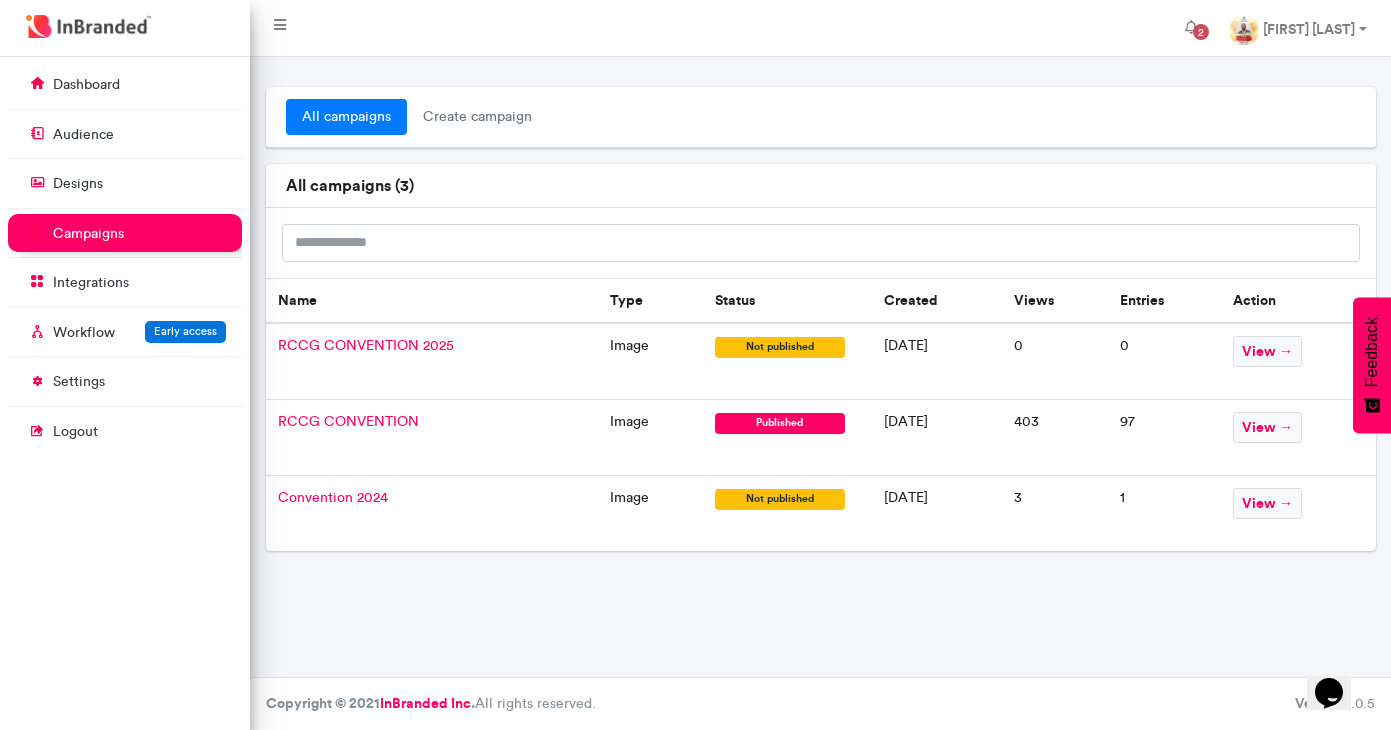 click on "14 September 2024" at bounding box center (937, 438) 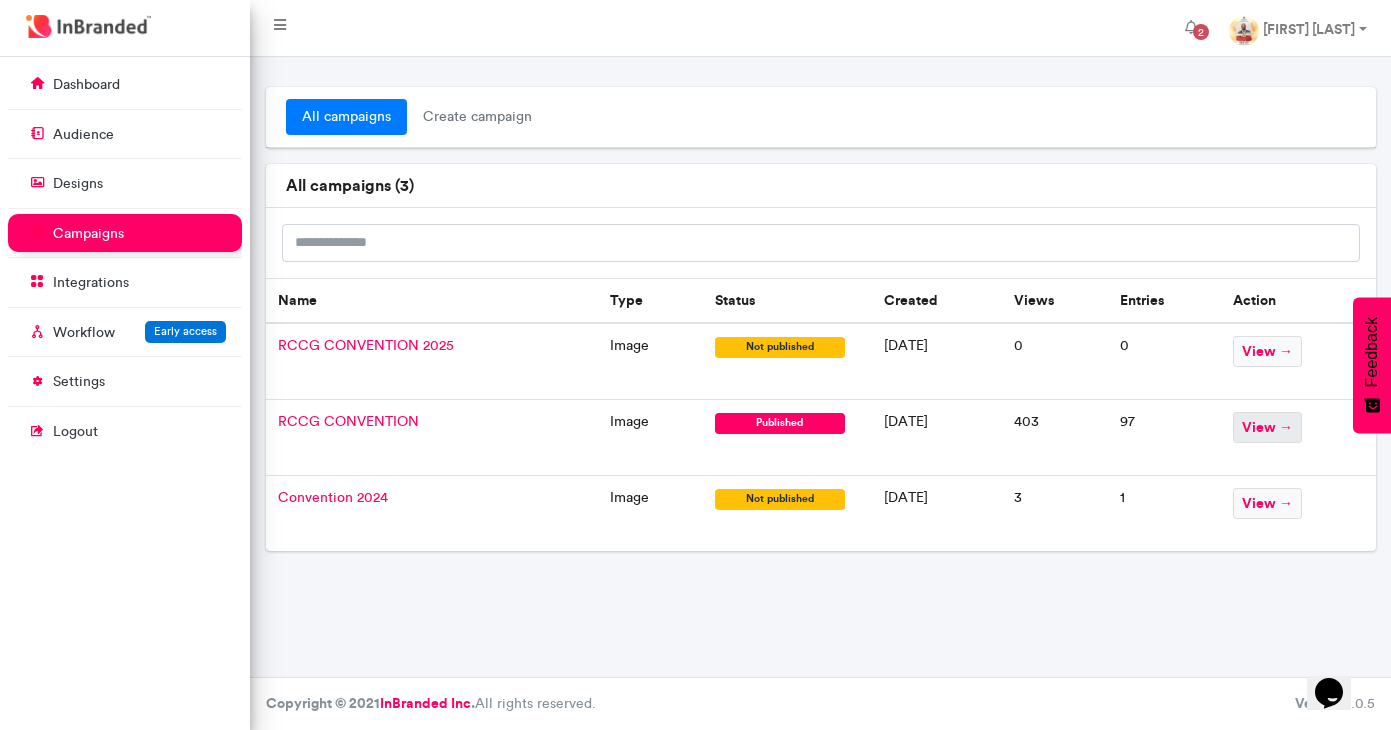 click on "view →" at bounding box center (1267, 427) 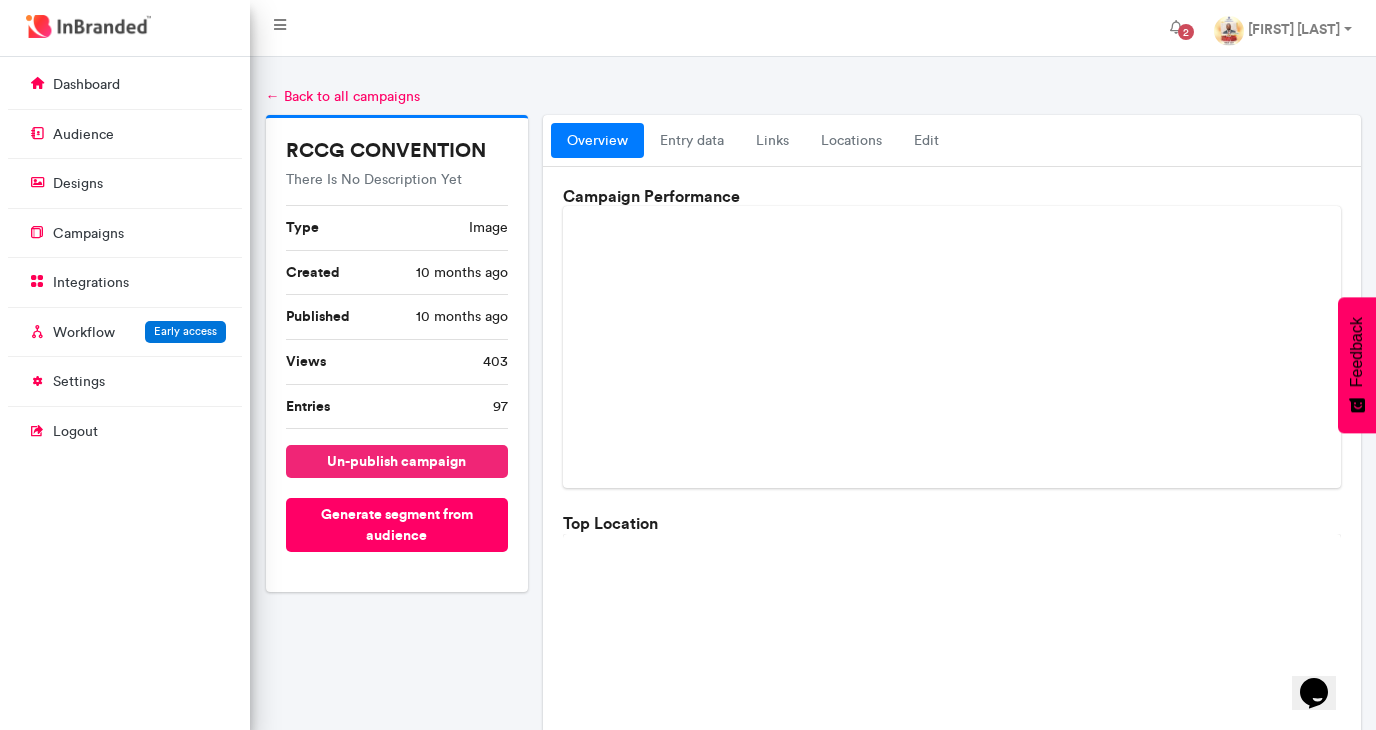 click on "un-publish campaign" at bounding box center [397, 461] 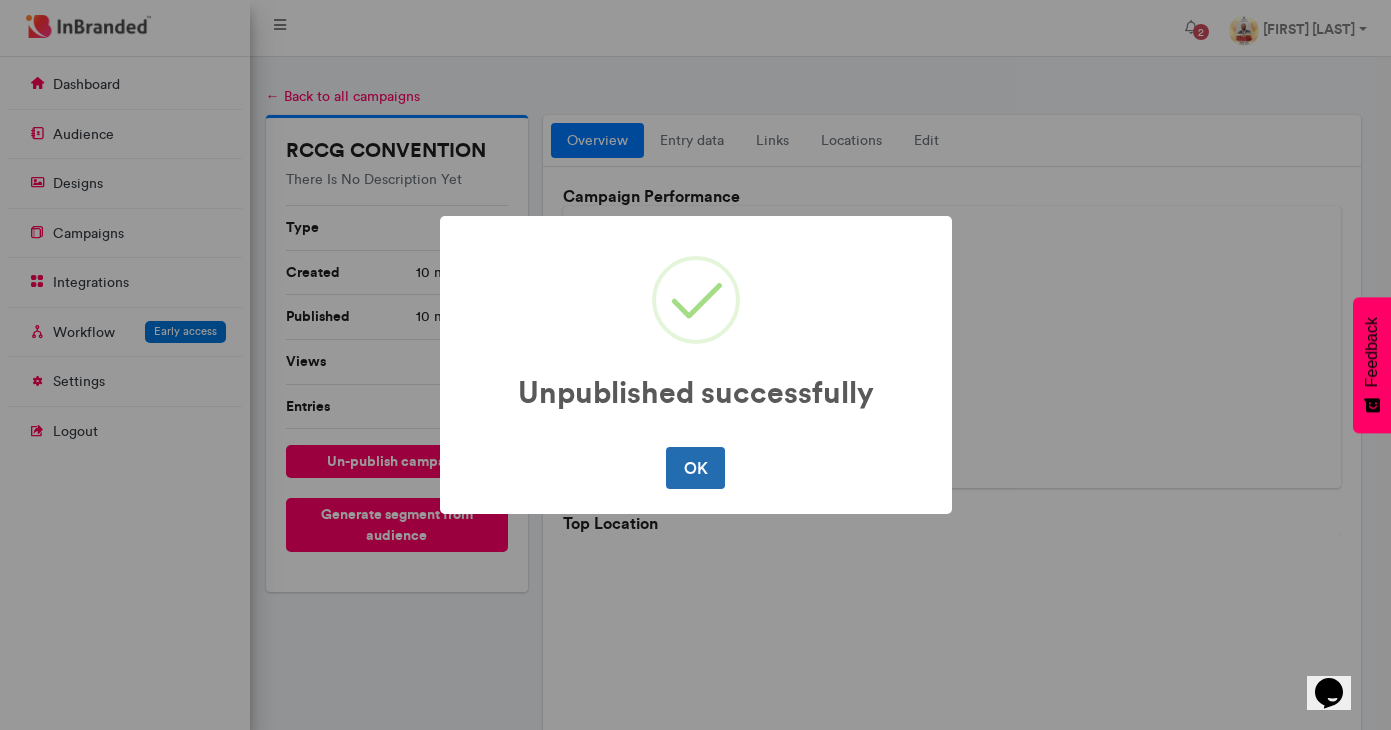 click on "OK" at bounding box center [695, 468] 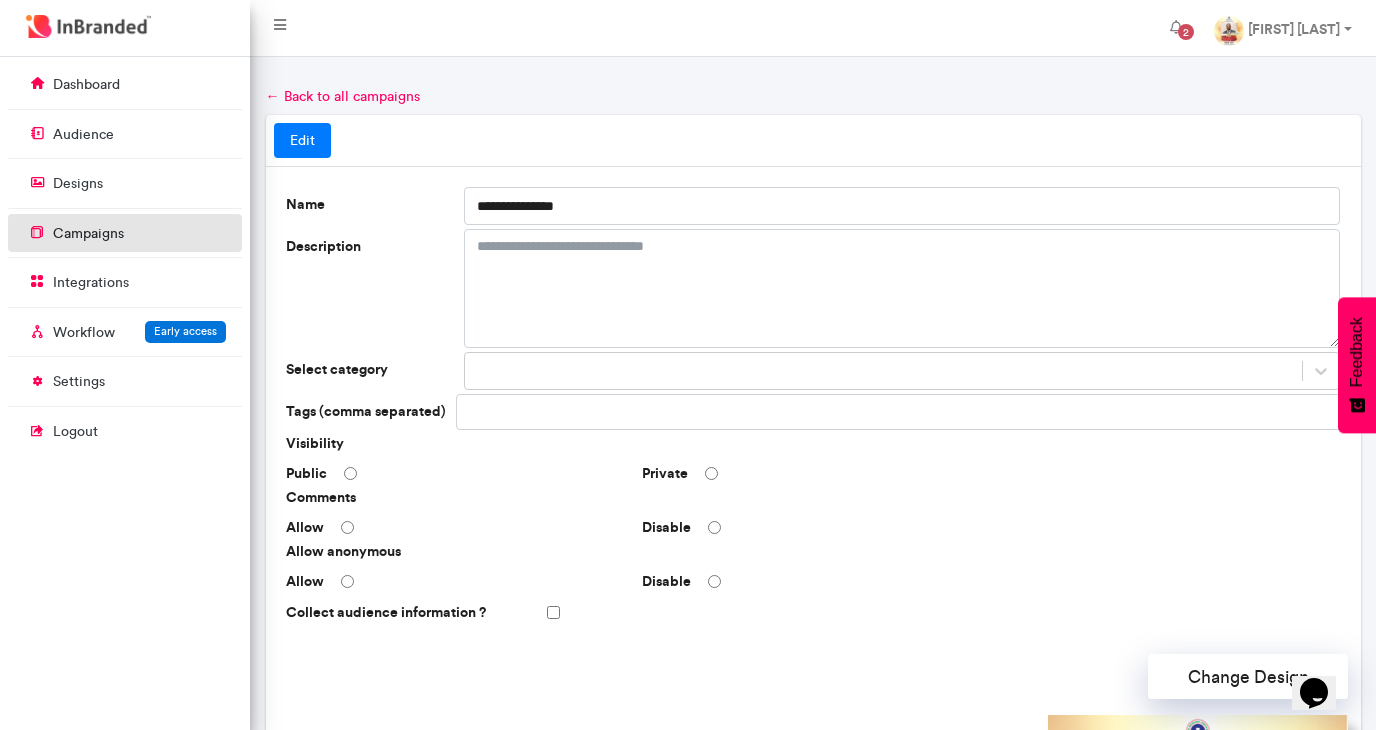 click on "campaigns" at bounding box center (125, 233) 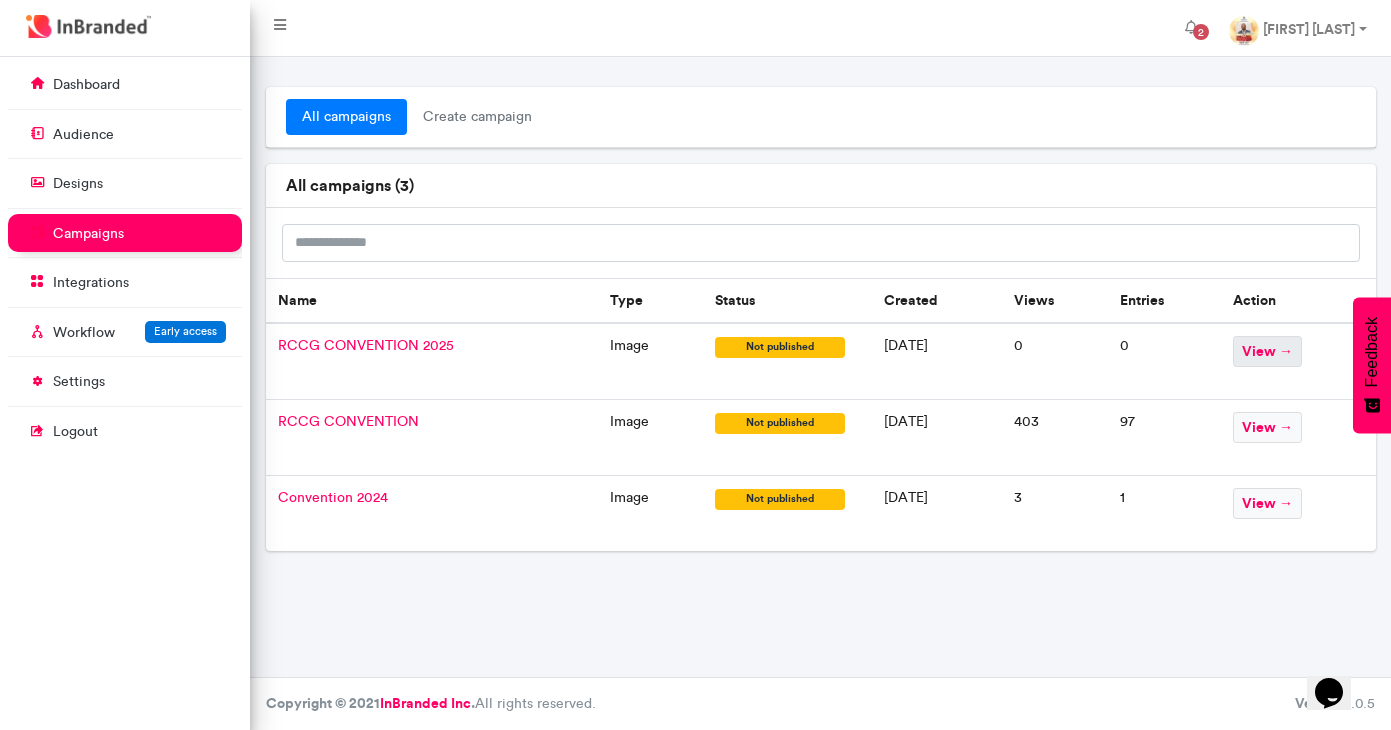 click on "view →" at bounding box center [1267, 351] 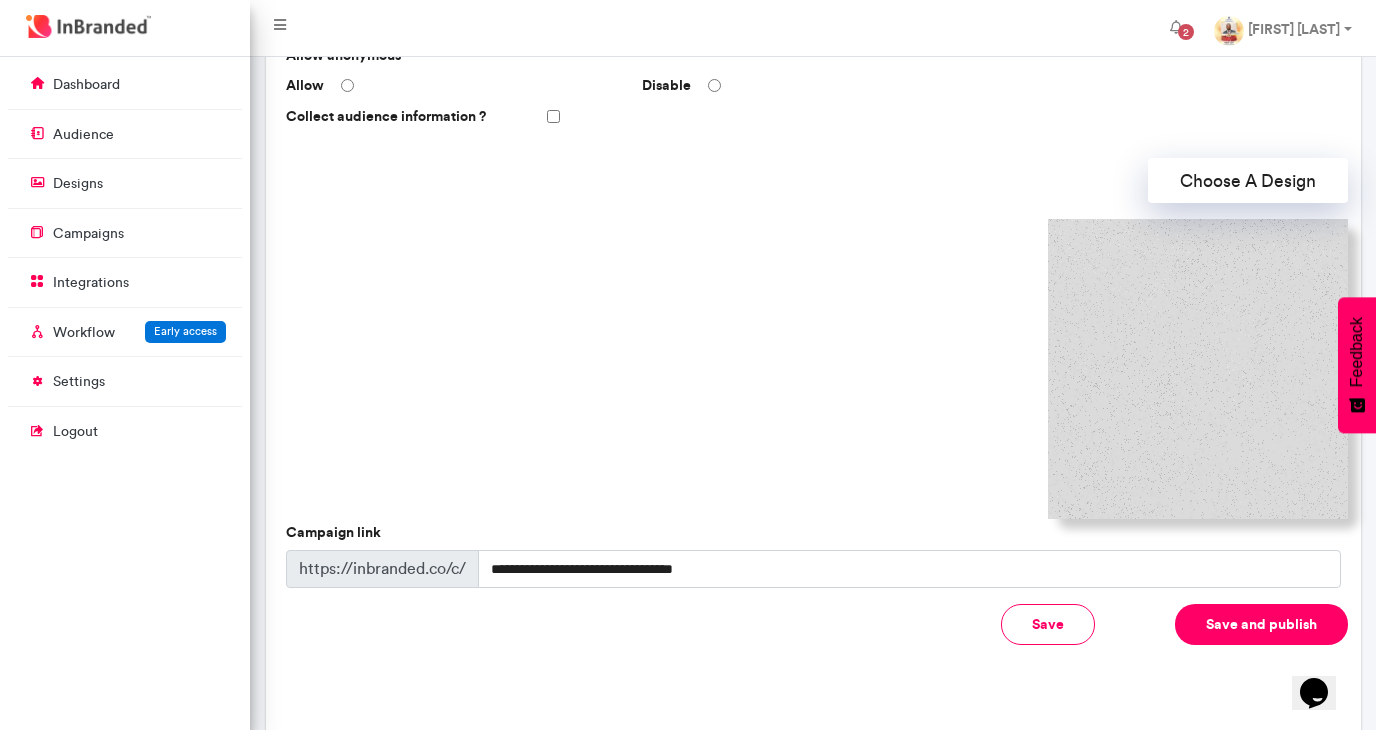 scroll, scrollTop: 505, scrollLeft: 0, axis: vertical 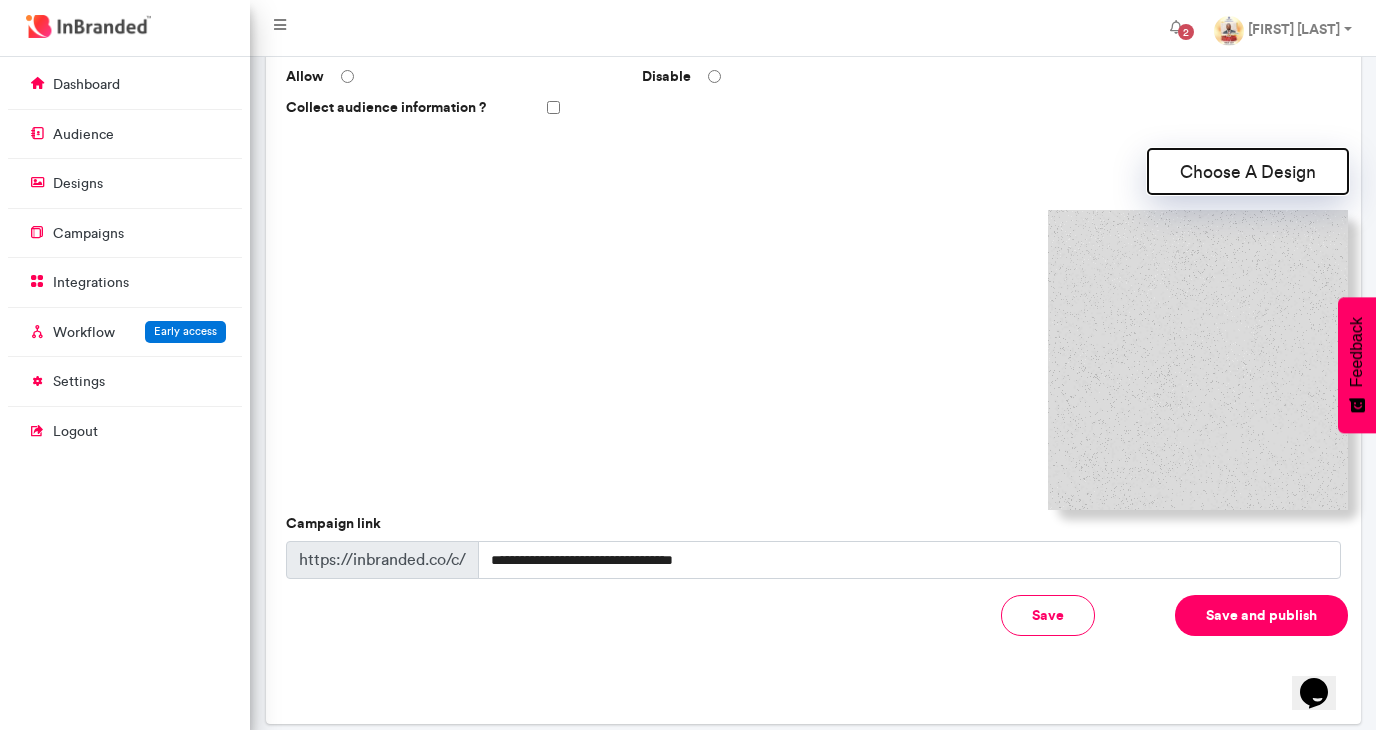 click on "Choose A Design" at bounding box center (1248, 171) 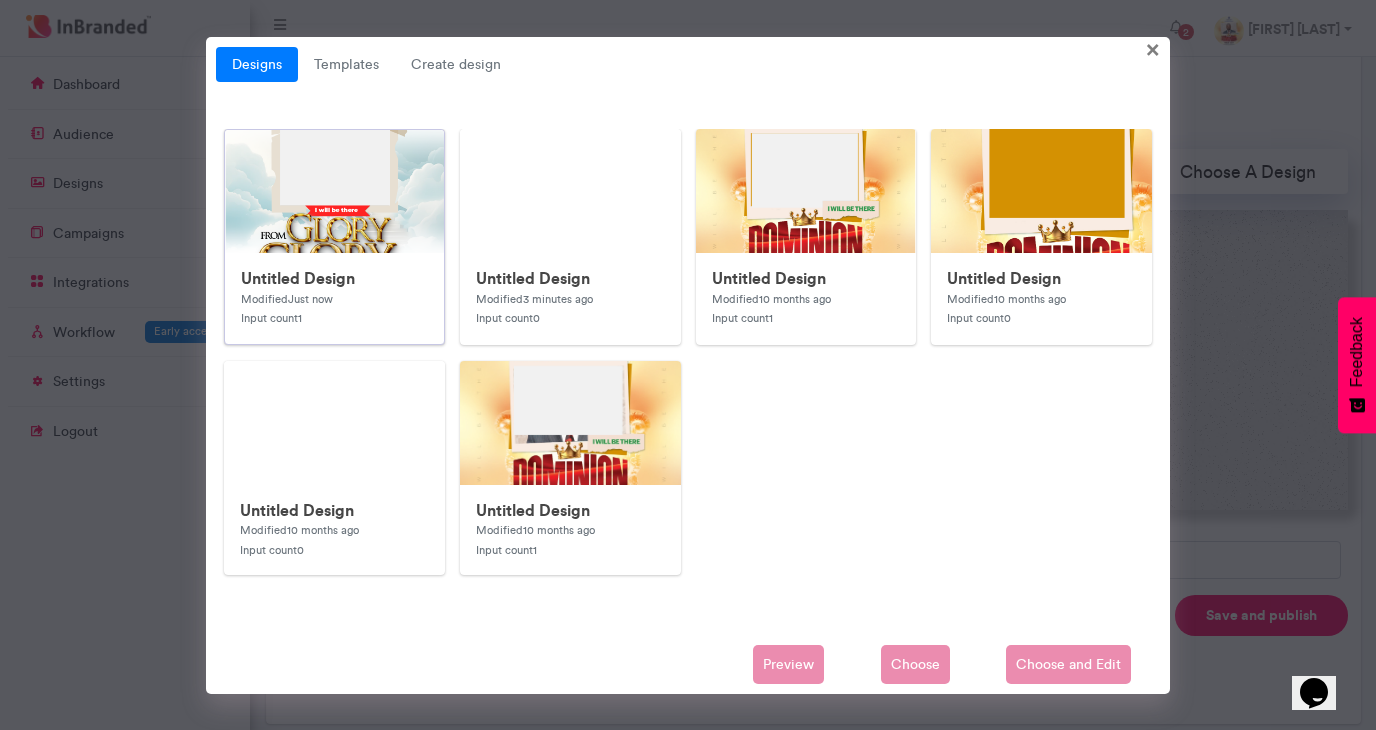 click at bounding box center (625, 530) 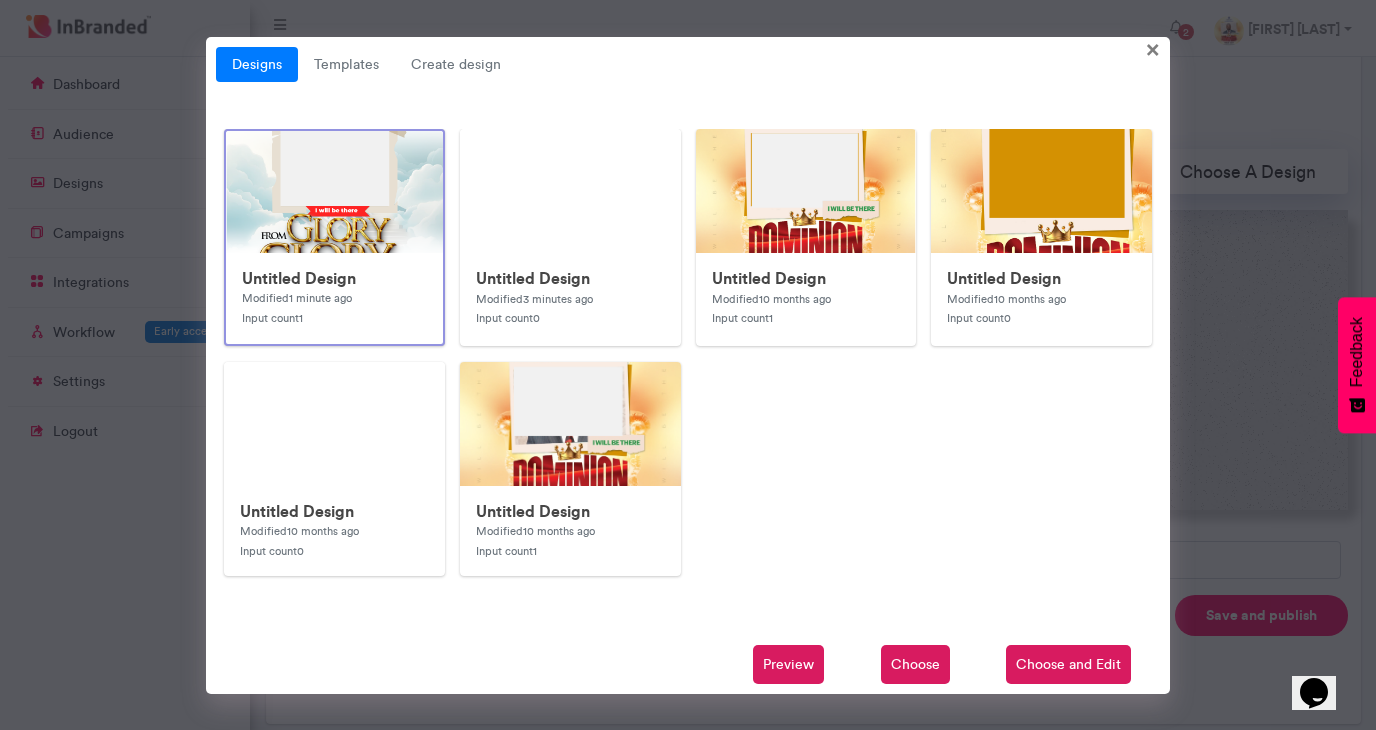 click on "Choose" at bounding box center (915, 665) 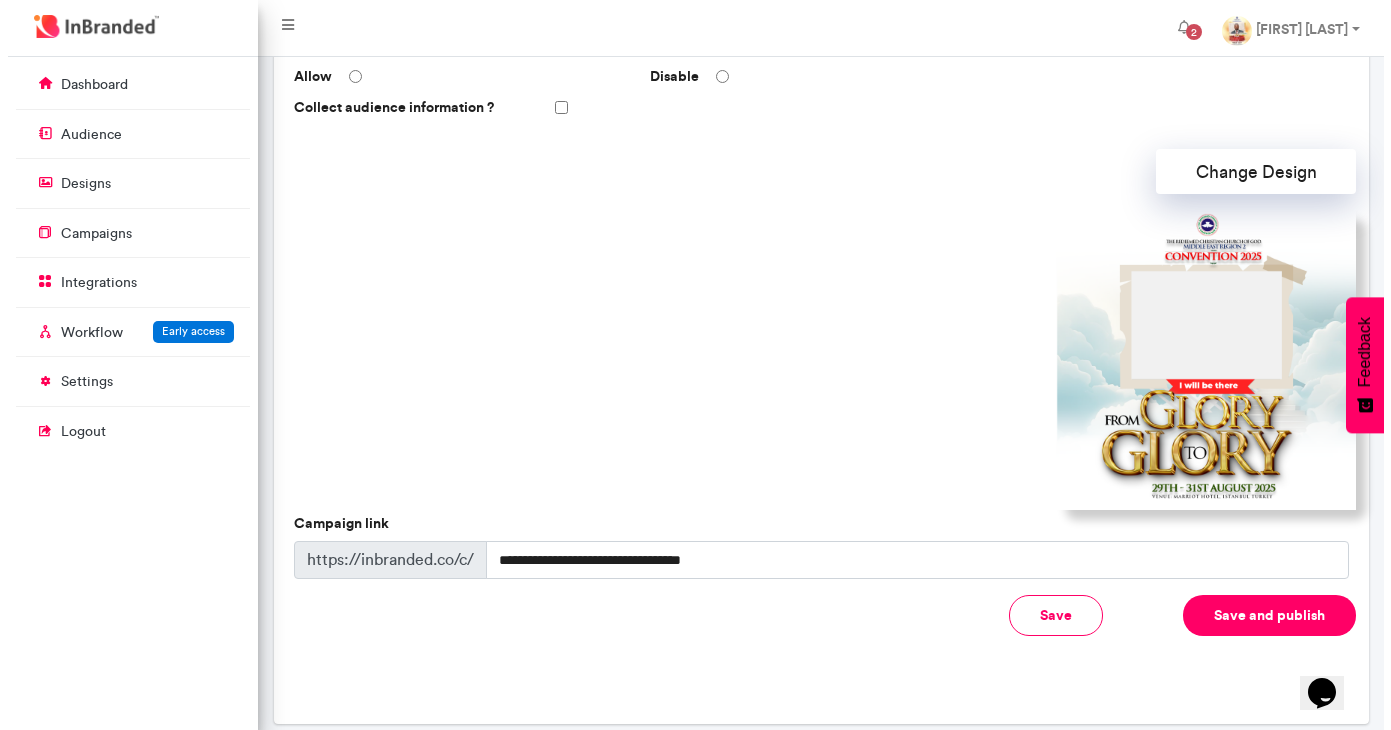scroll, scrollTop: 568, scrollLeft: 0, axis: vertical 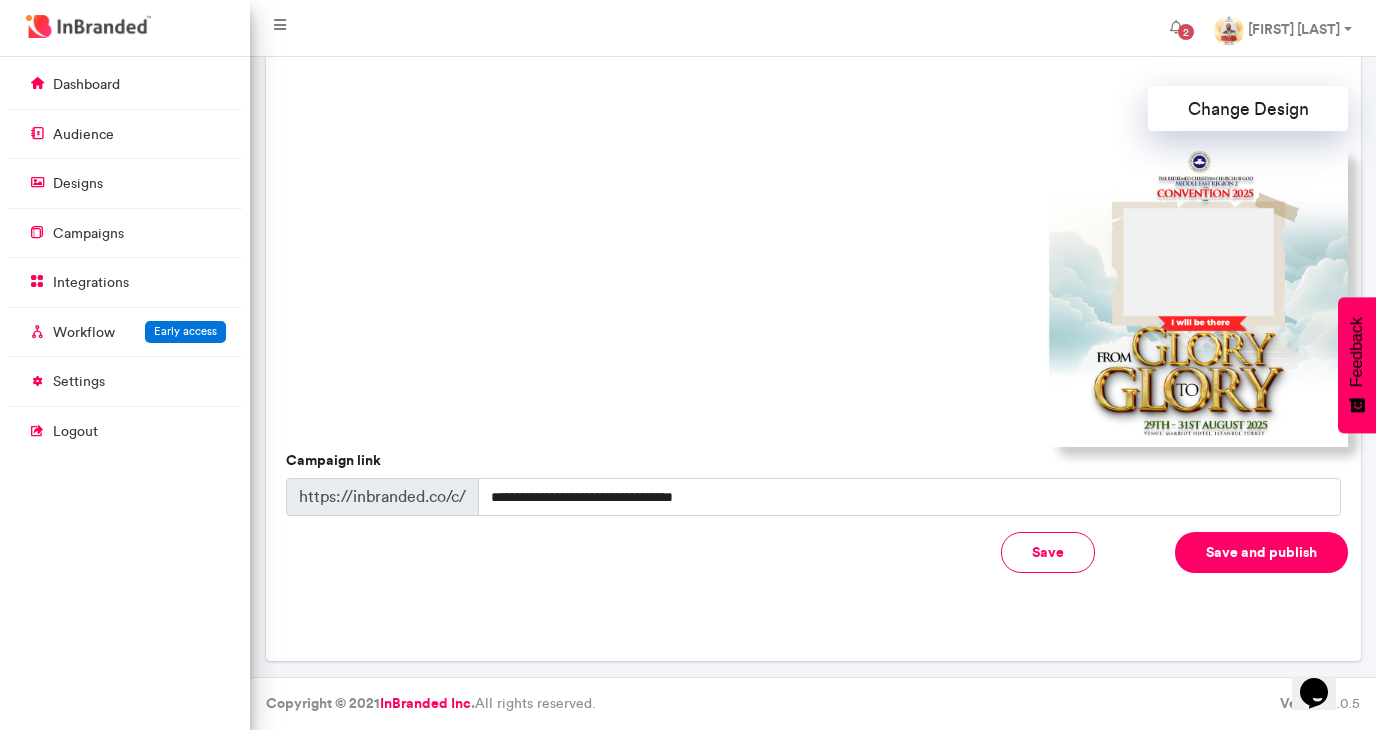 click on "Save and publish" at bounding box center (1261, 552) 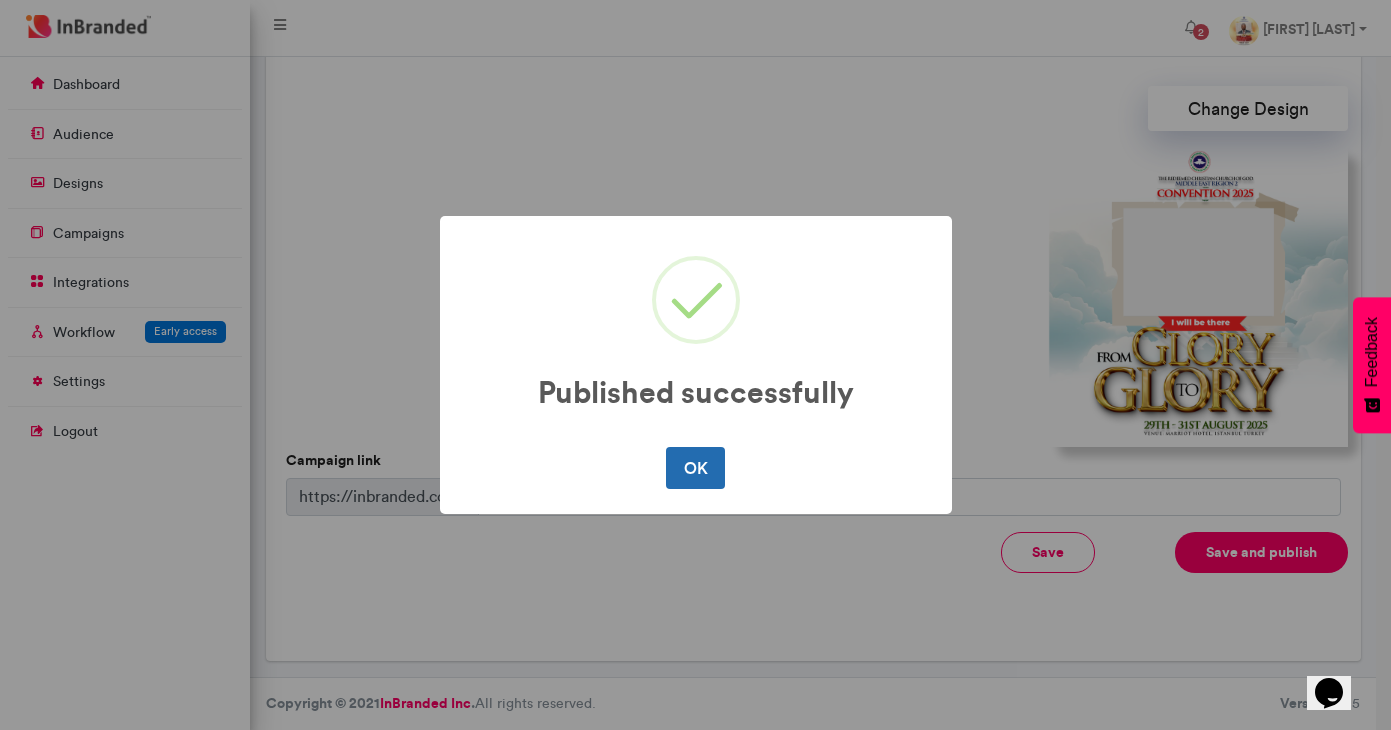 click on "OK" at bounding box center (695, 468) 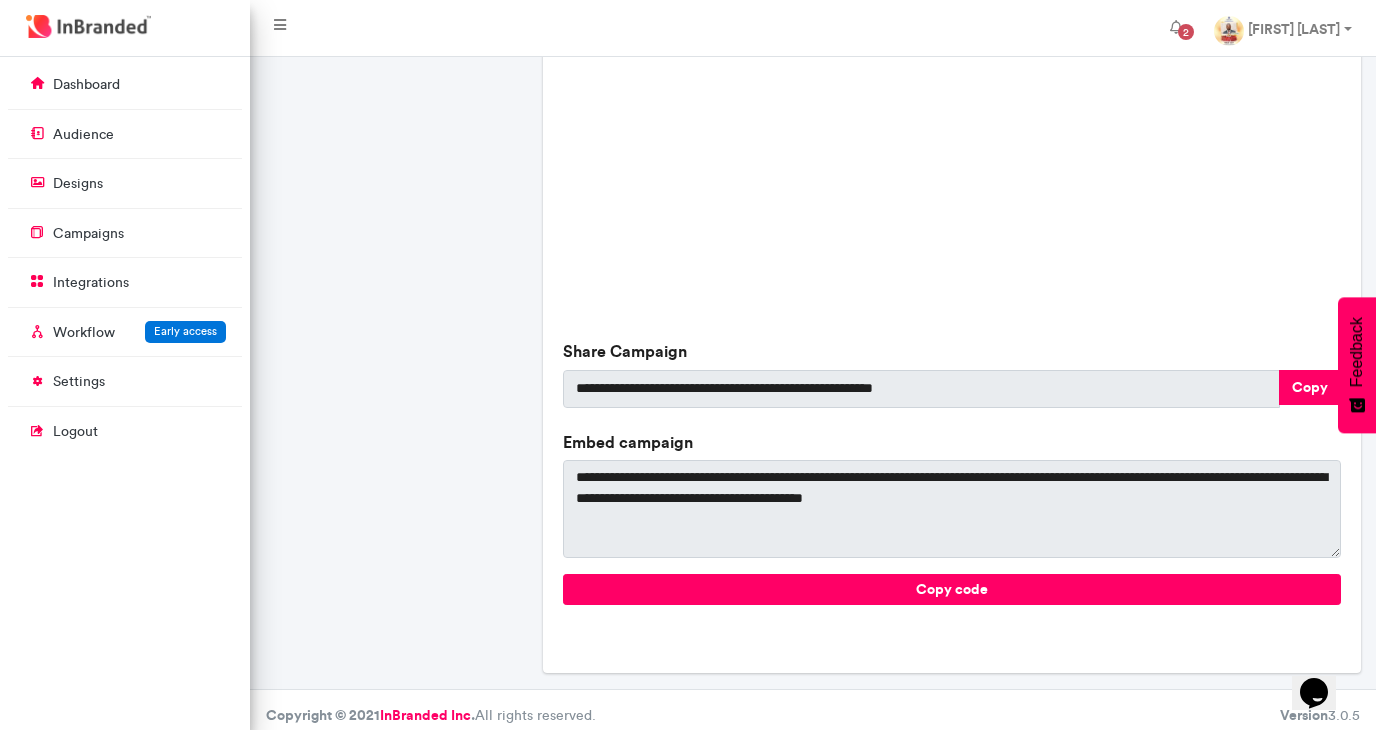 scroll, scrollTop: 688, scrollLeft: 0, axis: vertical 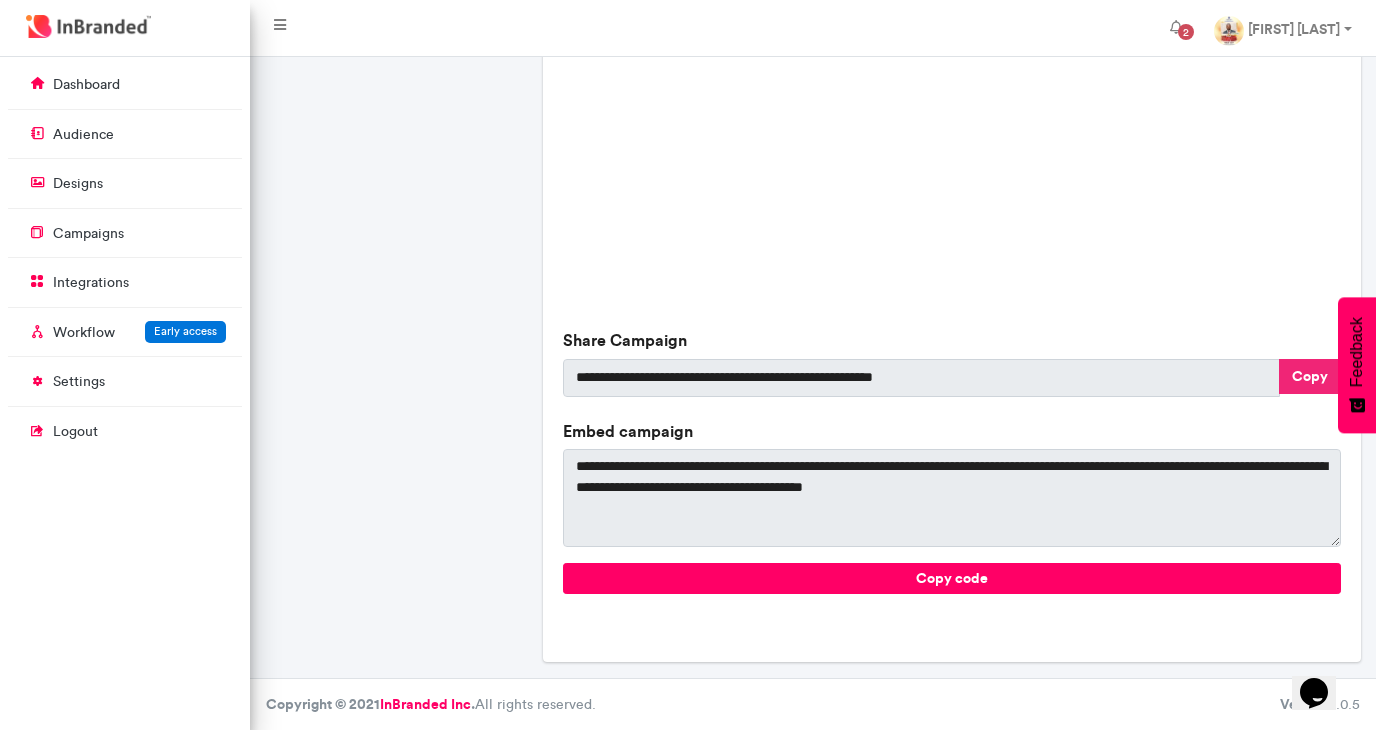 click on "Copy" at bounding box center [1310, 376] 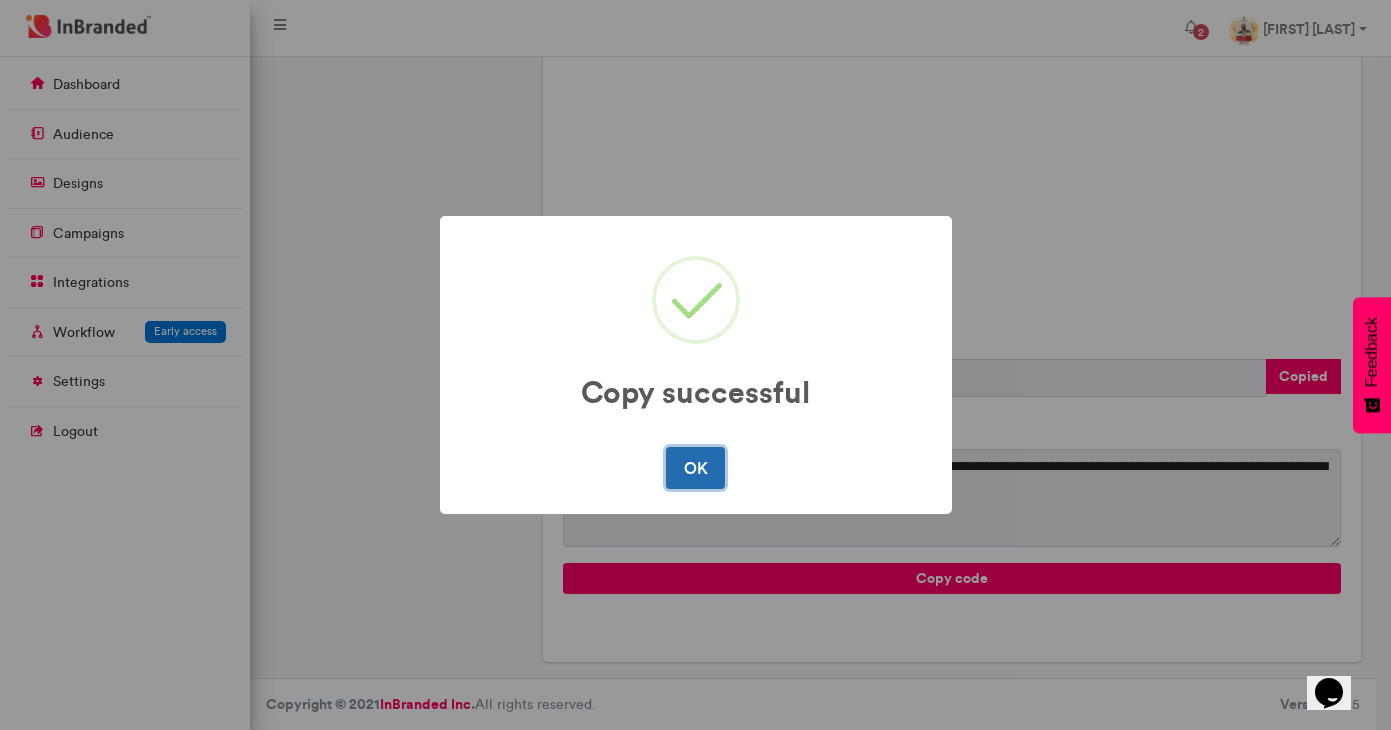 click on "OK" at bounding box center [695, 468] 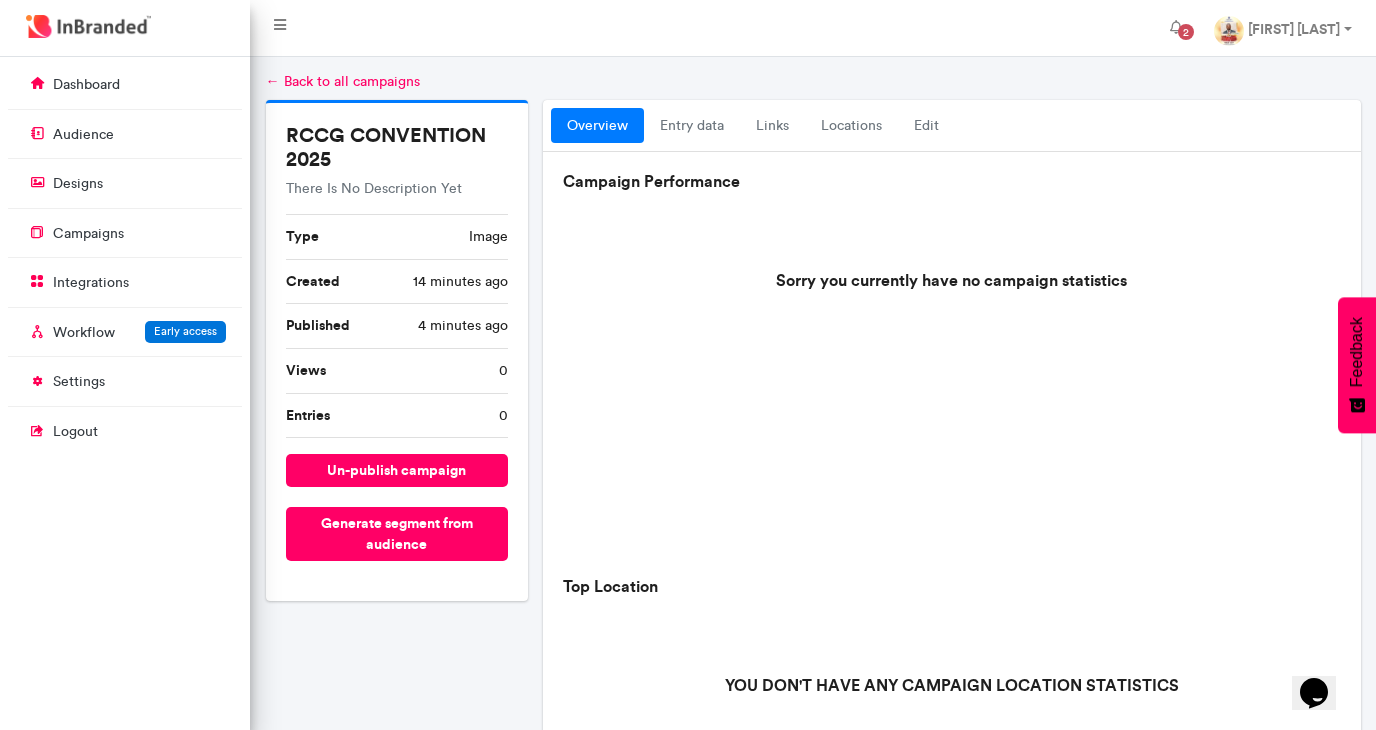 scroll, scrollTop: 0, scrollLeft: 0, axis: both 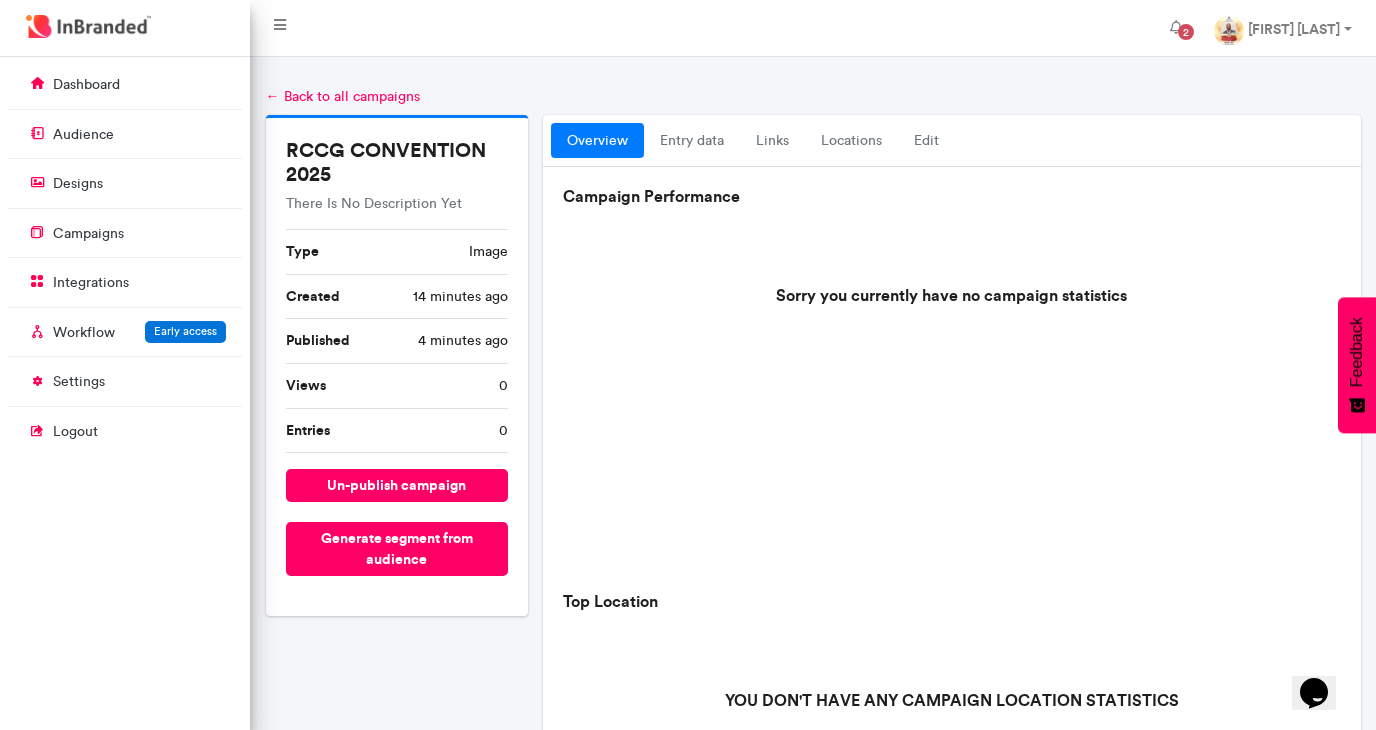 click at bounding box center [88, 26] 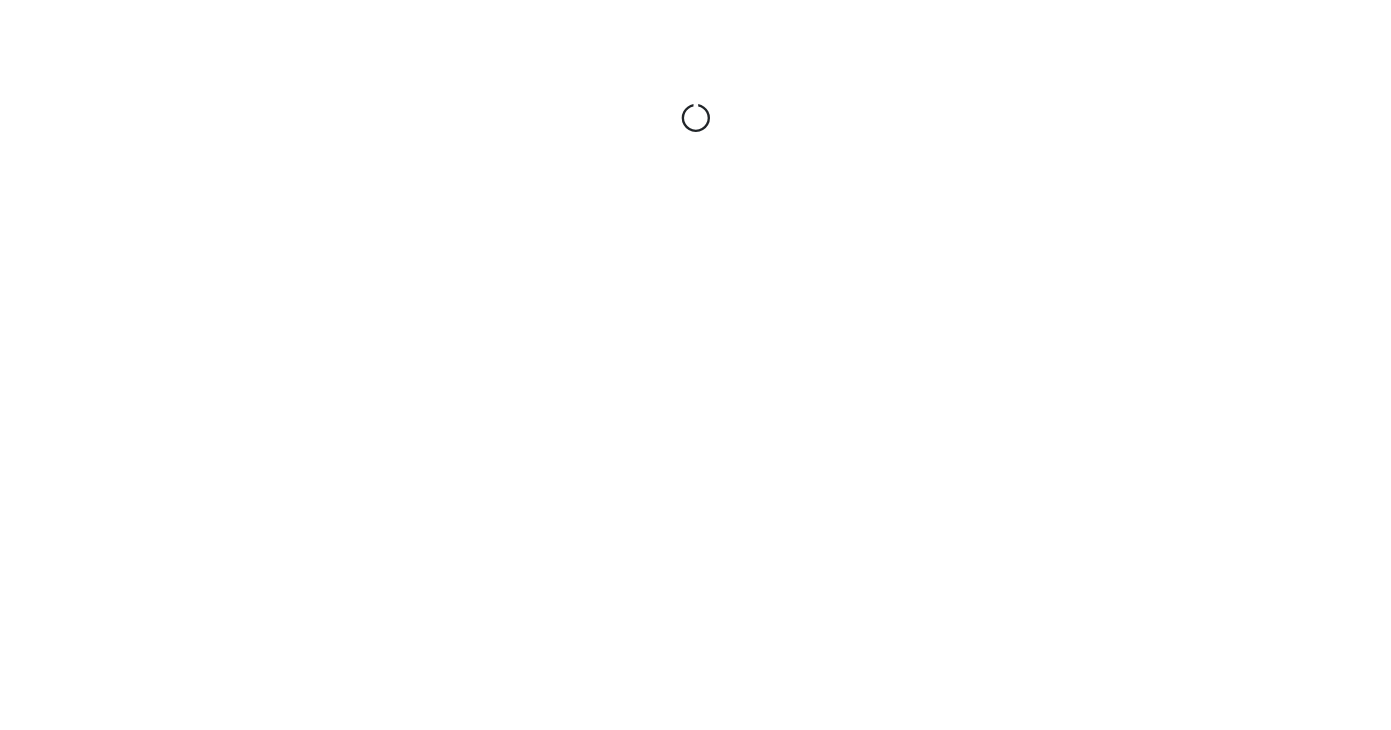 scroll, scrollTop: 0, scrollLeft: 0, axis: both 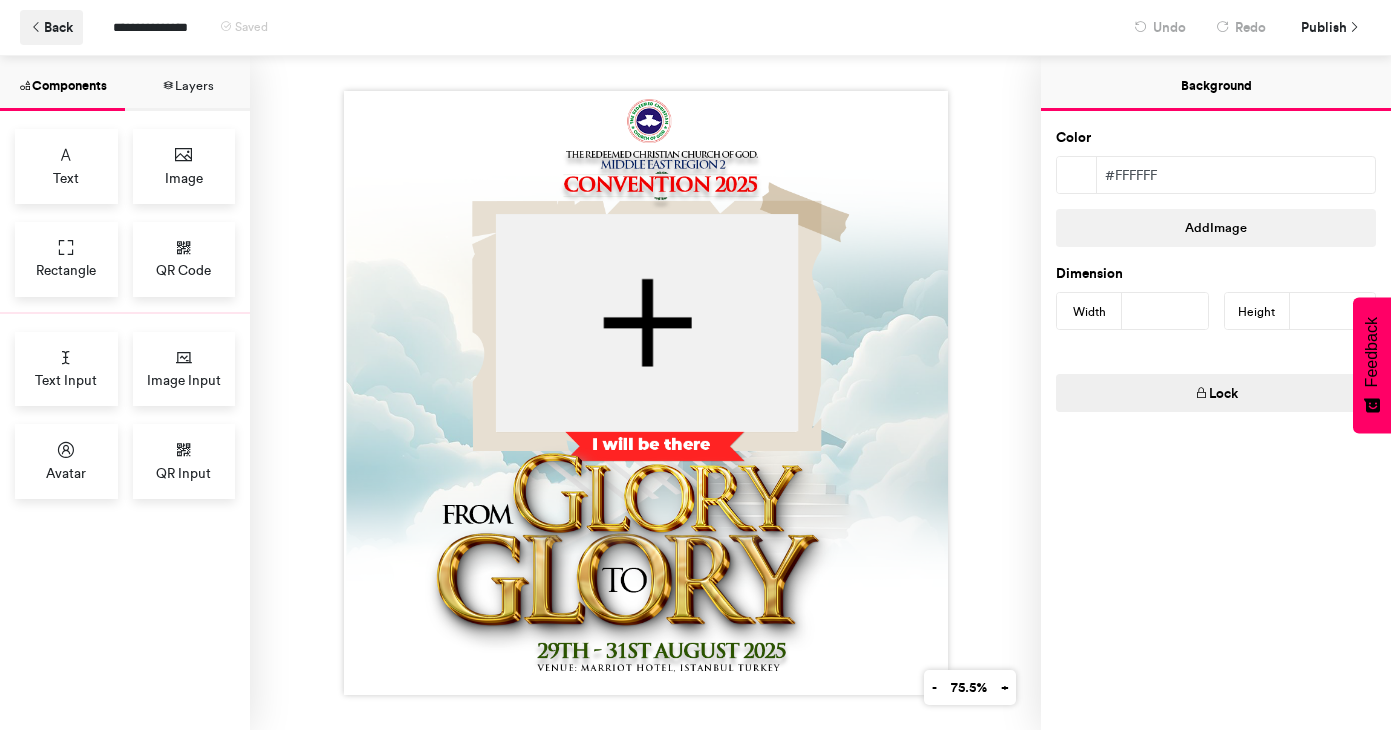 click on "Back" at bounding box center [51, 27] 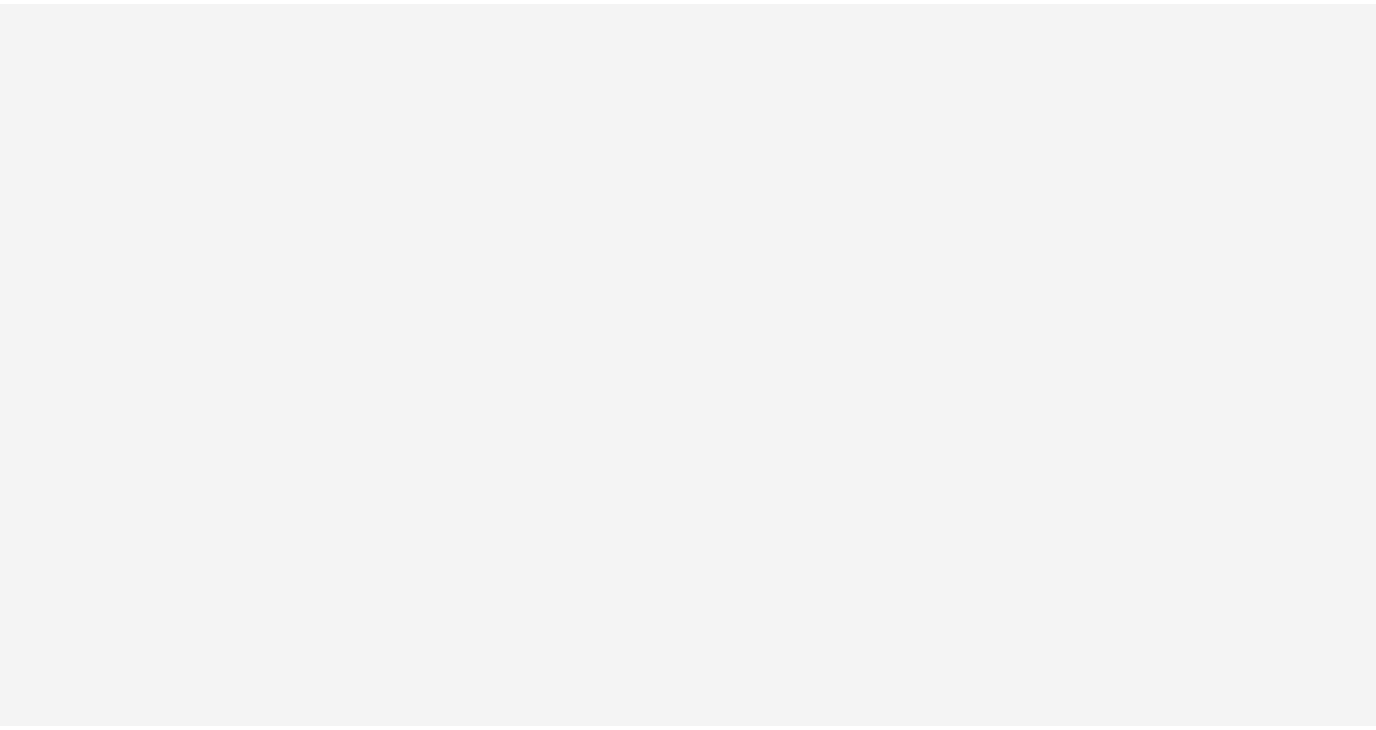 scroll, scrollTop: 0, scrollLeft: 0, axis: both 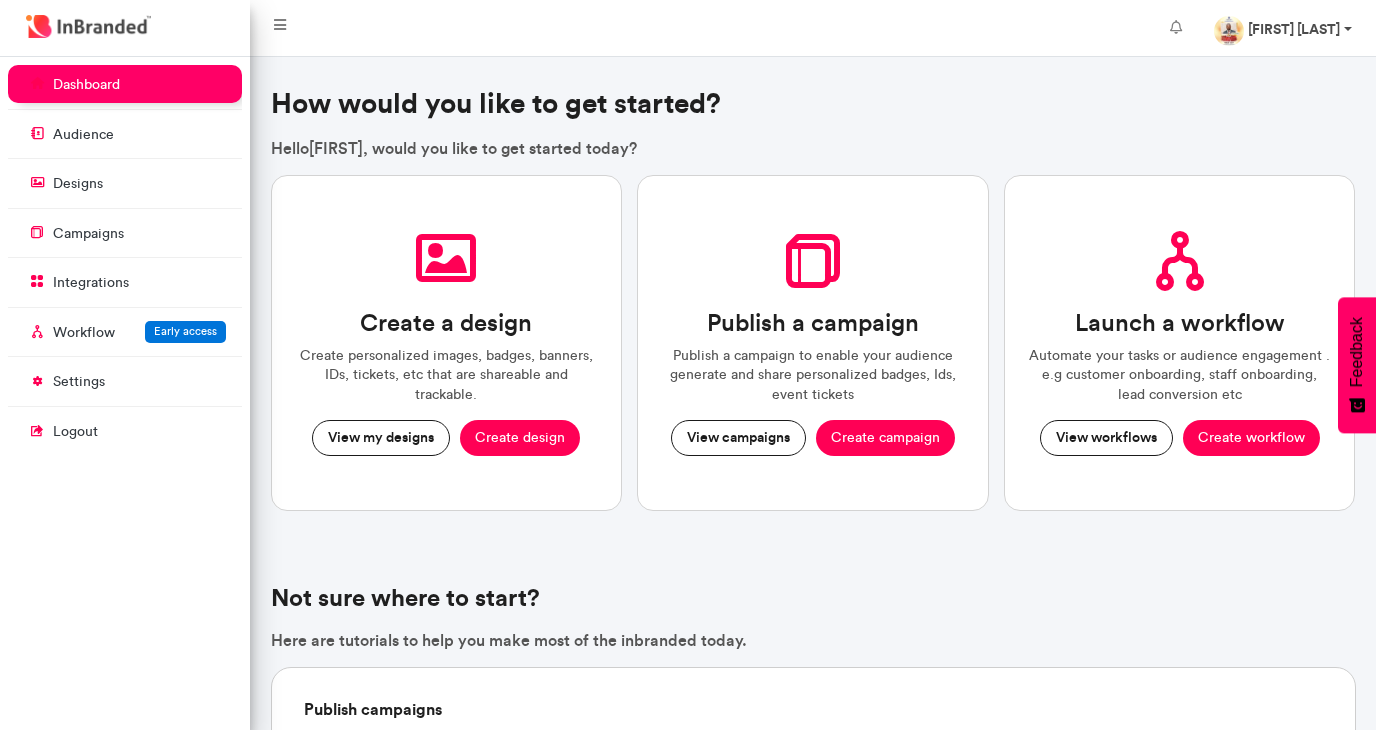 click on "Olusegun Aremu" at bounding box center (1283, 28) 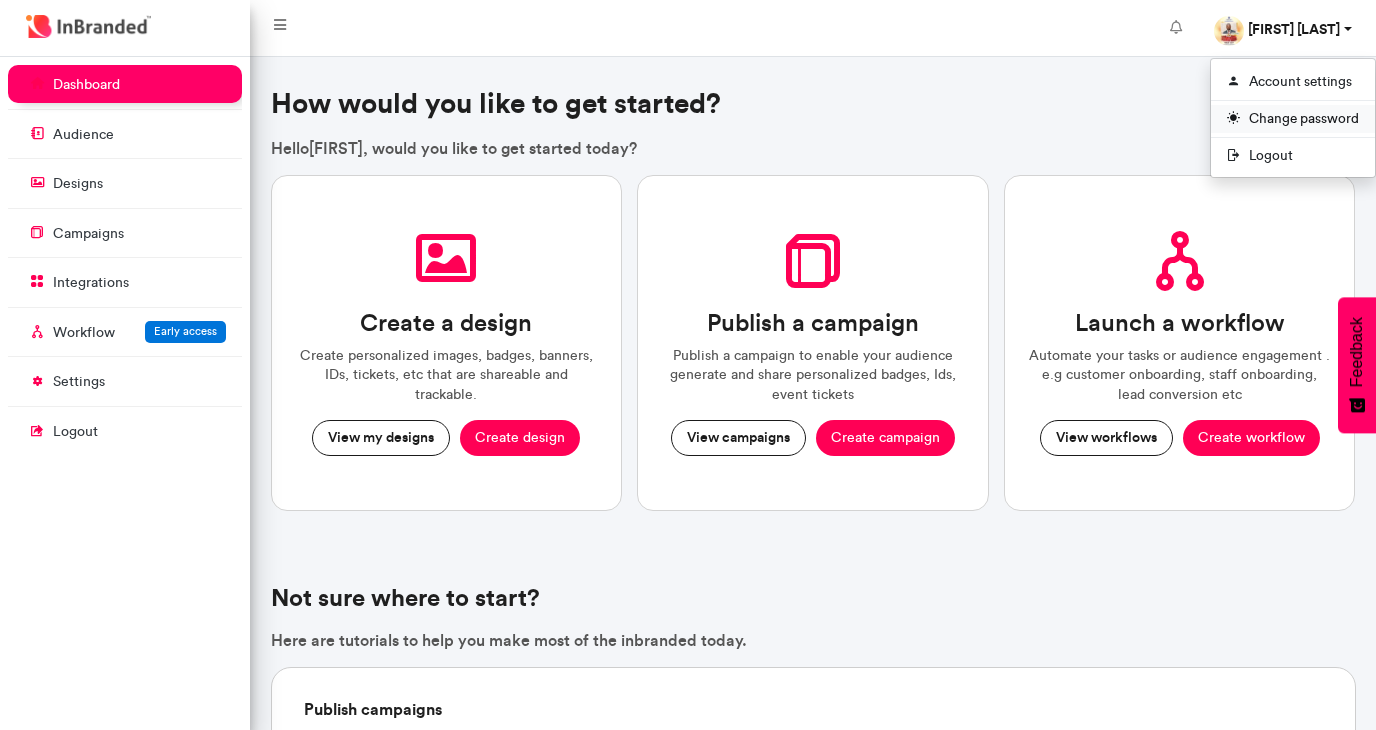 scroll, scrollTop: 673, scrollLeft: 250, axis: both 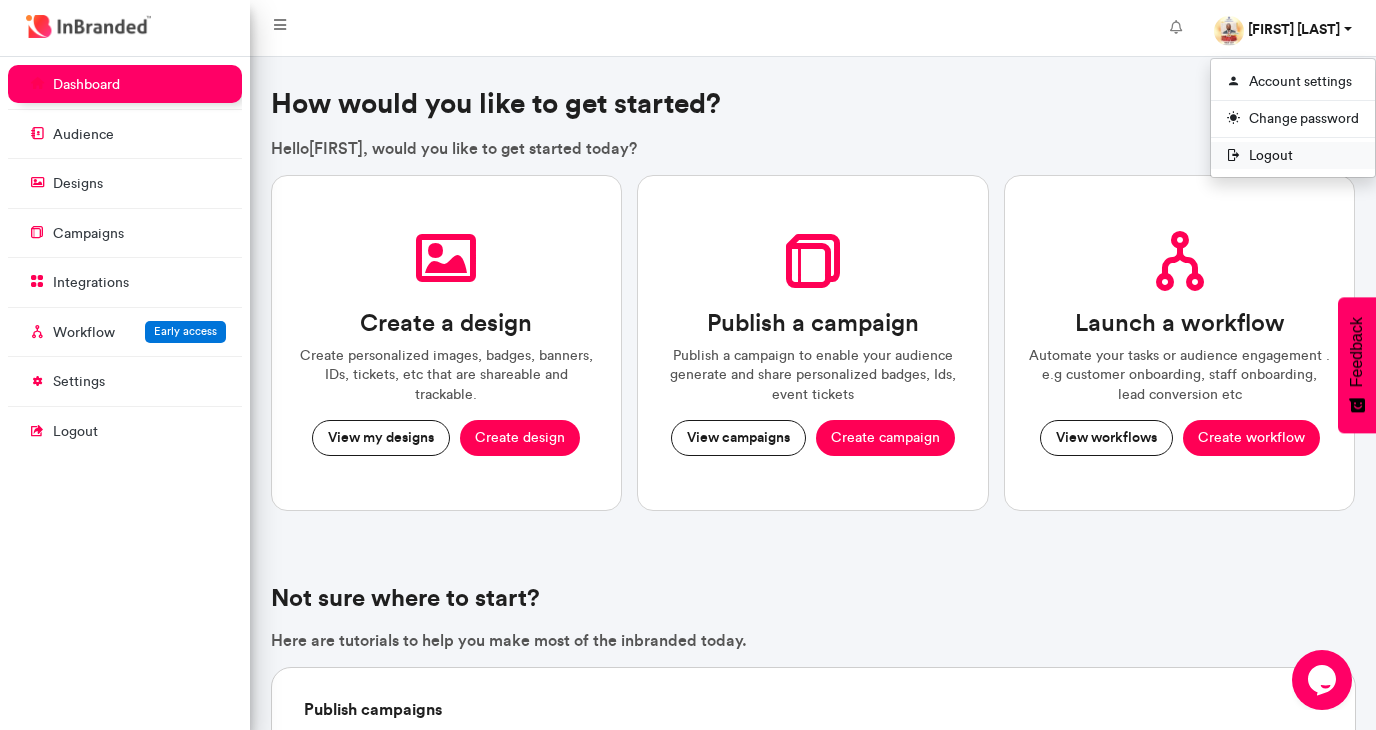 click on "Logout" at bounding box center [1293, 155] 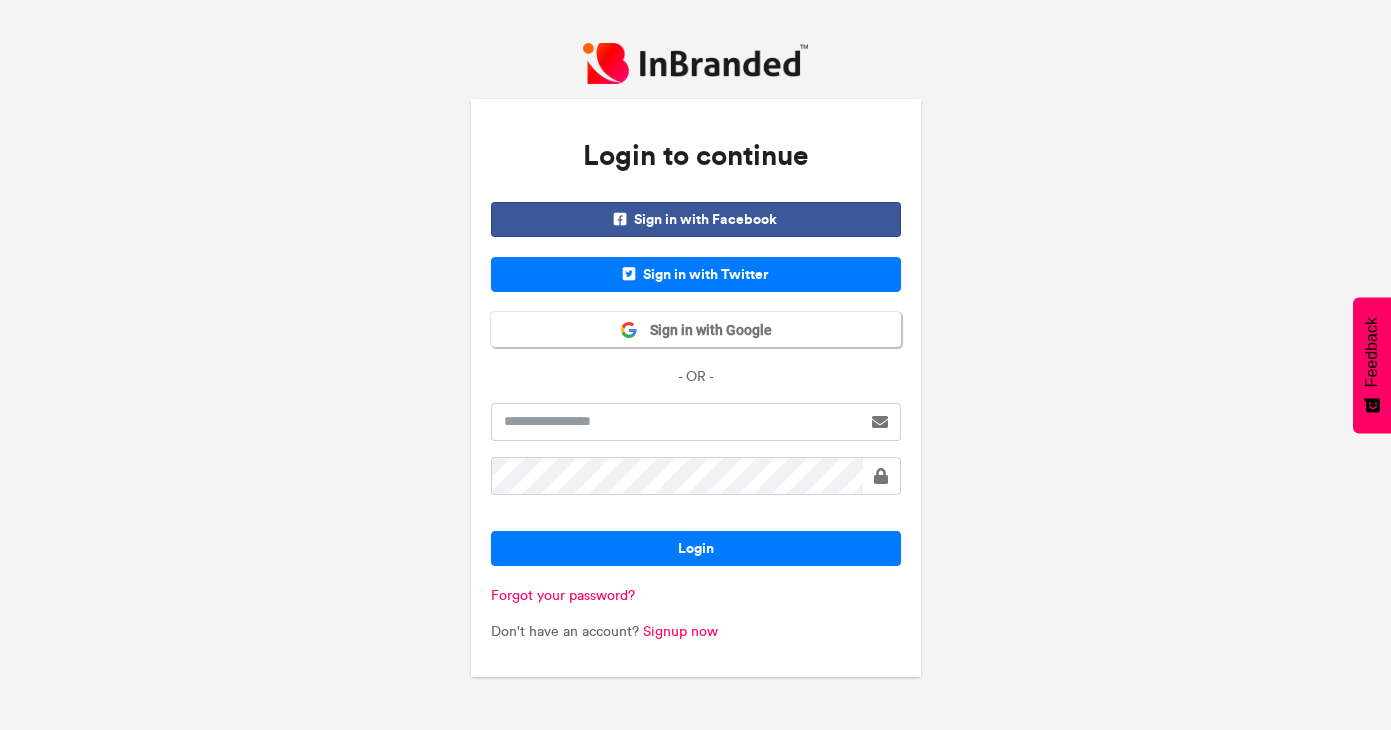 scroll, scrollTop: 0, scrollLeft: 0, axis: both 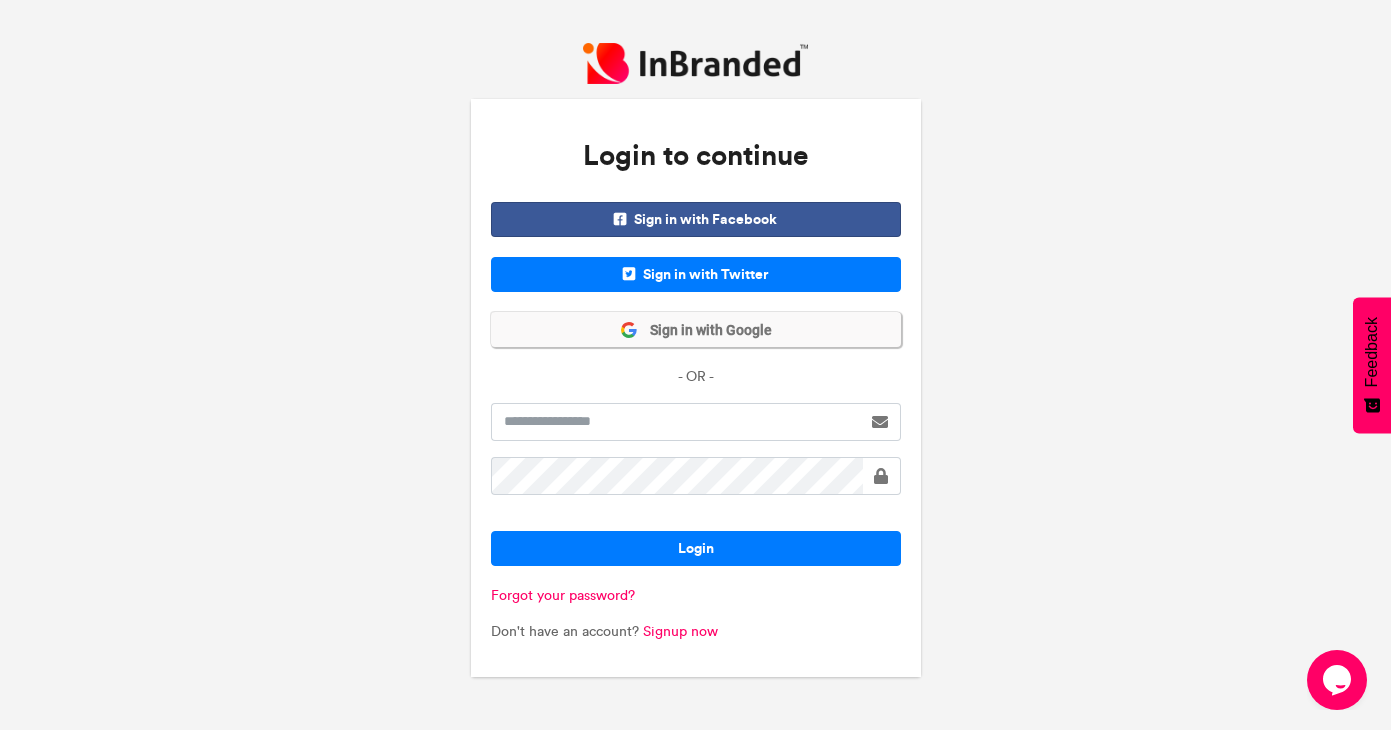 click on "Sign in with Google" at bounding box center [705, 331] 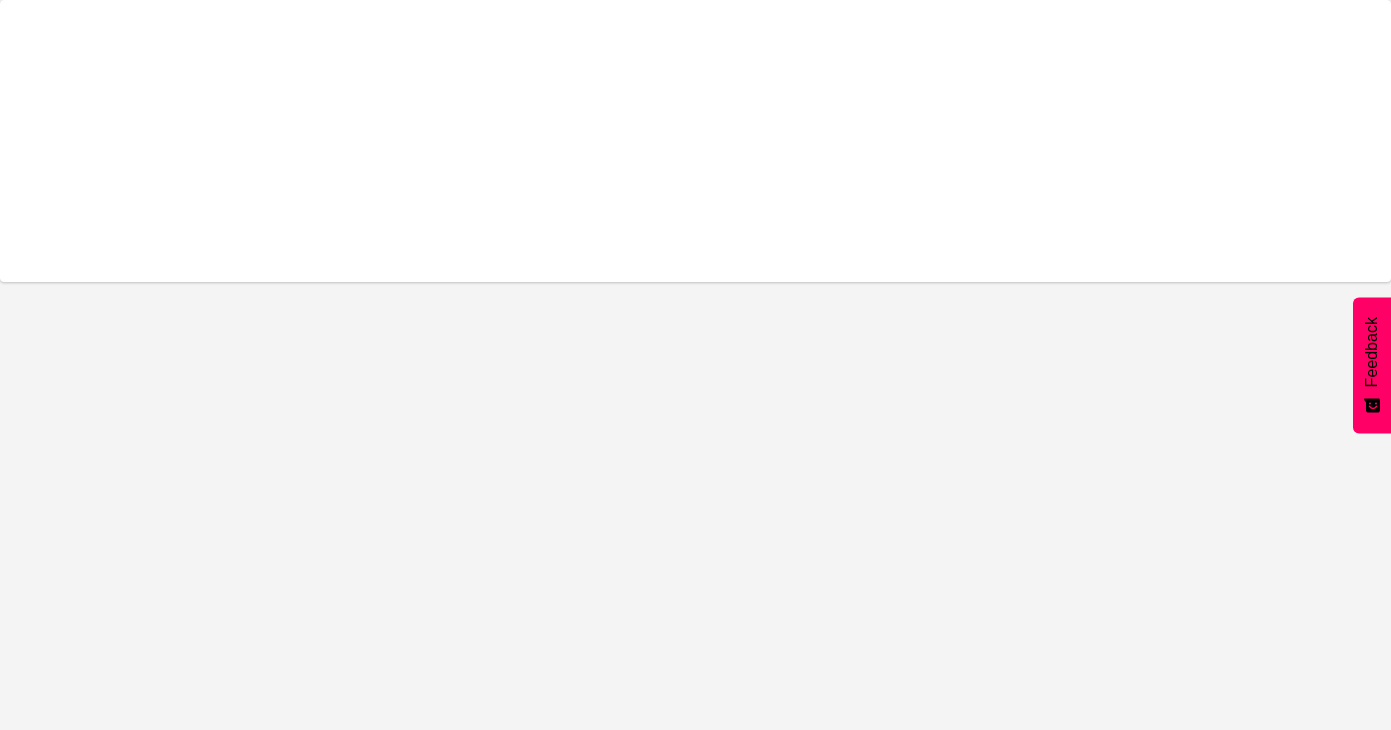 scroll, scrollTop: 0, scrollLeft: 0, axis: both 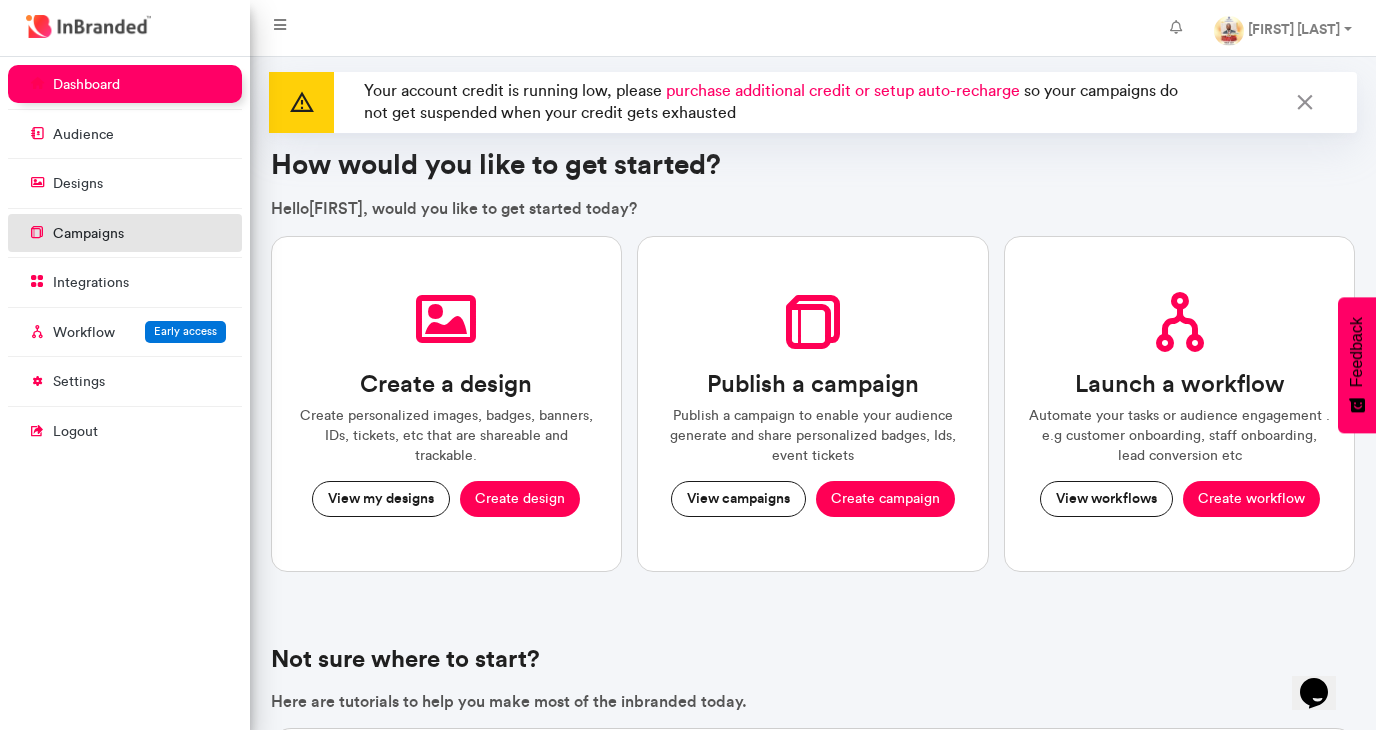click on "campaigns" at bounding box center [125, 233] 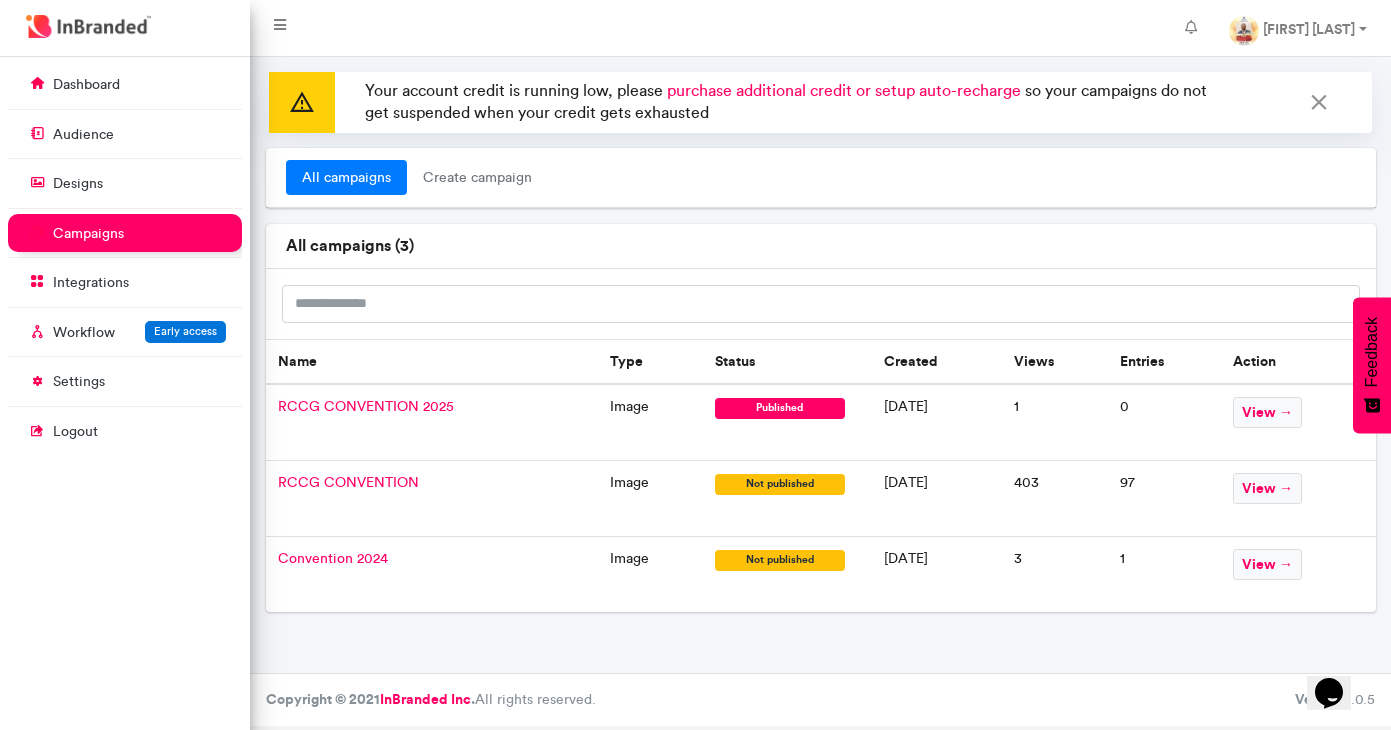click on "RCCG CONVENTION 2025" at bounding box center [432, 422] 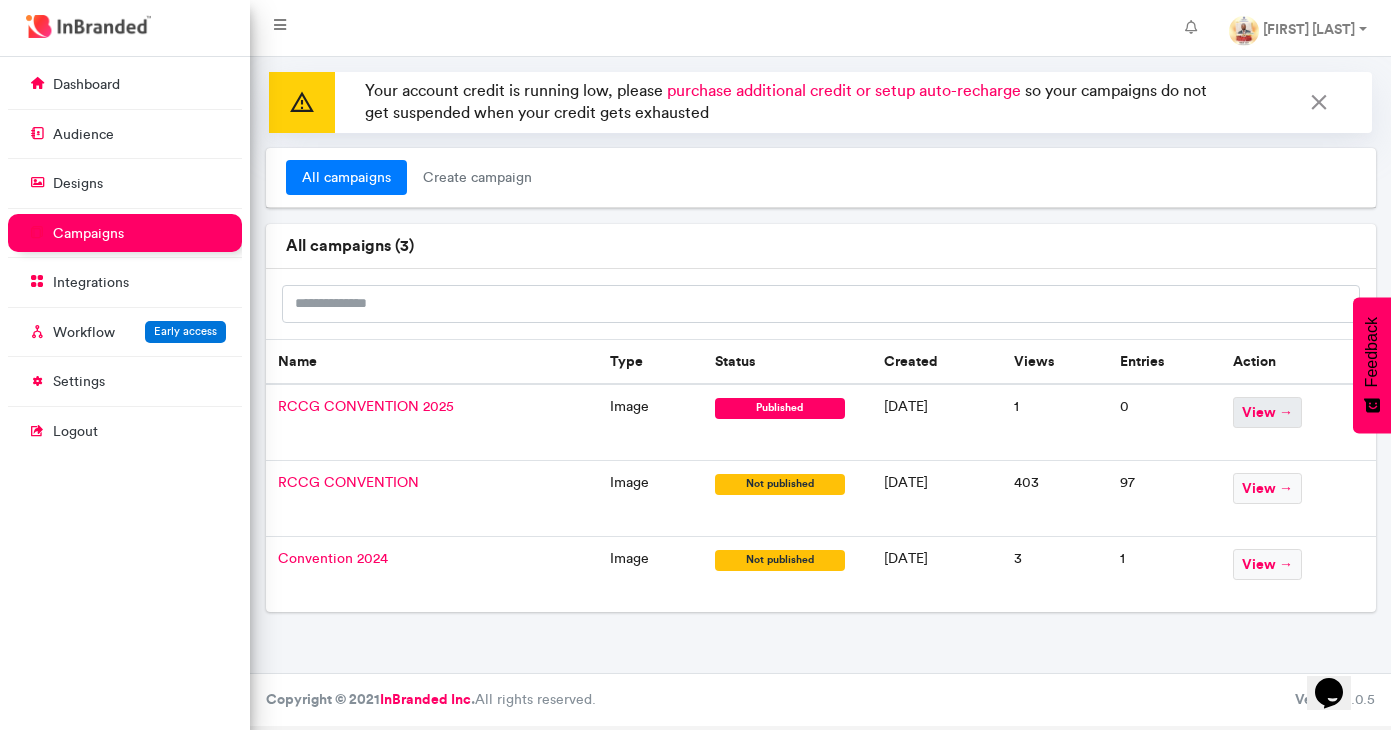 click on "view →" at bounding box center (1267, 412) 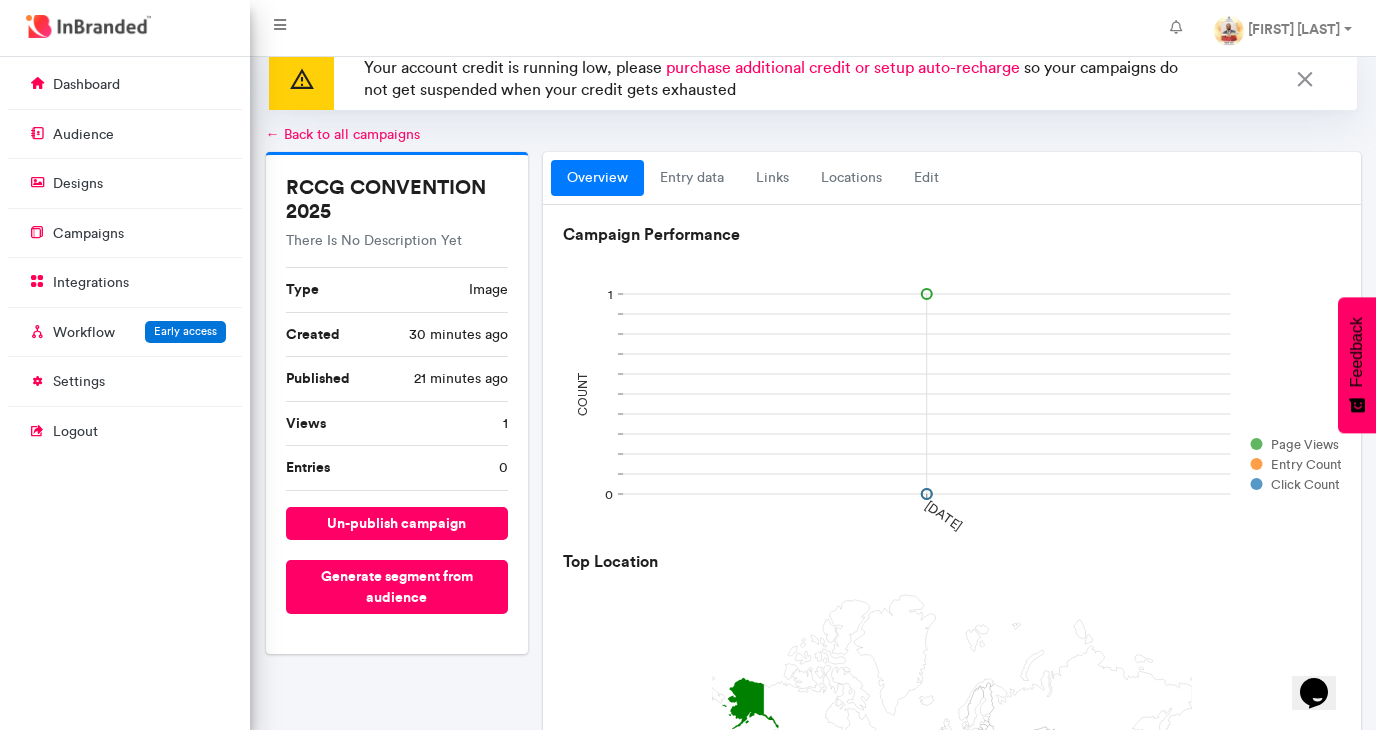 scroll, scrollTop: 0, scrollLeft: 0, axis: both 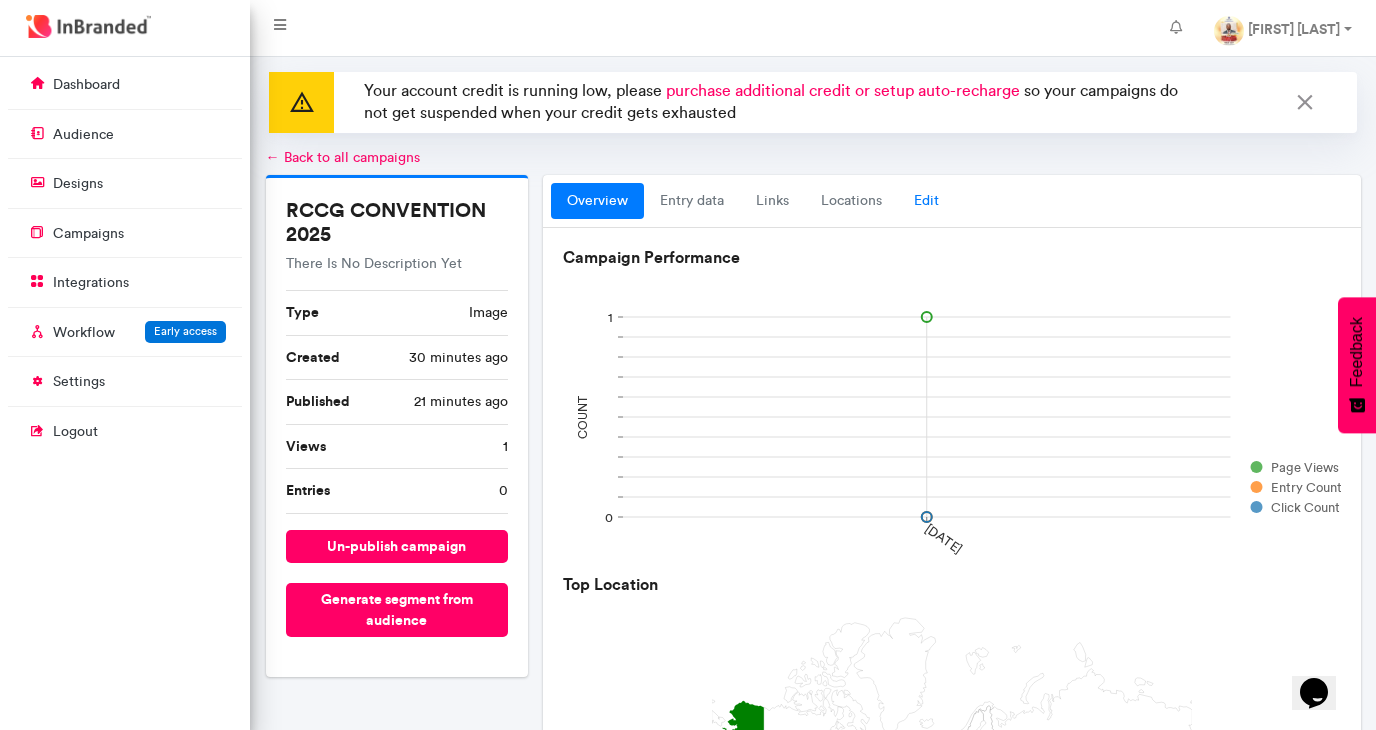 click on "Edit" at bounding box center [926, 201] 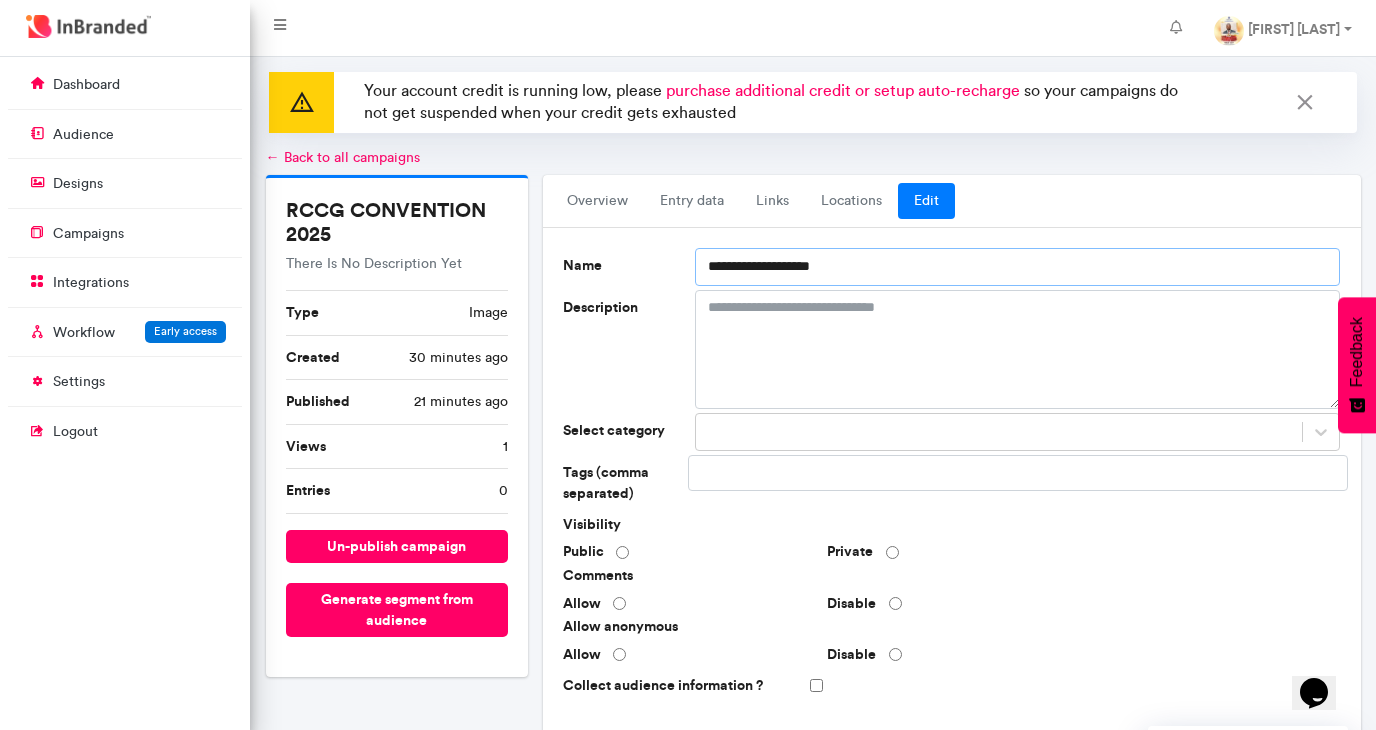 drag, startPoint x: 912, startPoint y: 265, endPoint x: 665, endPoint y: 257, distance: 247.12952 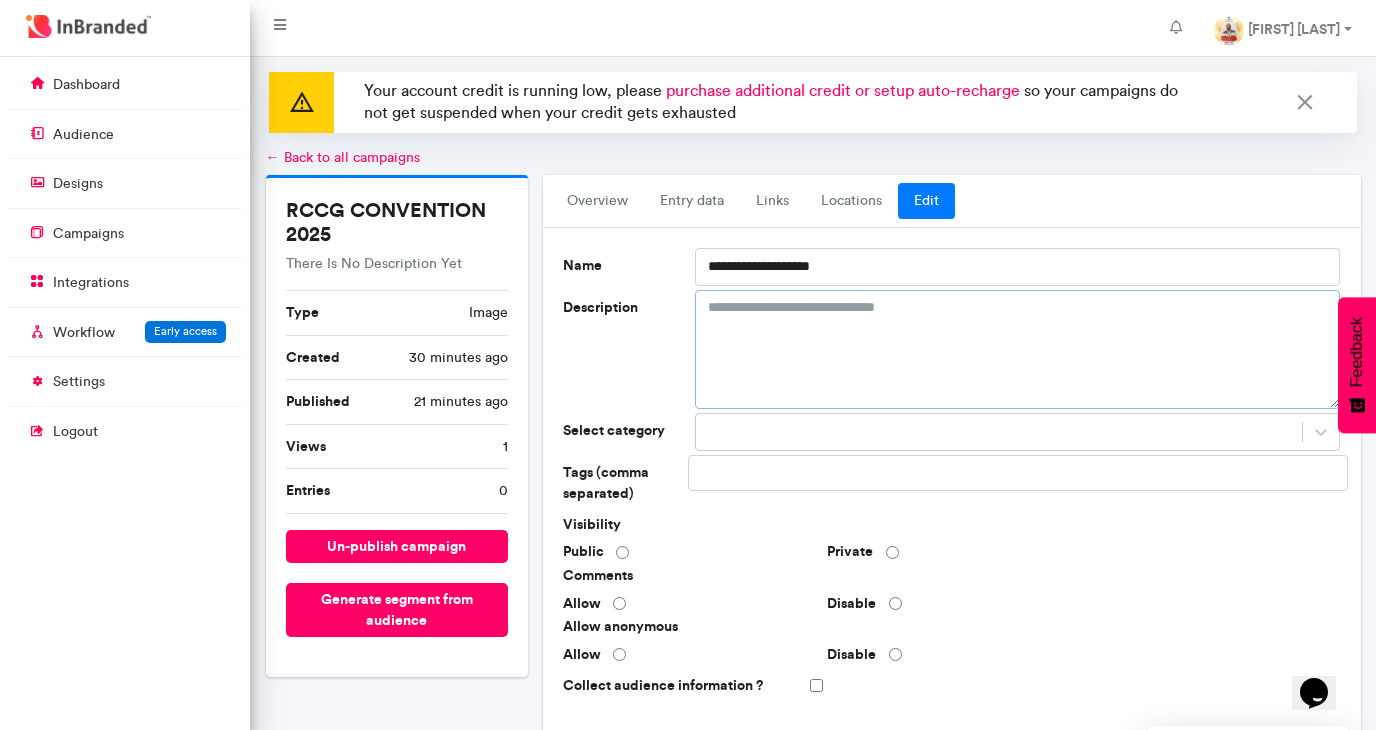 click on "Description" at bounding box center [1017, 349] 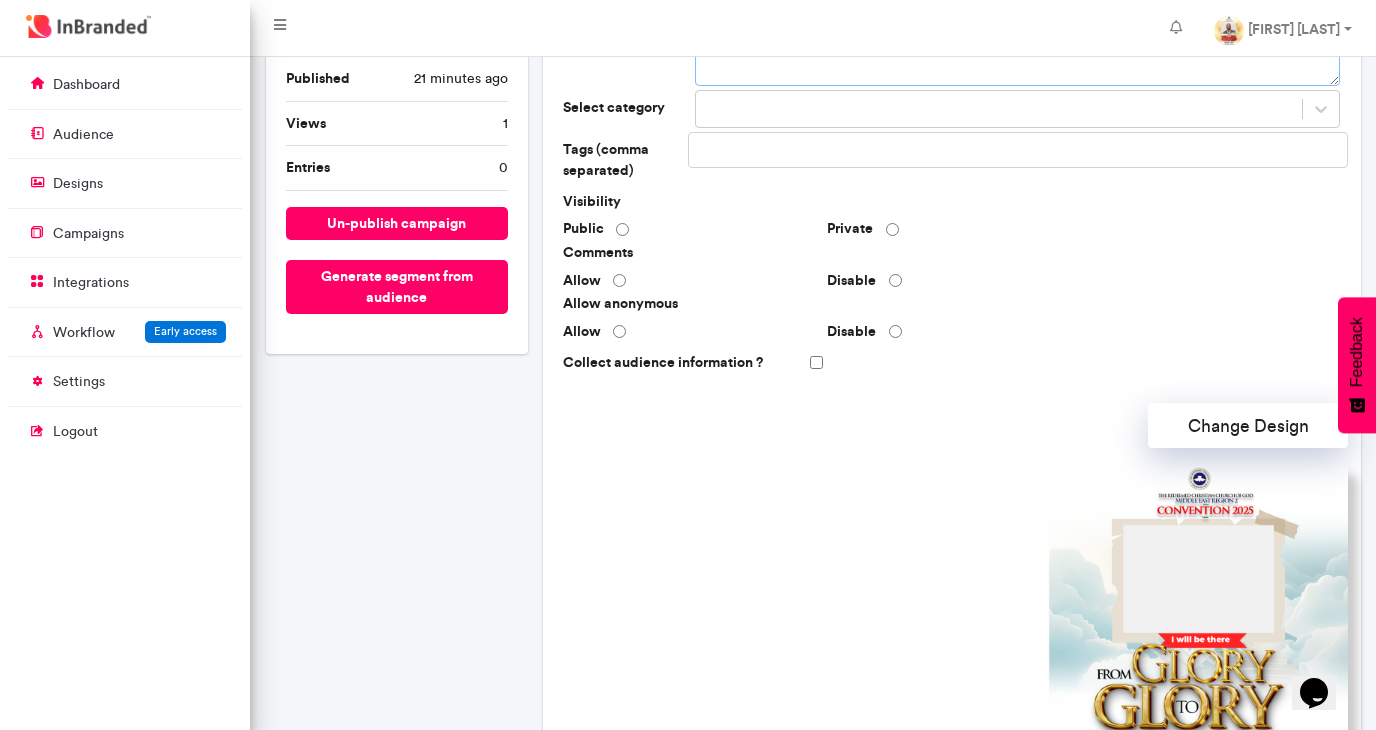 scroll, scrollTop: 297, scrollLeft: 0, axis: vertical 